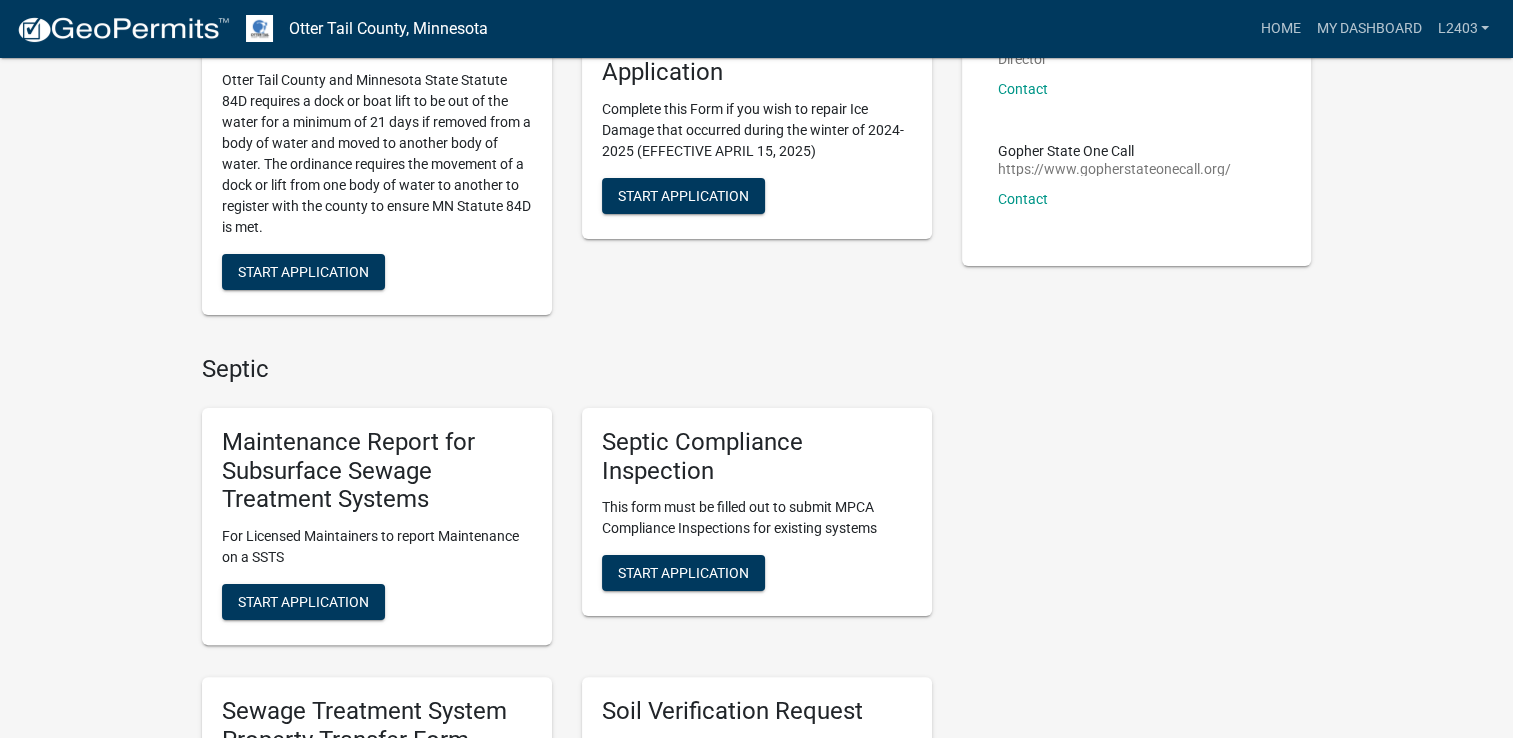 scroll, scrollTop: 400, scrollLeft: 0, axis: vertical 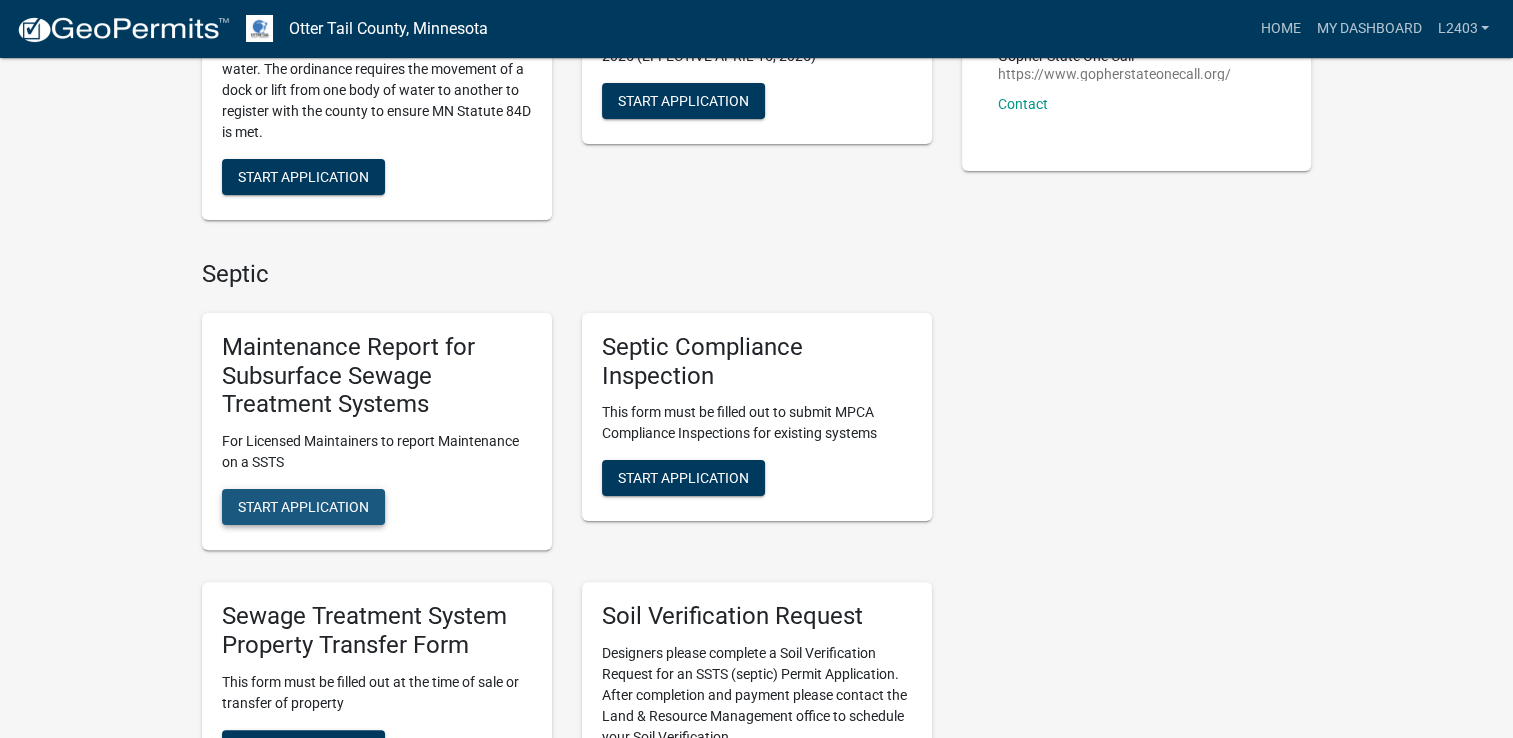 click on "Start Application" at bounding box center (303, 507) 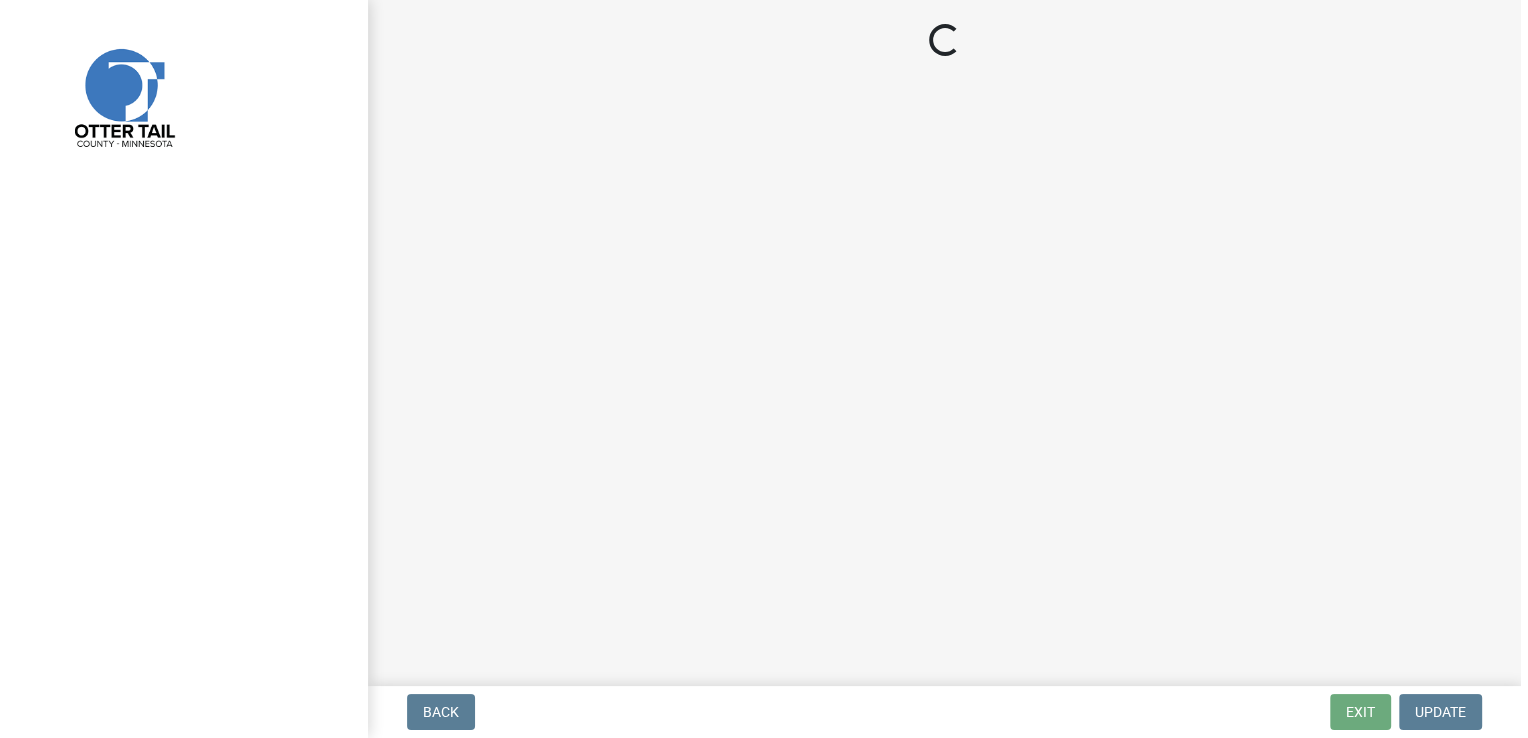 scroll, scrollTop: 0, scrollLeft: 0, axis: both 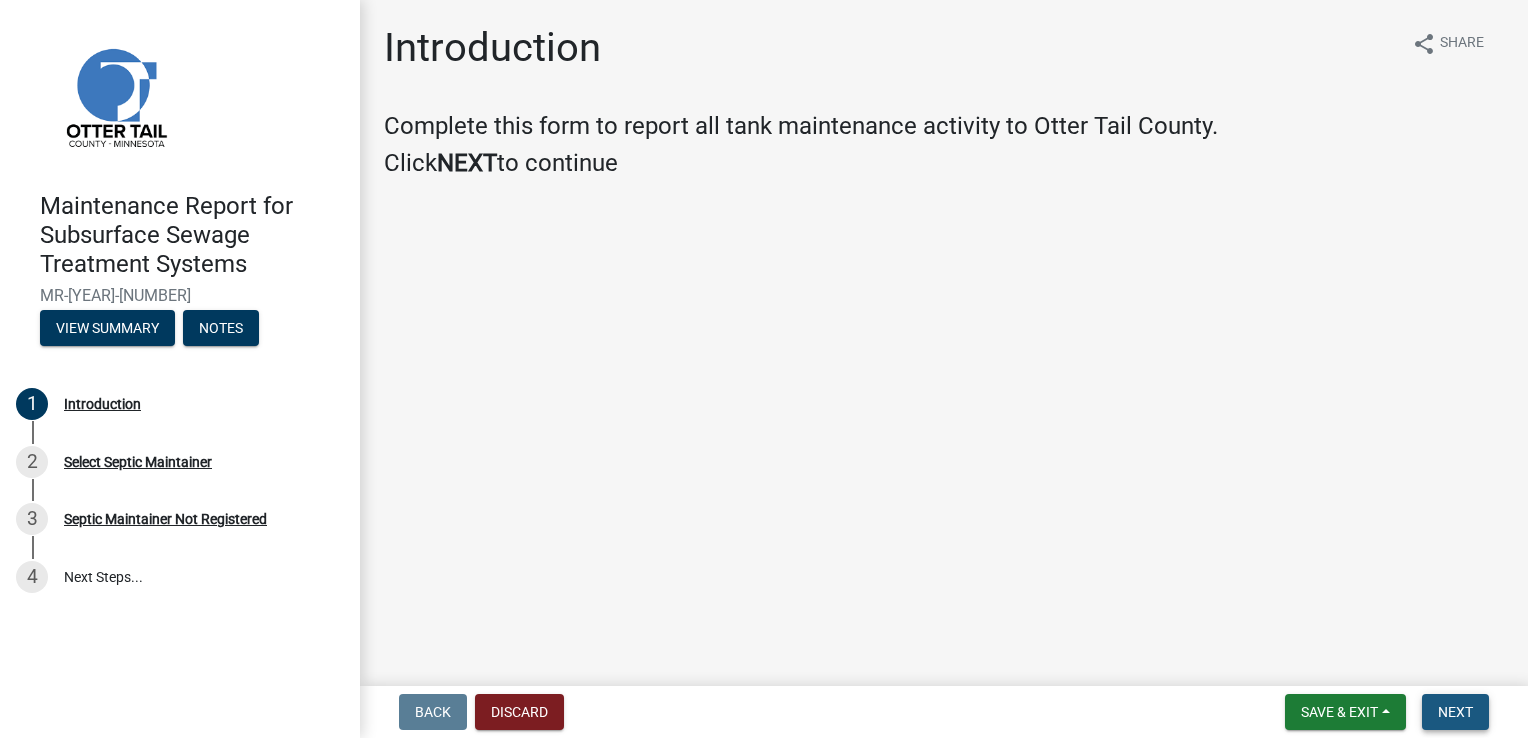 click on "Next" at bounding box center [1455, 712] 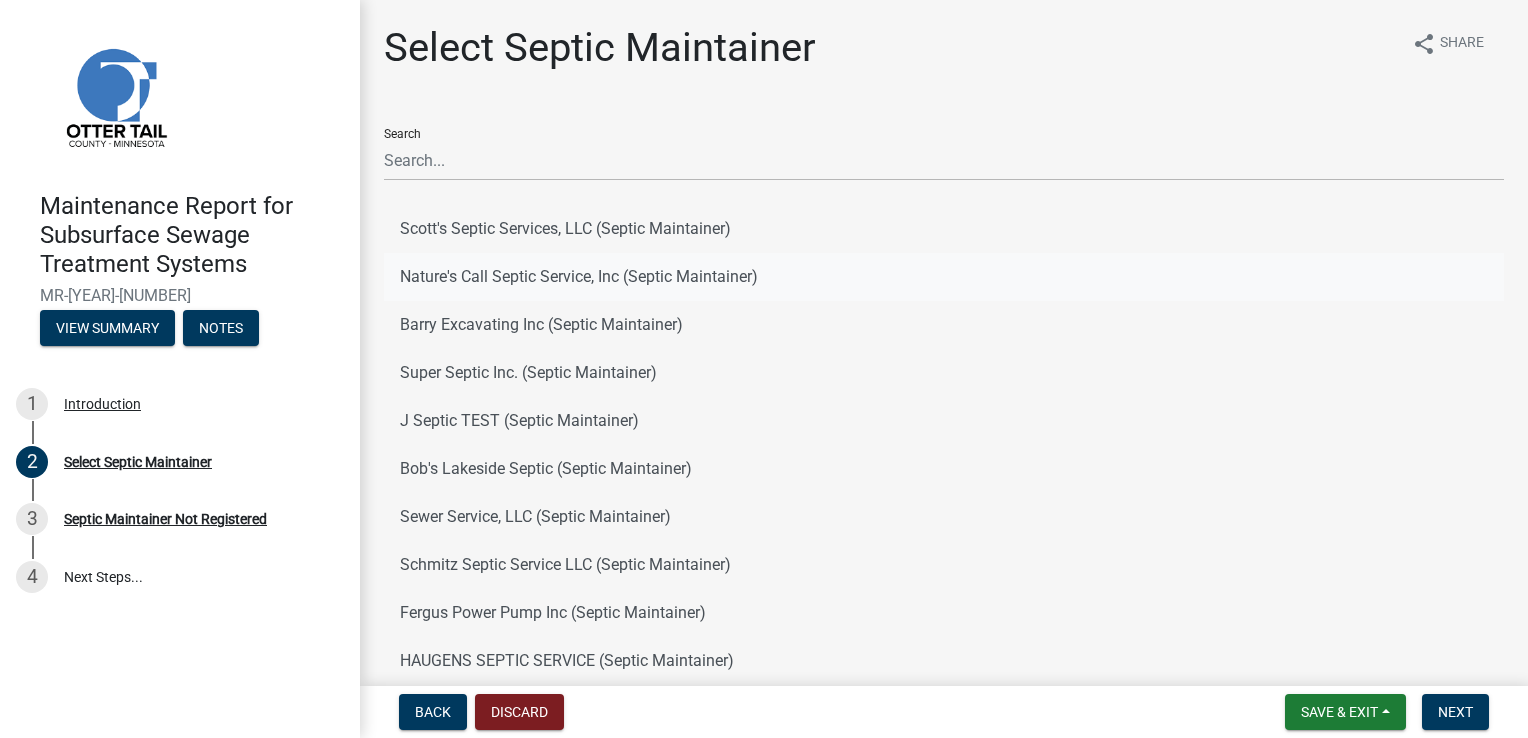 click on "Nature's Call Septic Service, Inc (Septic Maintainer)" 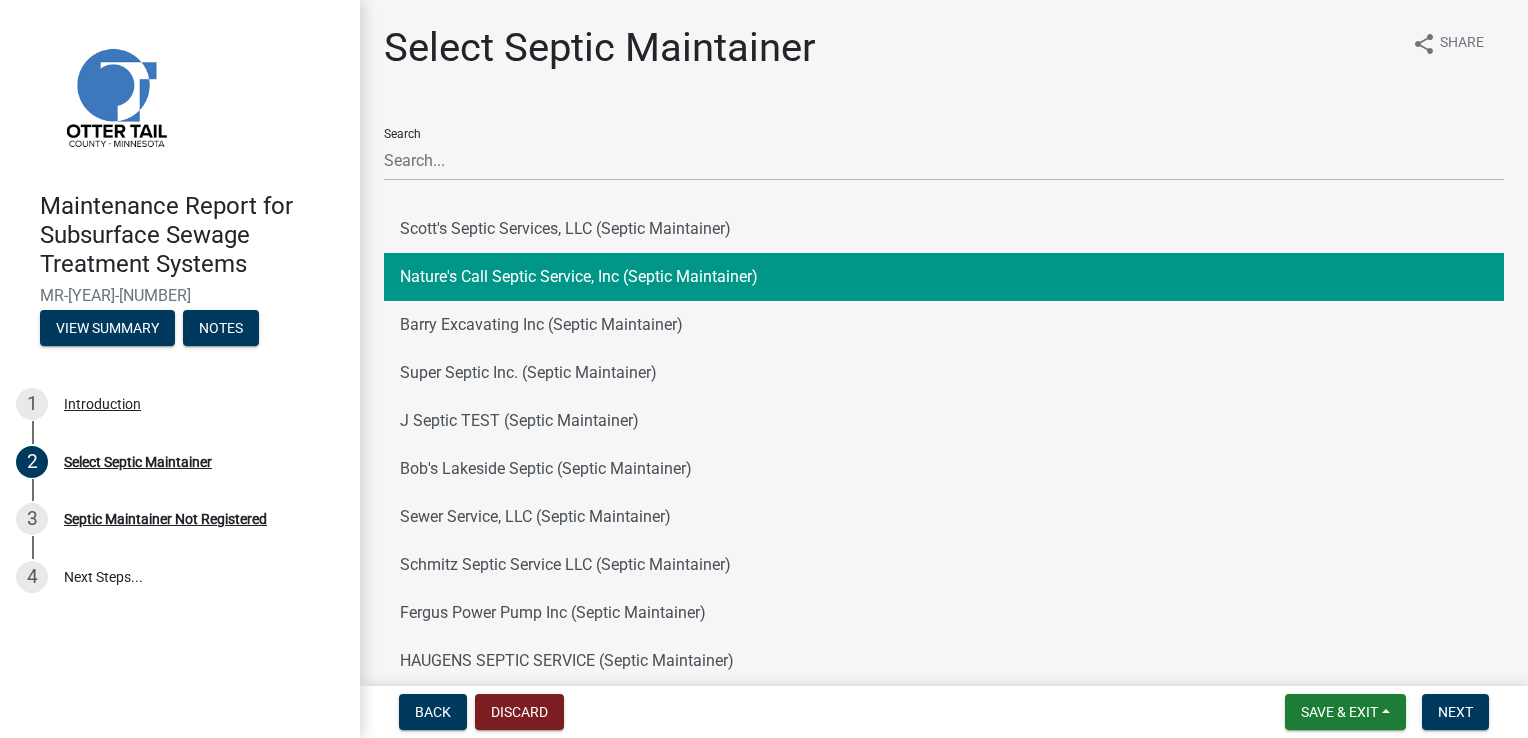 click on "Back  Discard   Save & Exit  Save  Save & Exit   Next" at bounding box center (944, 712) 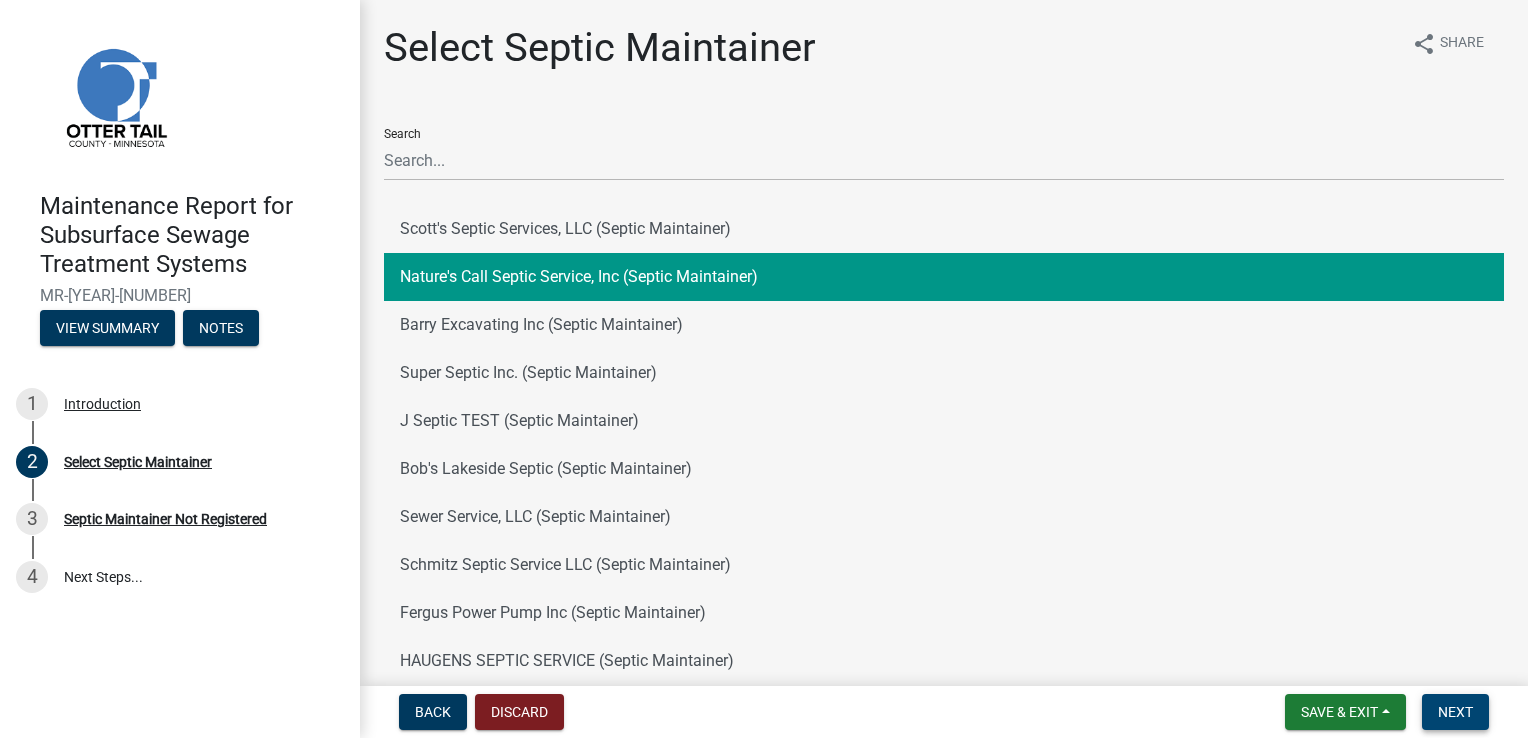 click on "Next" at bounding box center [1455, 712] 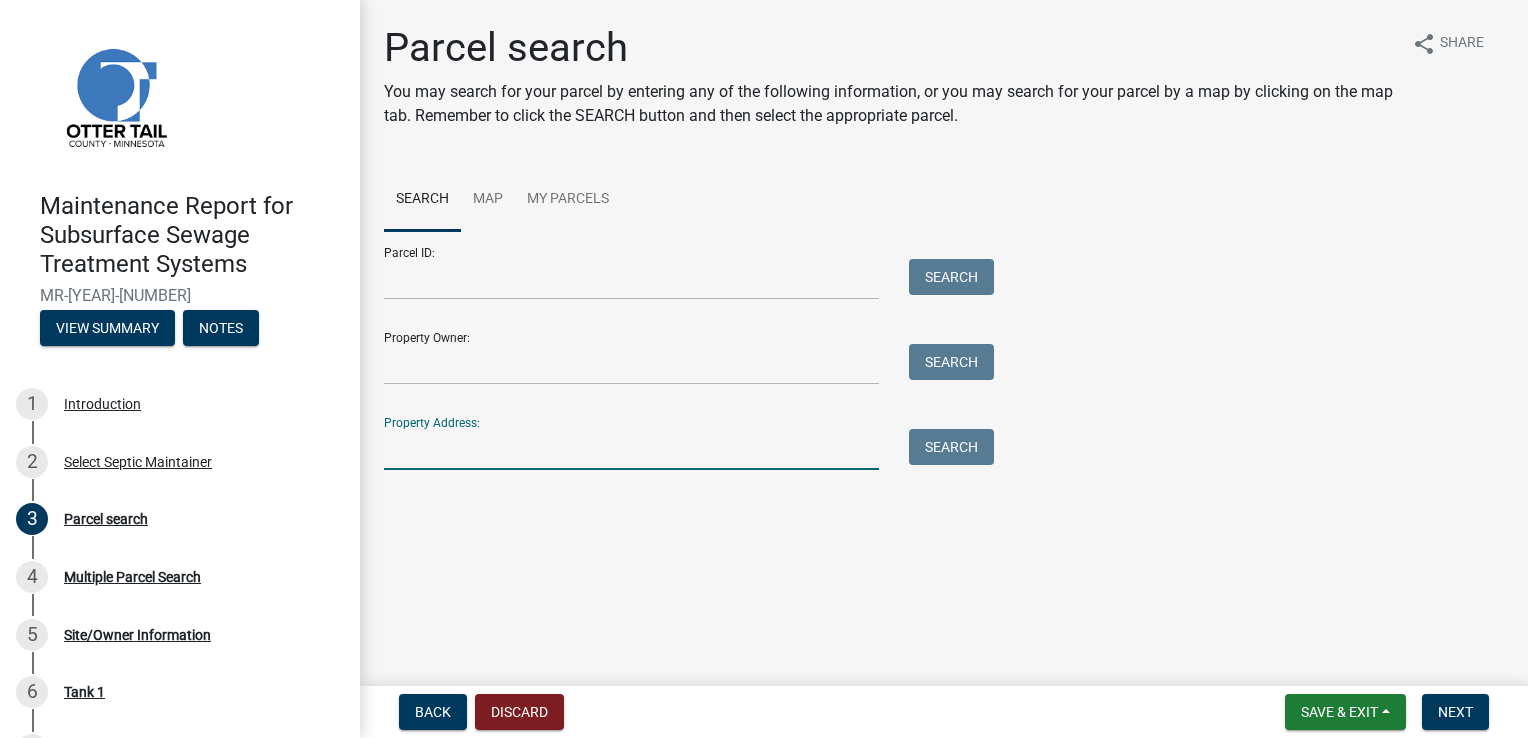 click on "Property Address:" at bounding box center (631, 449) 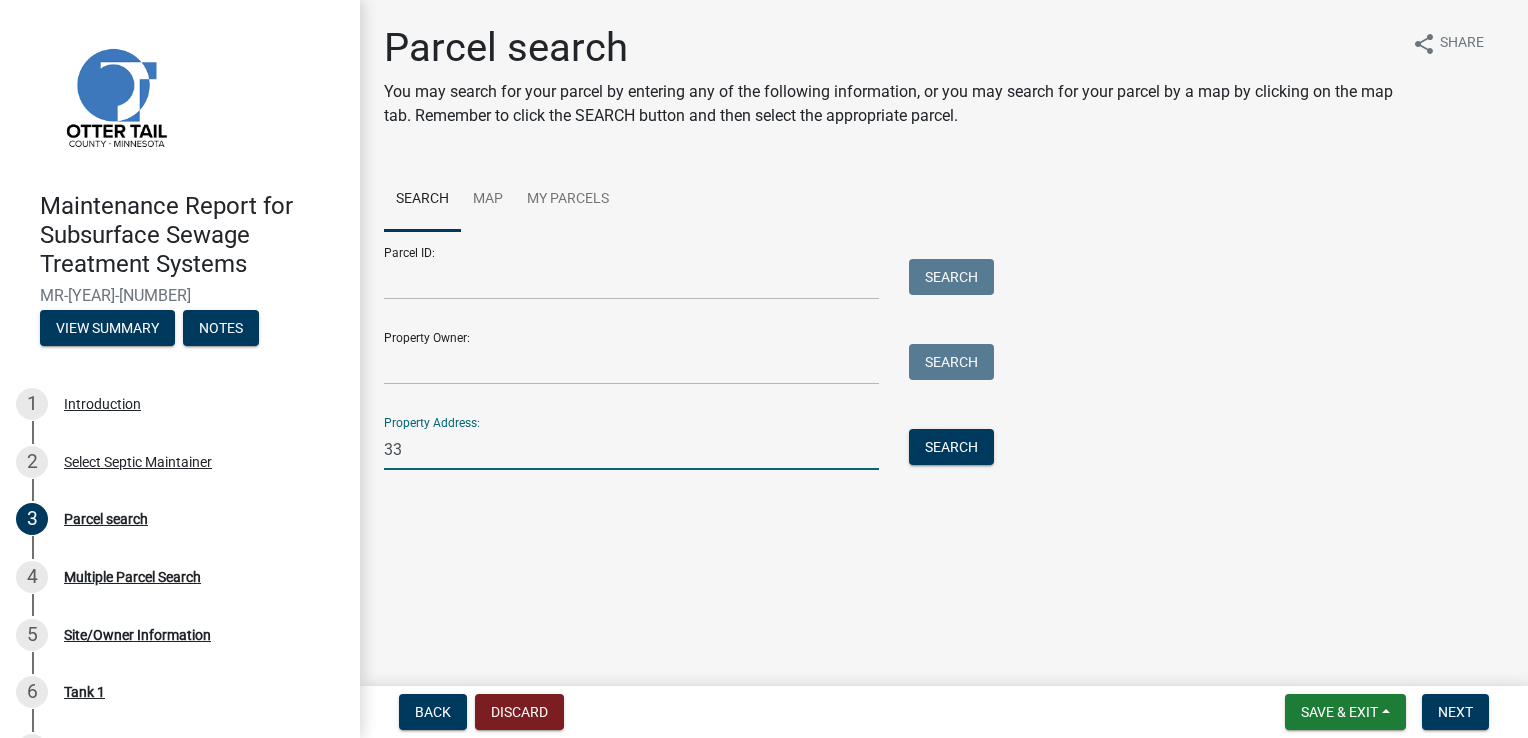 type on "3" 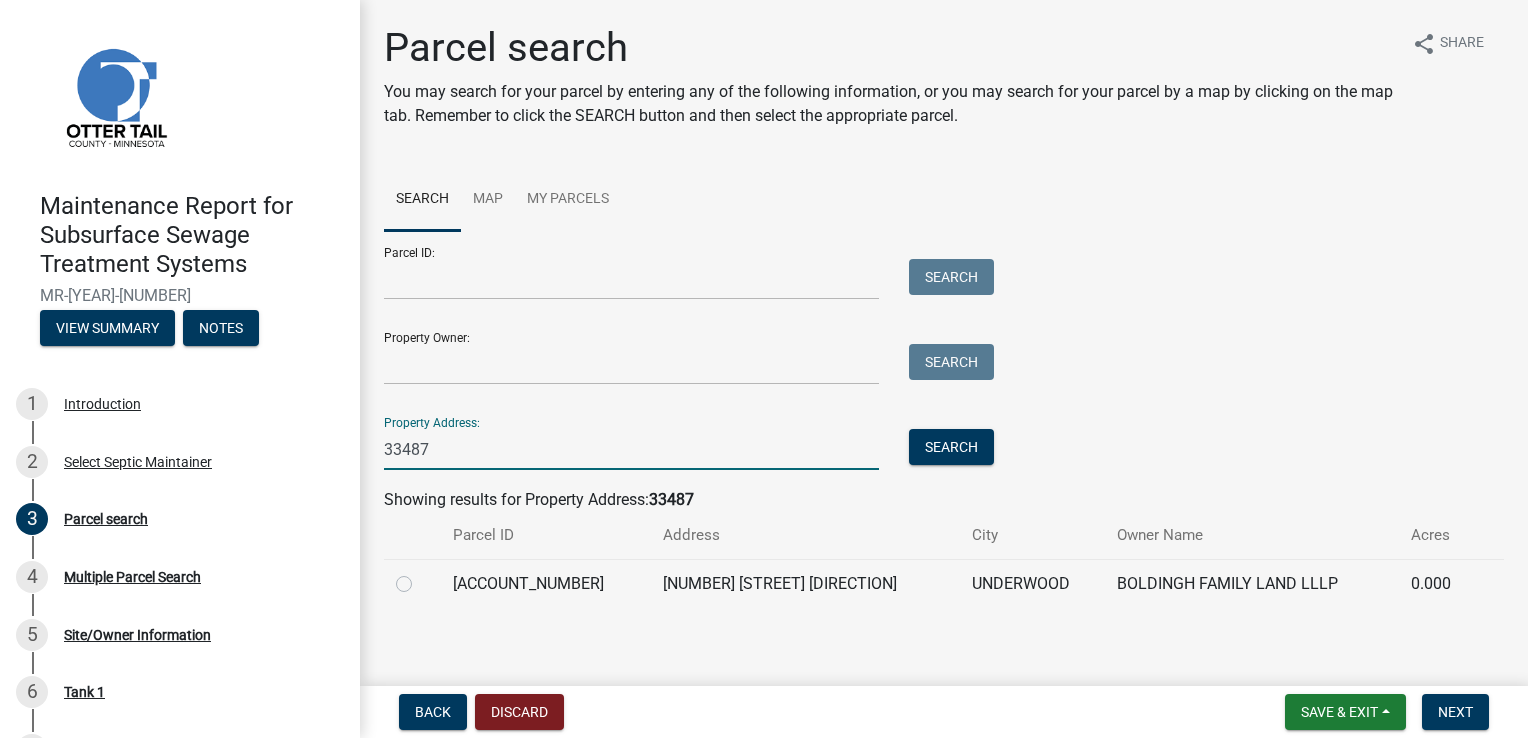 type on "33487" 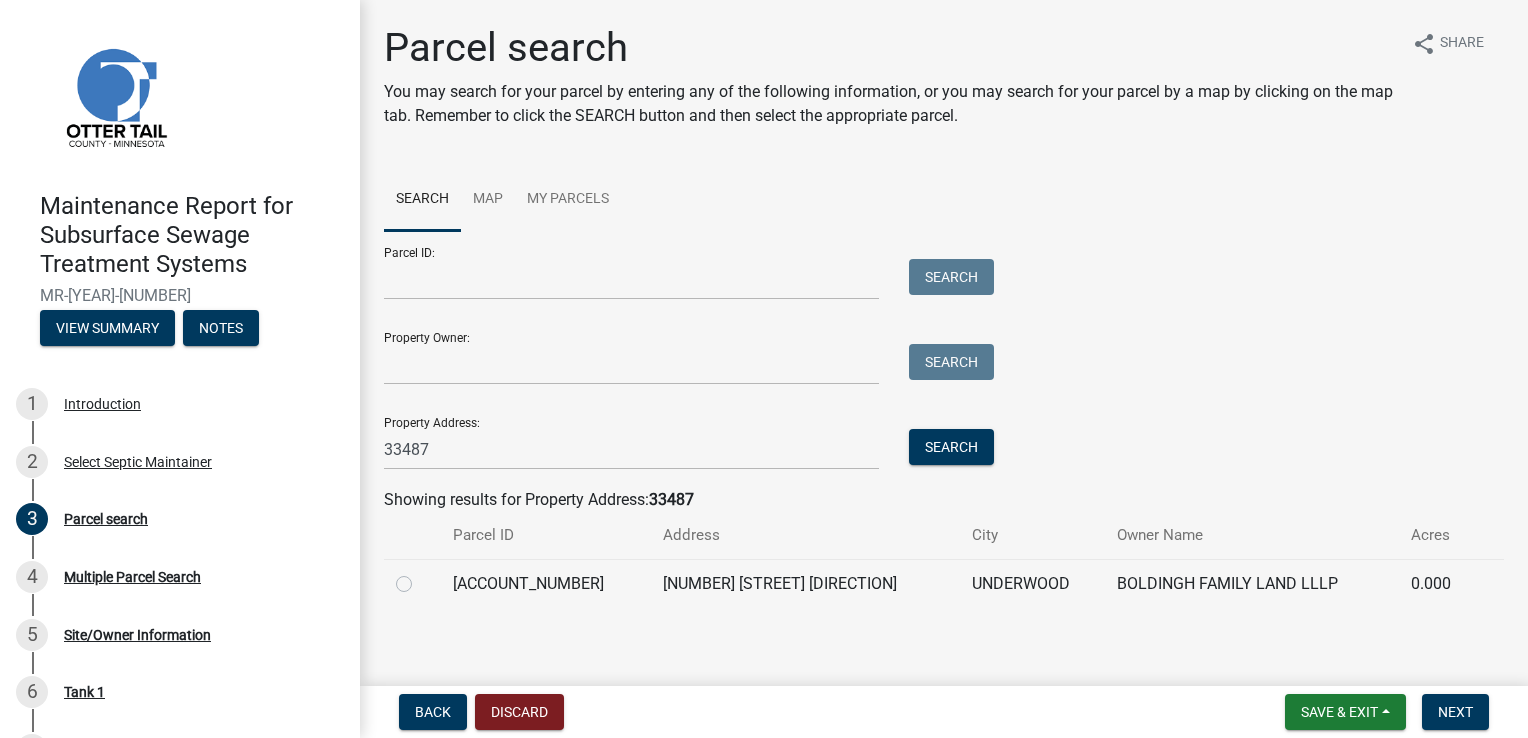 click 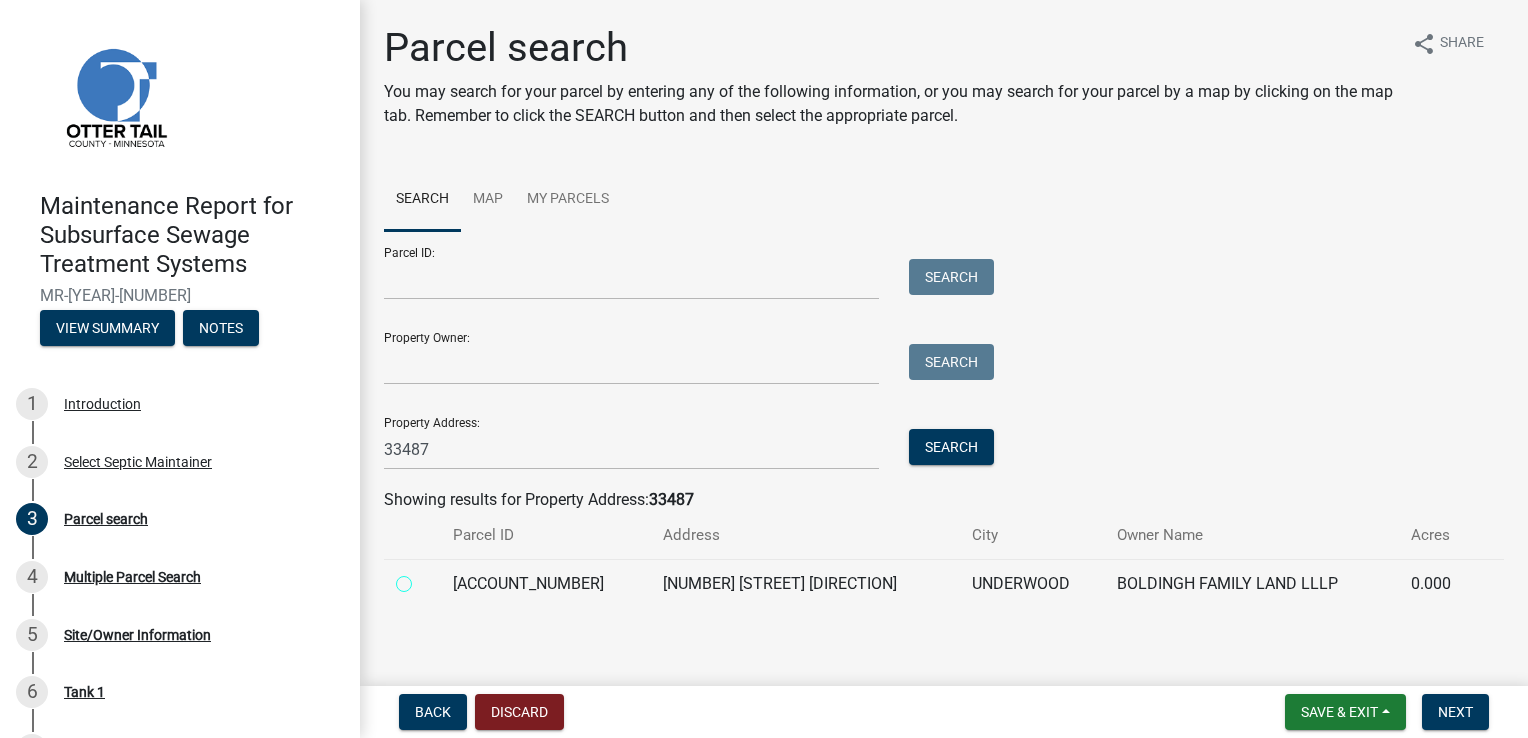 click at bounding box center [426, 578] 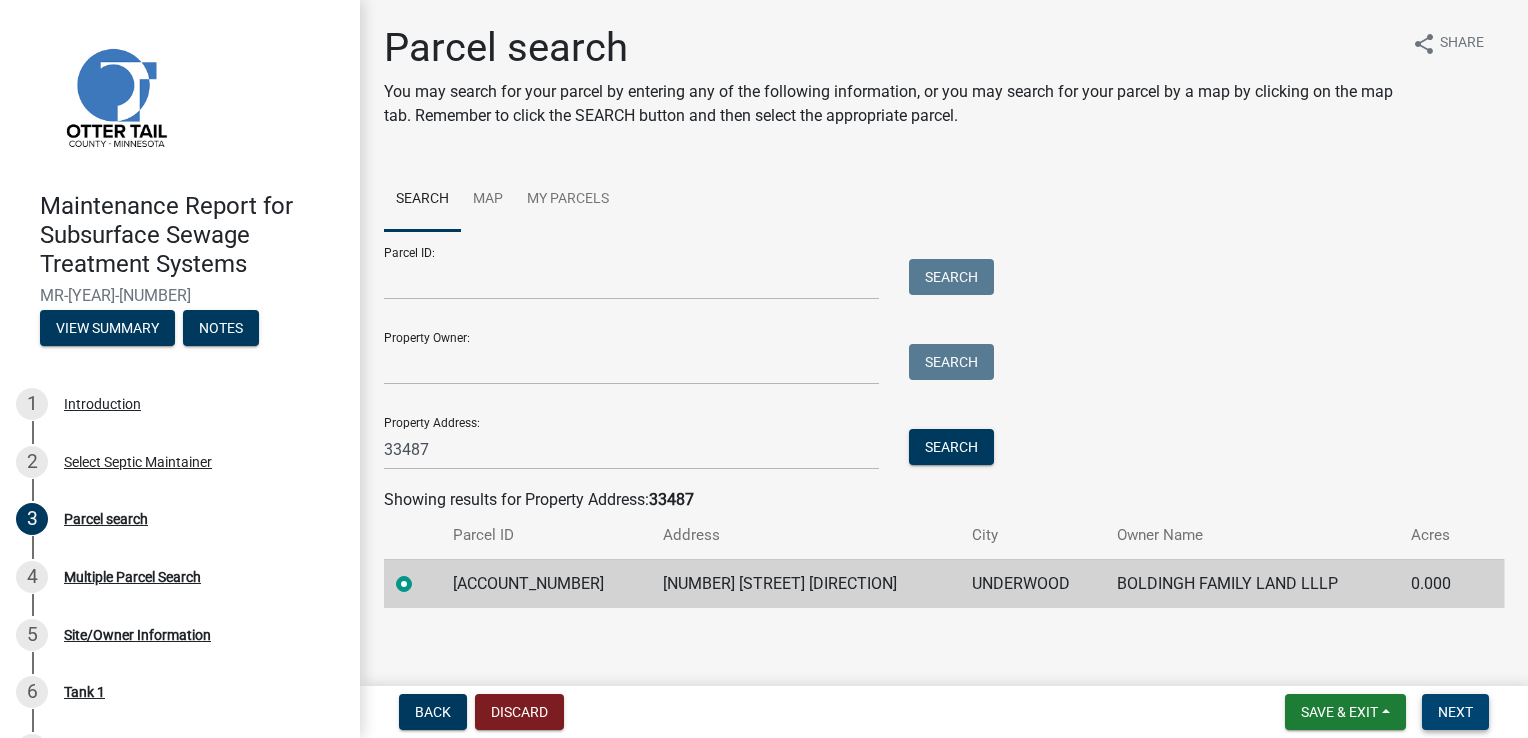 click on "Next" at bounding box center (1455, 712) 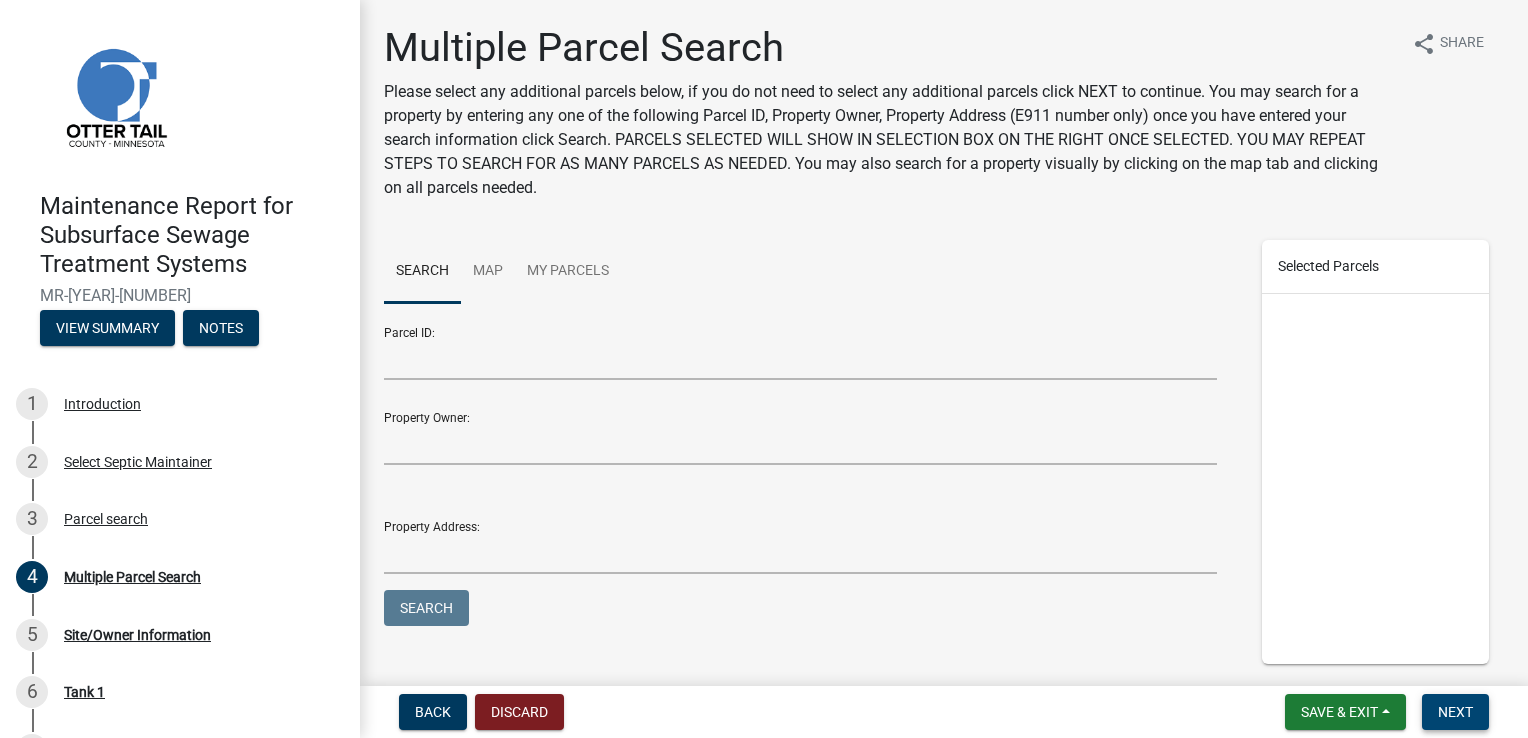 click on "Next" at bounding box center [1455, 712] 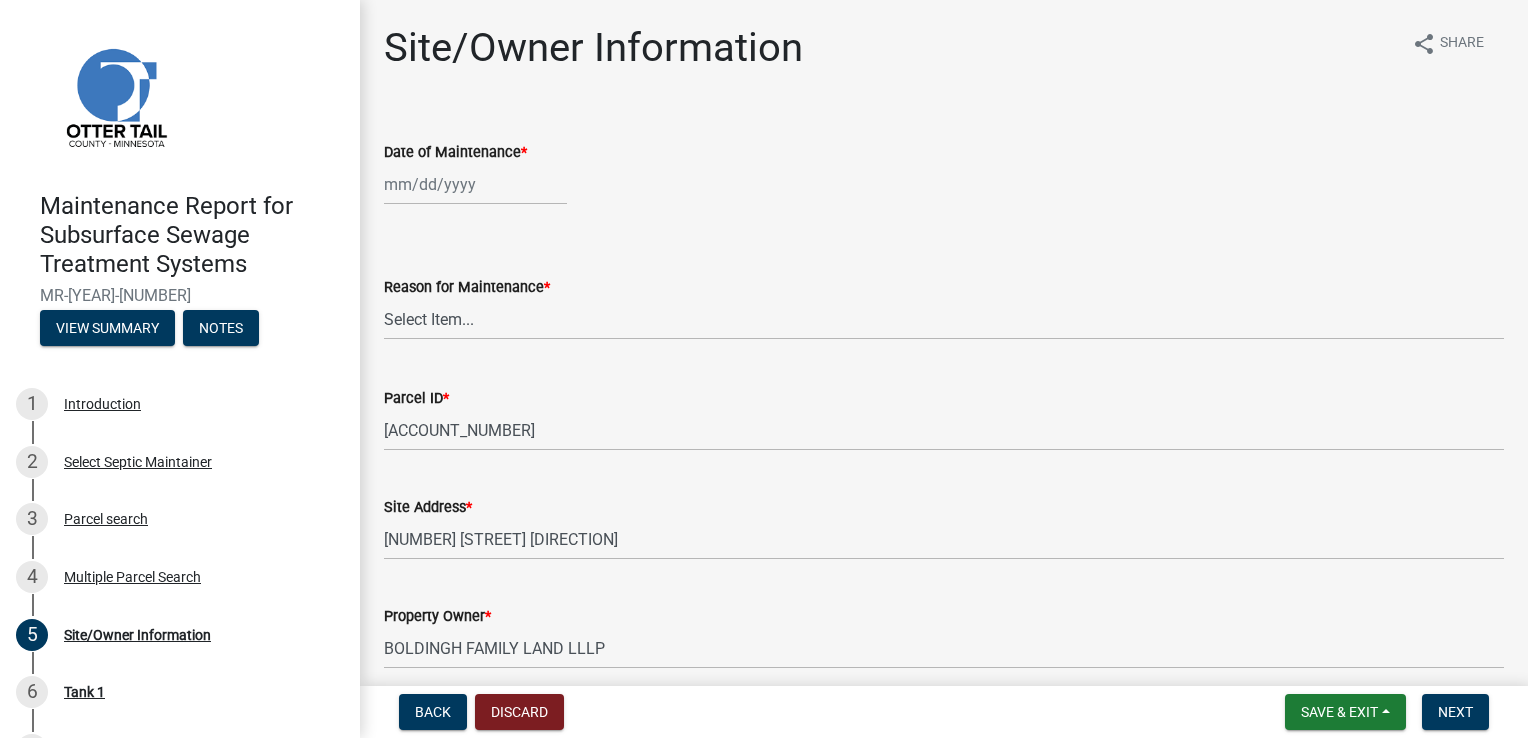 click 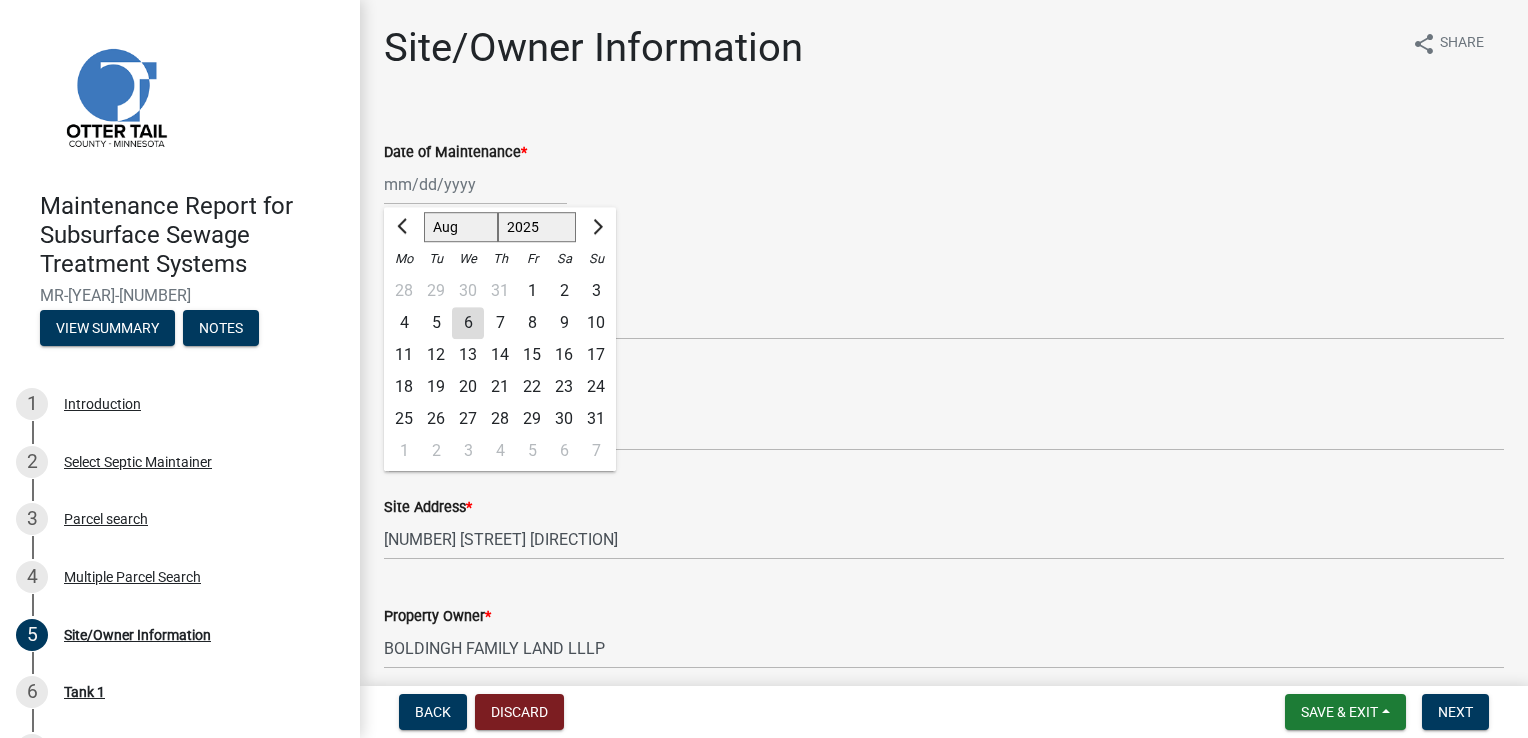 click on "5" 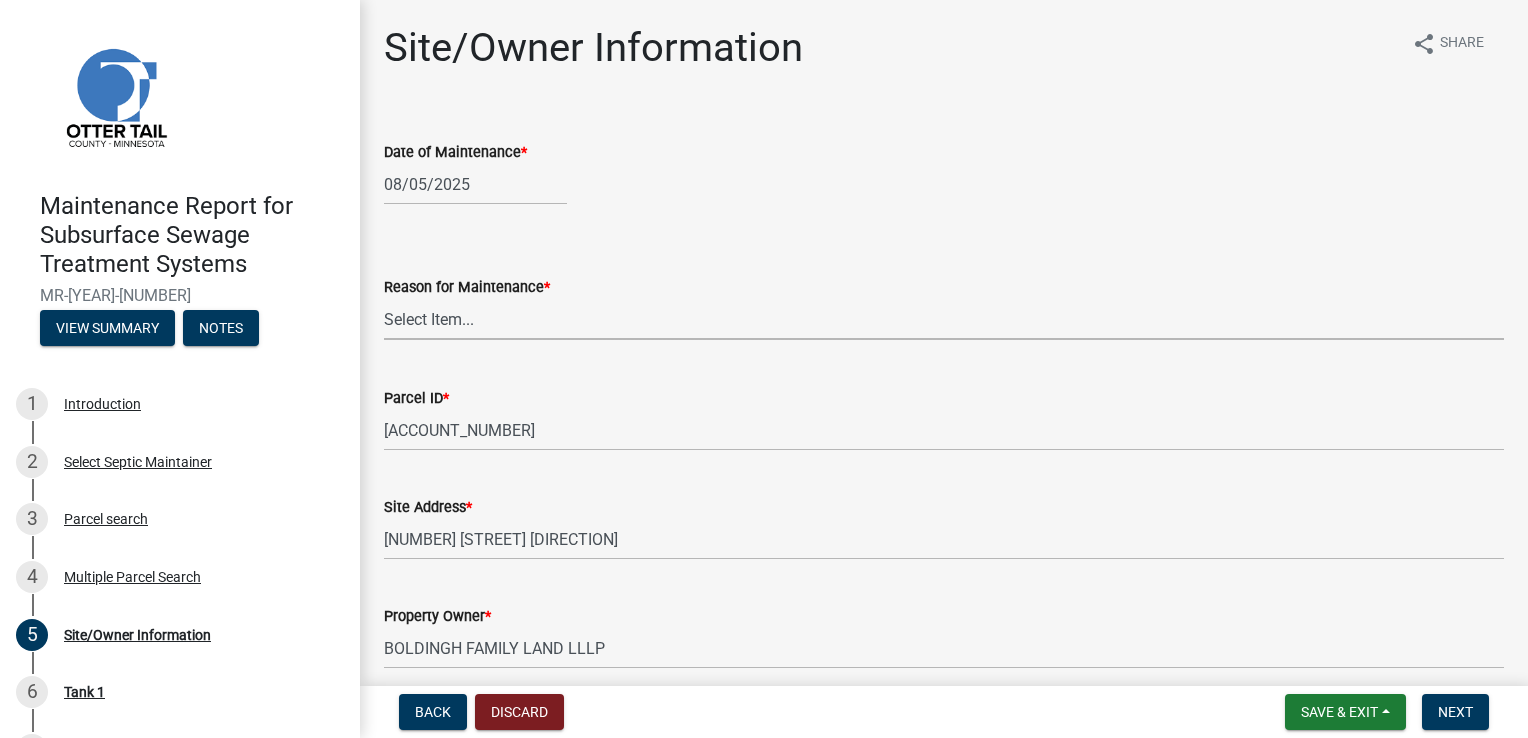 click on "Select Item...   Called   Routine   Other" at bounding box center (944, 319) 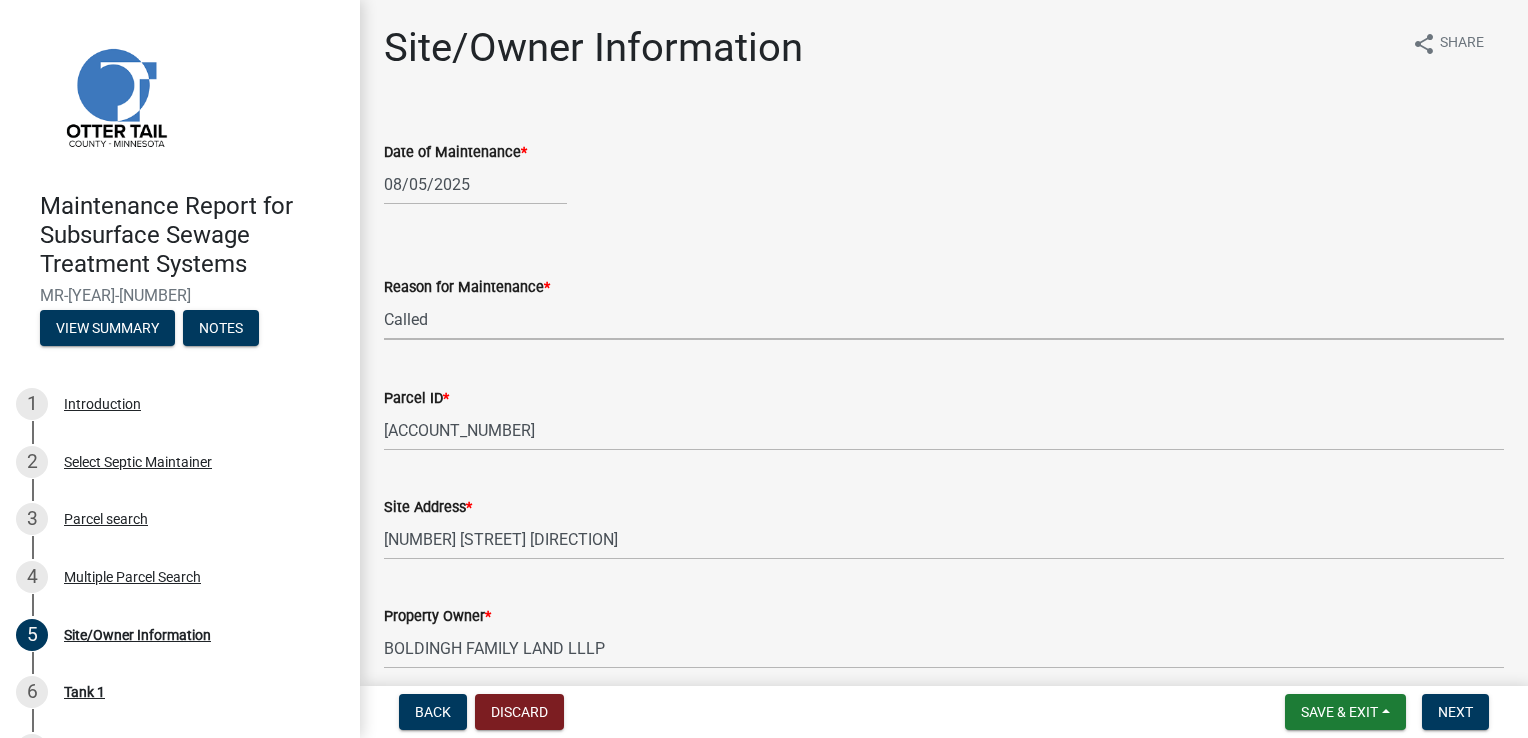 click on "Select Item...   Called   Routine   Other" at bounding box center (944, 319) 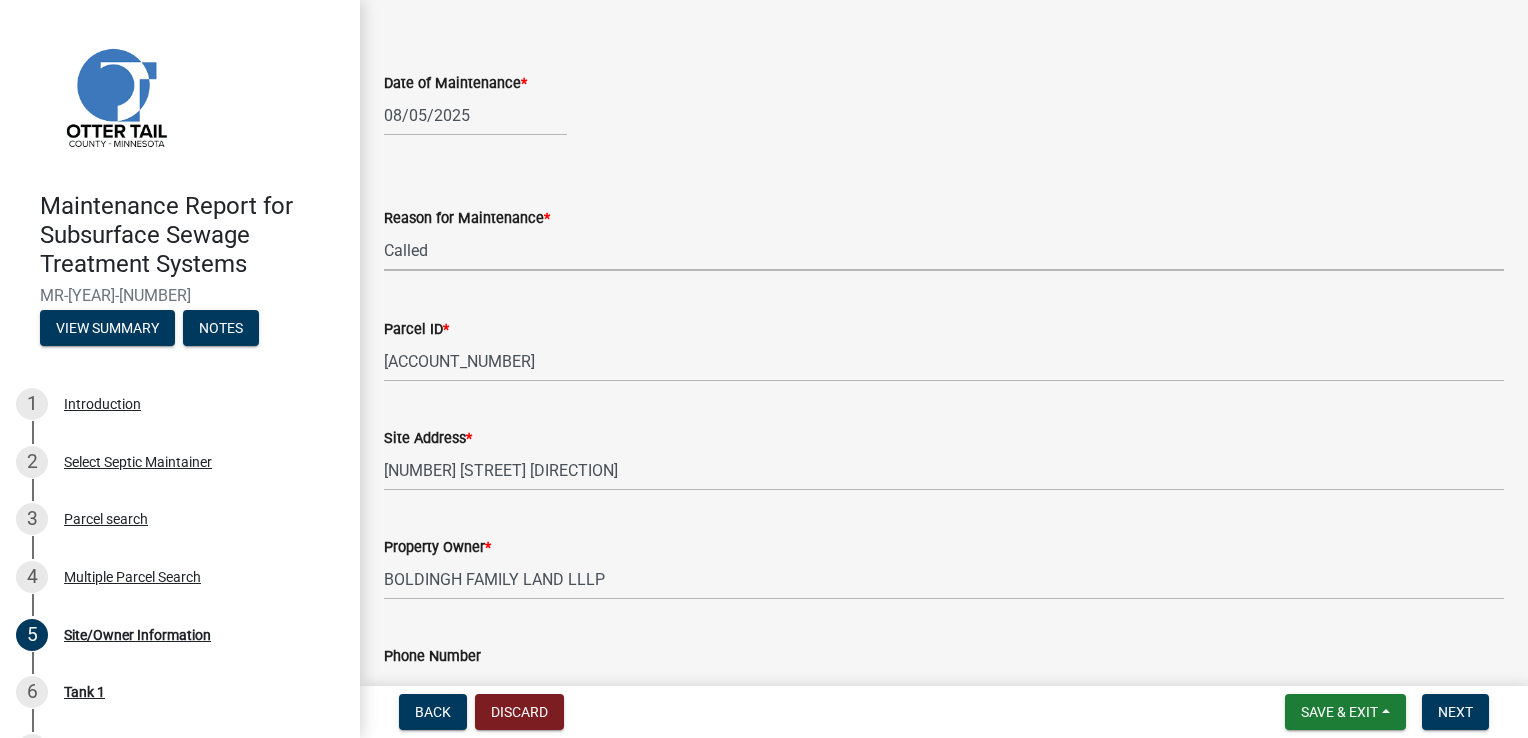 scroll, scrollTop: 300, scrollLeft: 0, axis: vertical 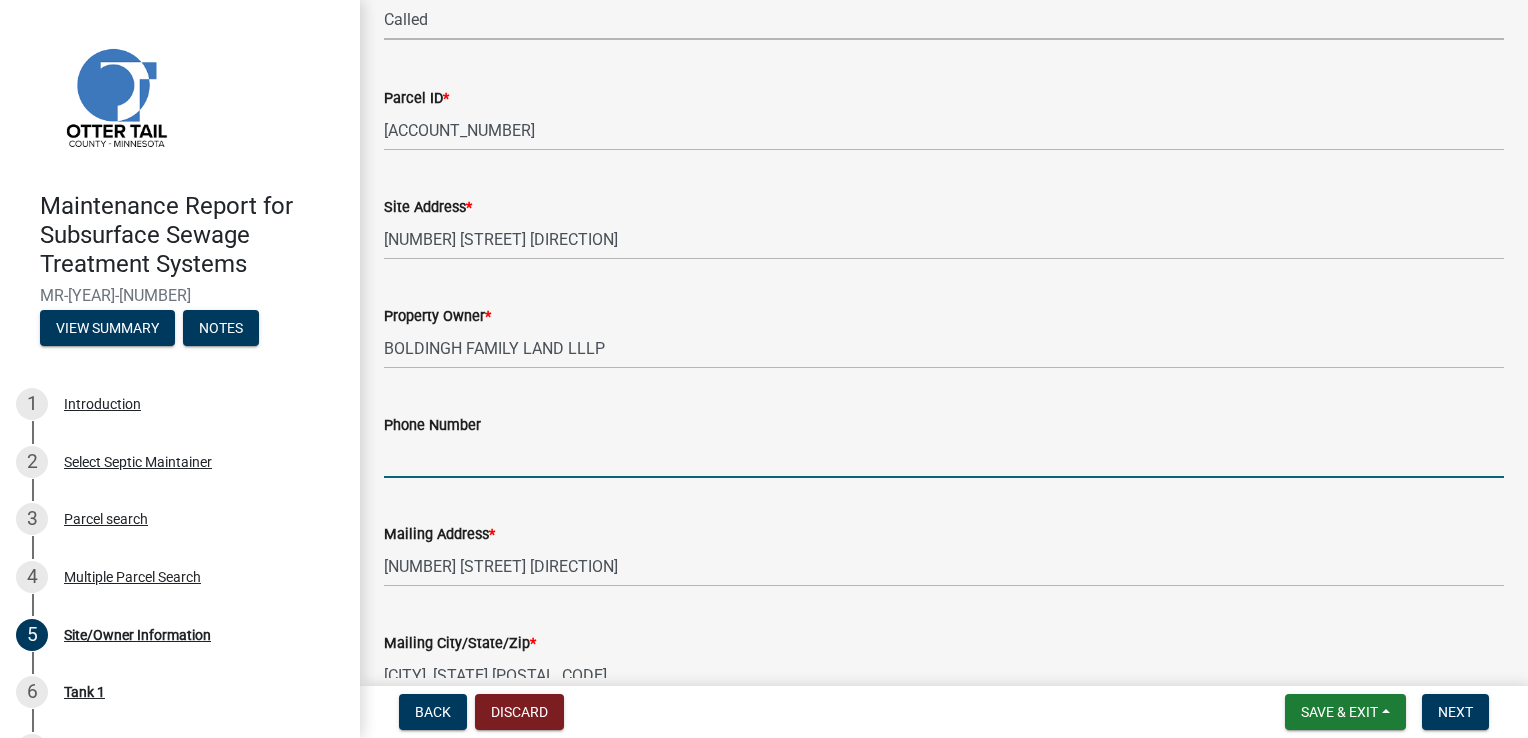 click on "Phone Number" at bounding box center [944, 457] 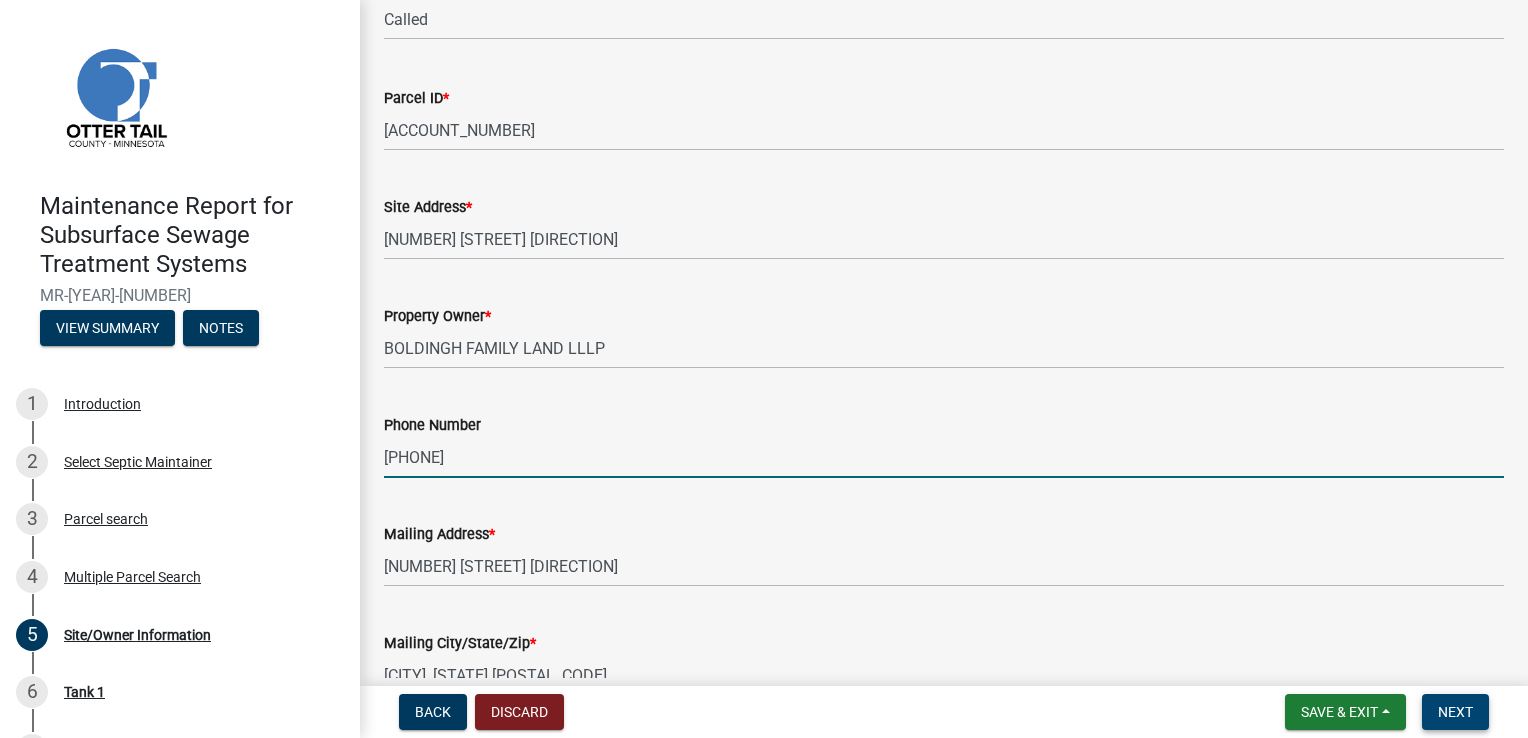 type on "[PHONE]" 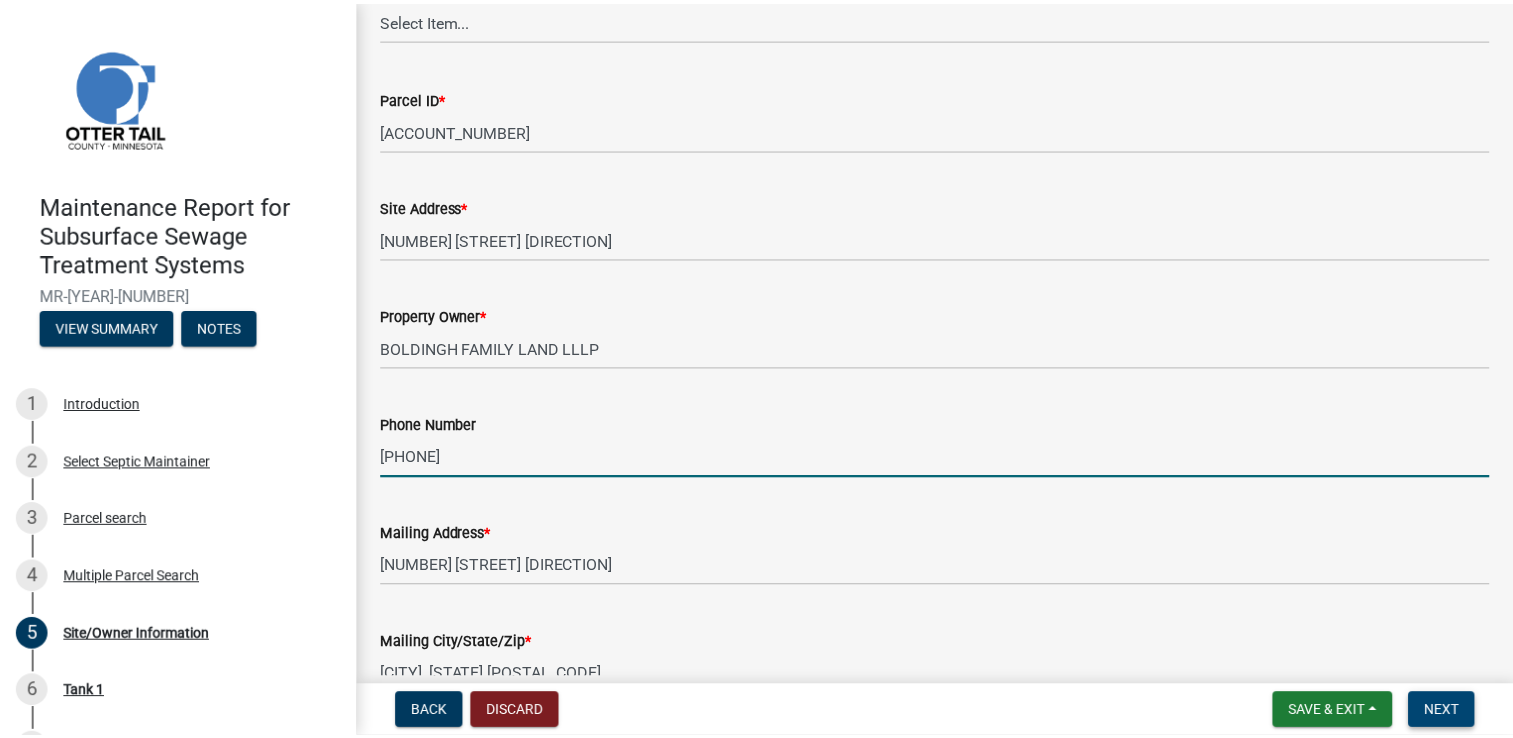 scroll, scrollTop: 0, scrollLeft: 0, axis: both 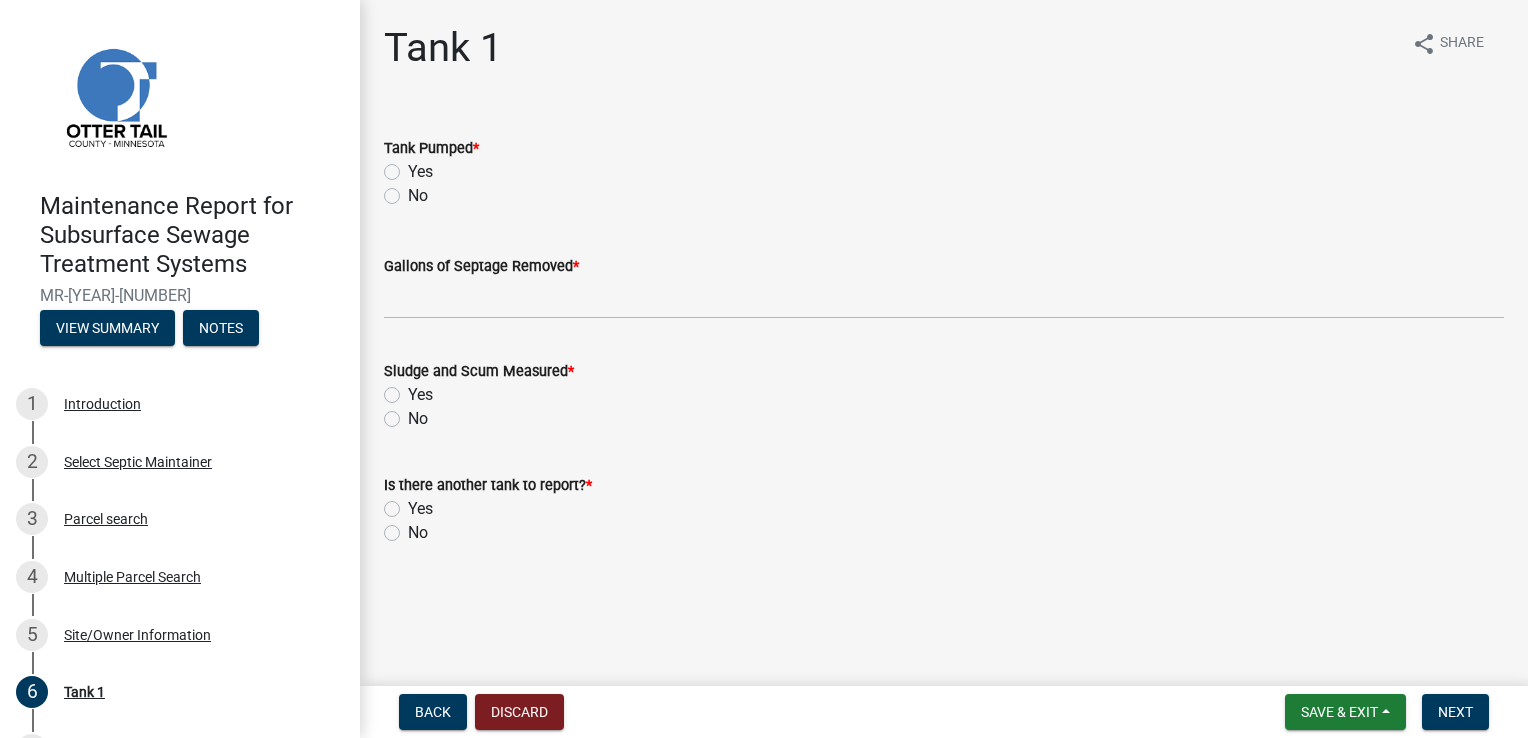 click on "Yes" 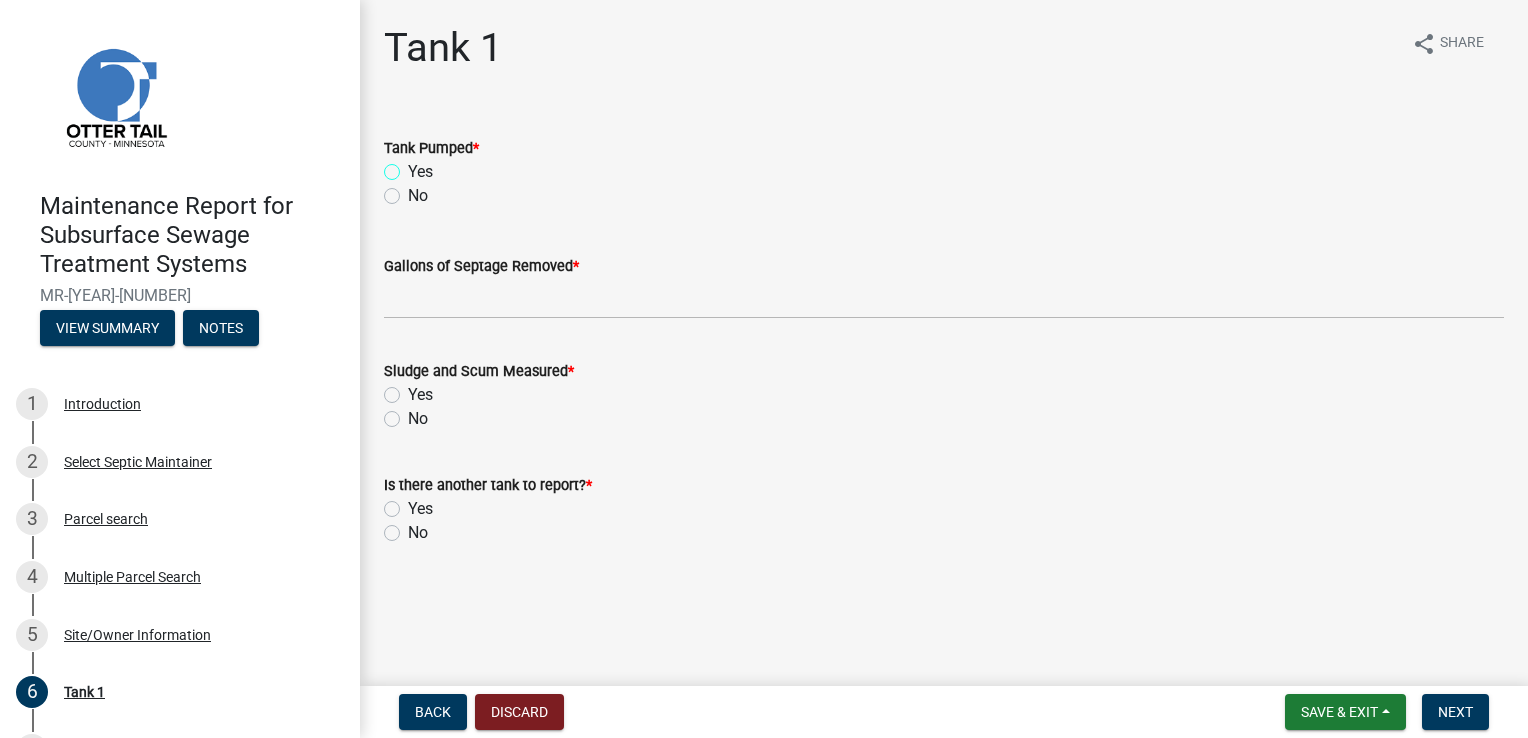 click on "Yes" at bounding box center [414, 166] 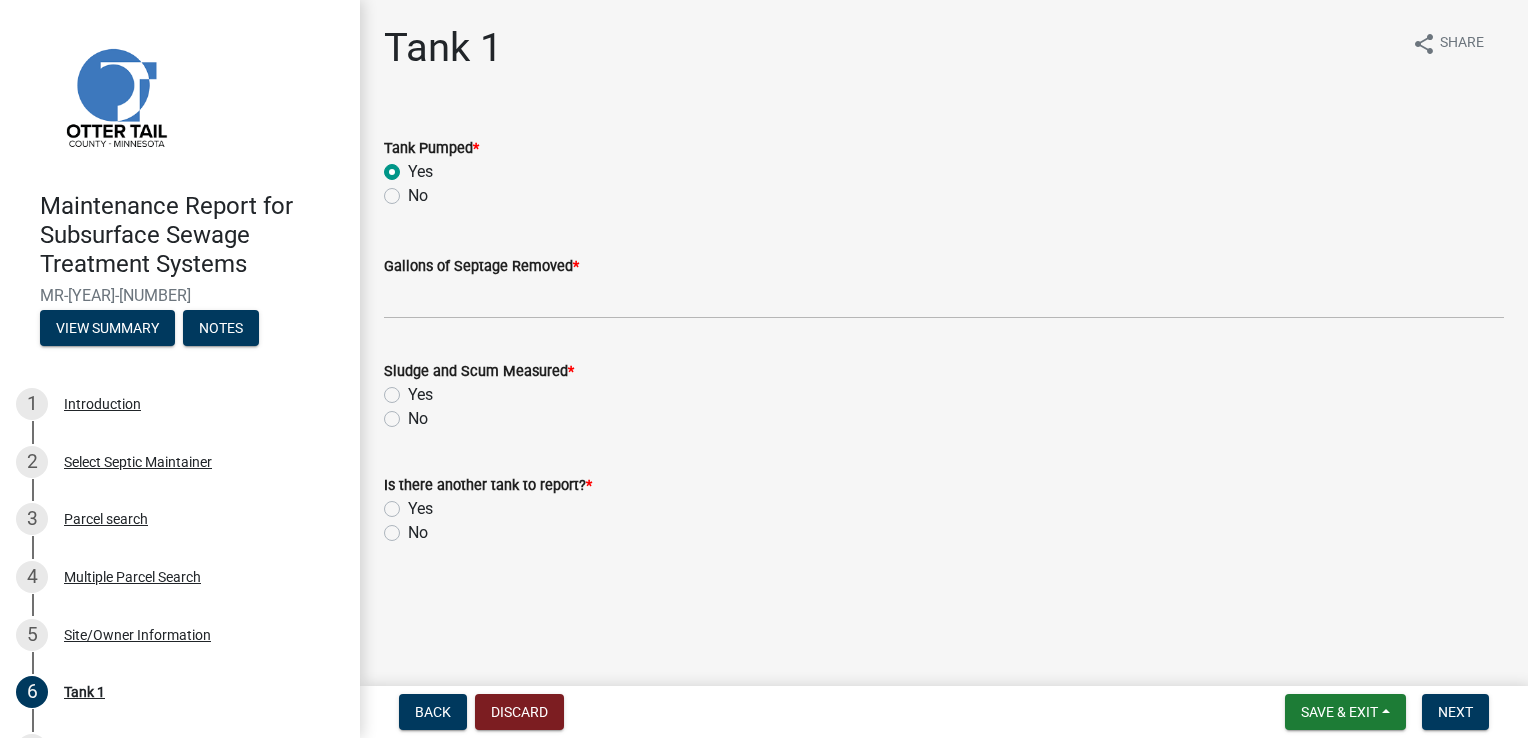 radio on "true" 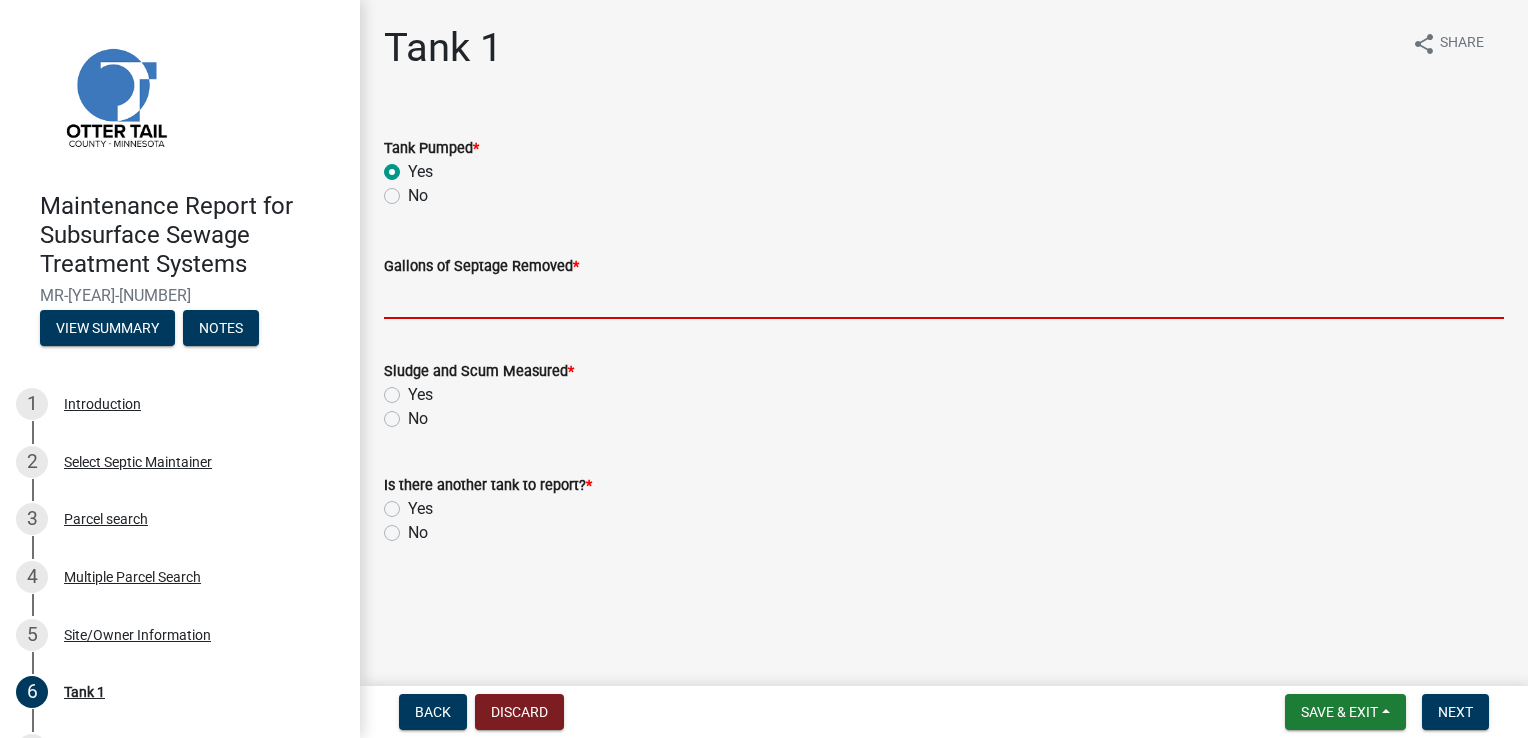 click on "Gallons of Septage Removed  *" at bounding box center (944, 298) 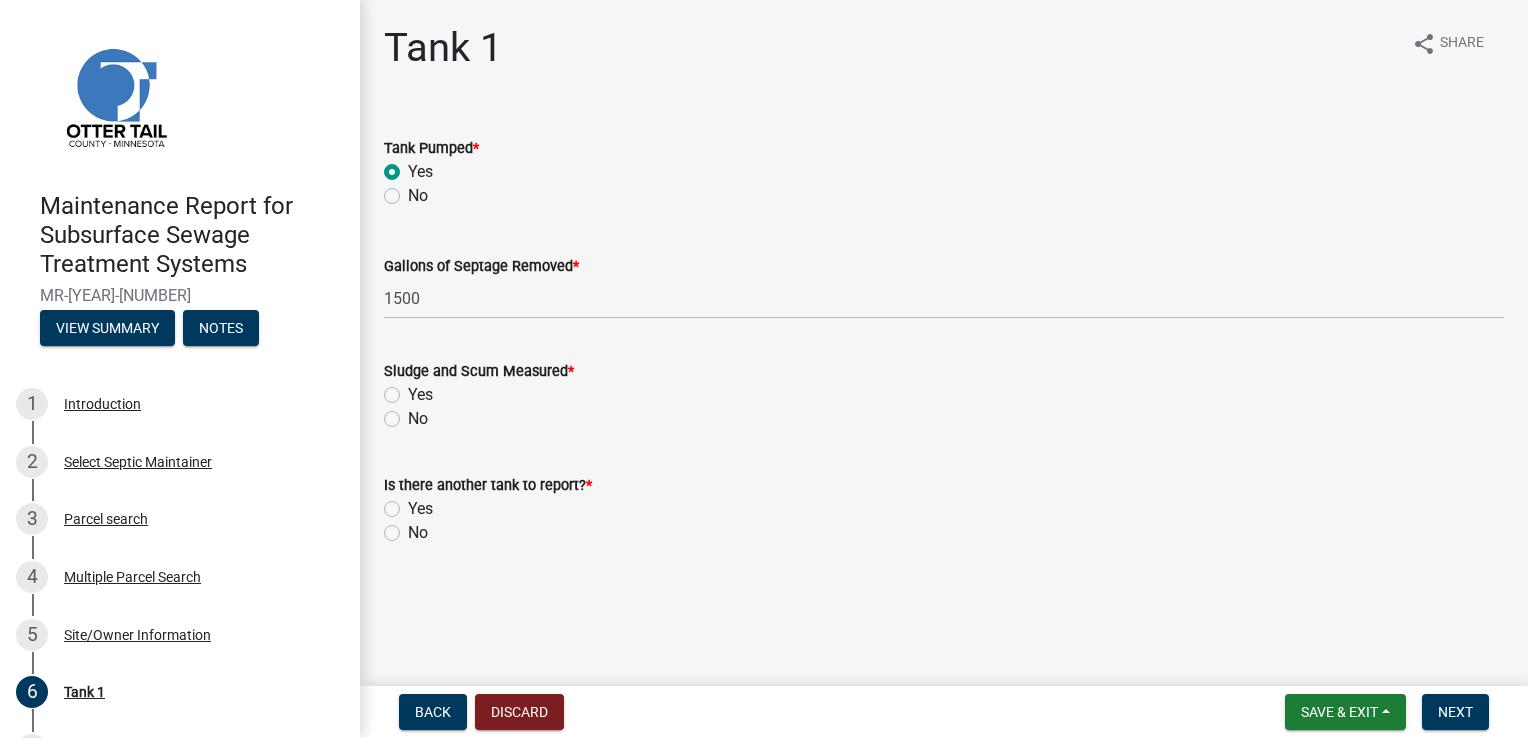 click on "Yes" 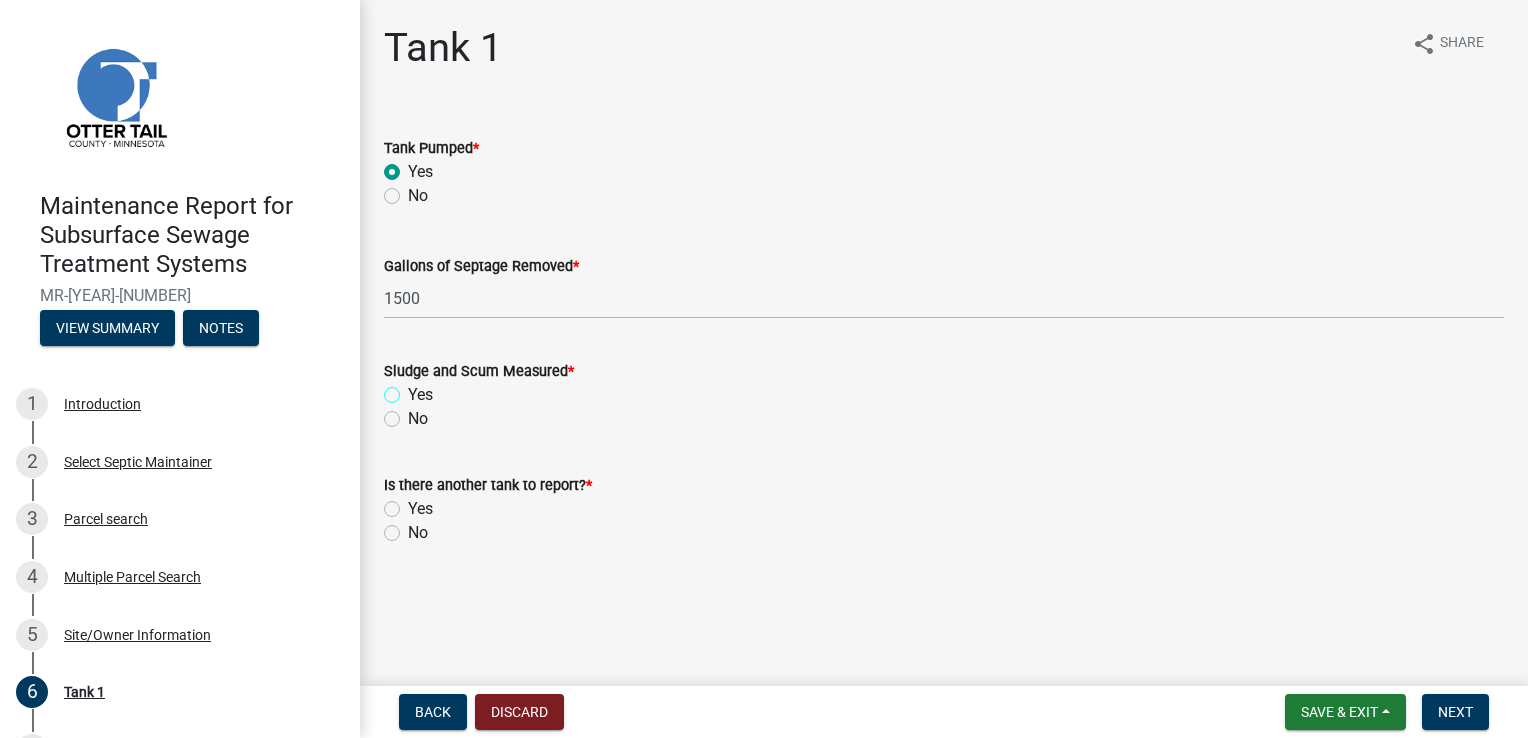 click on "Yes" at bounding box center (414, 389) 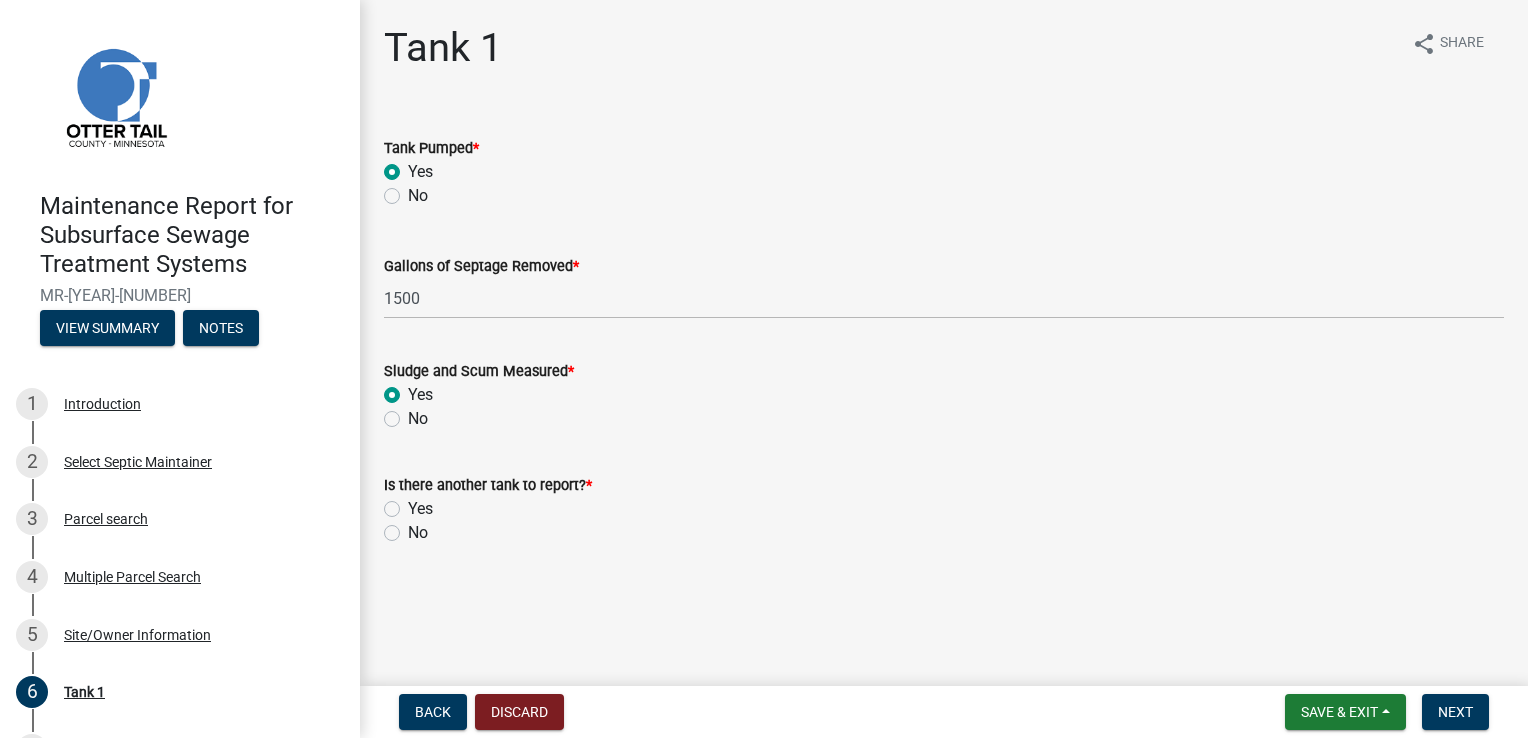 radio on "true" 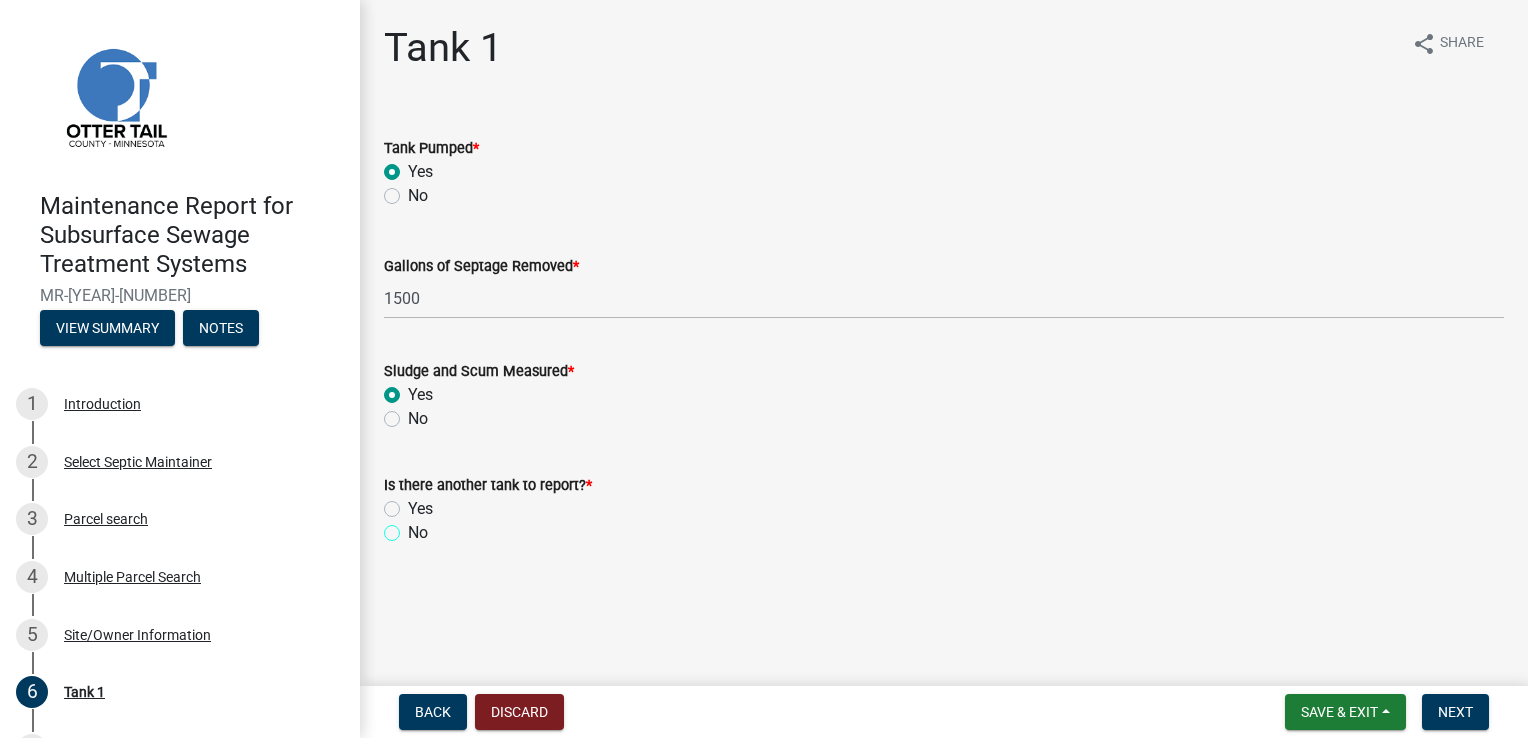 click on "No" at bounding box center [414, 527] 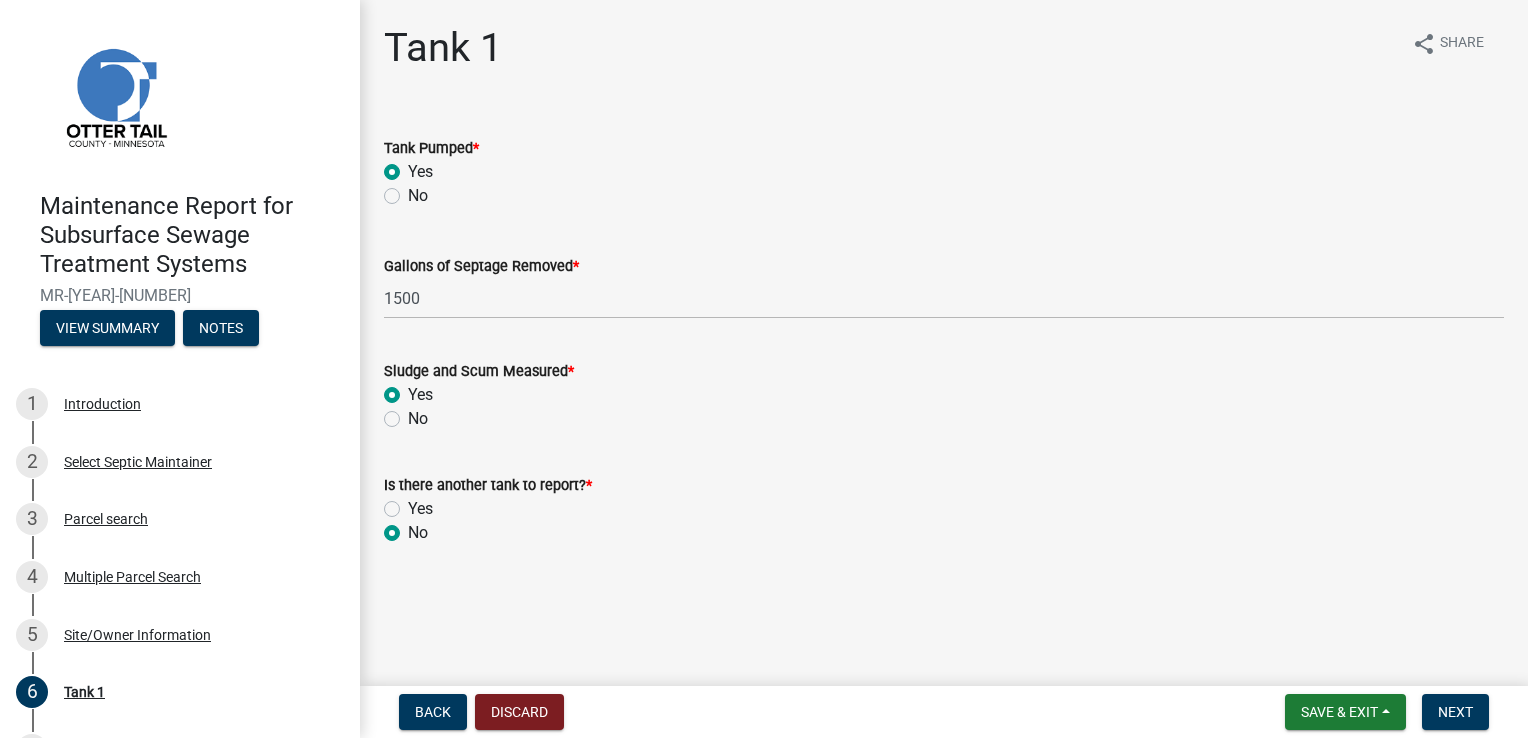 radio on "true" 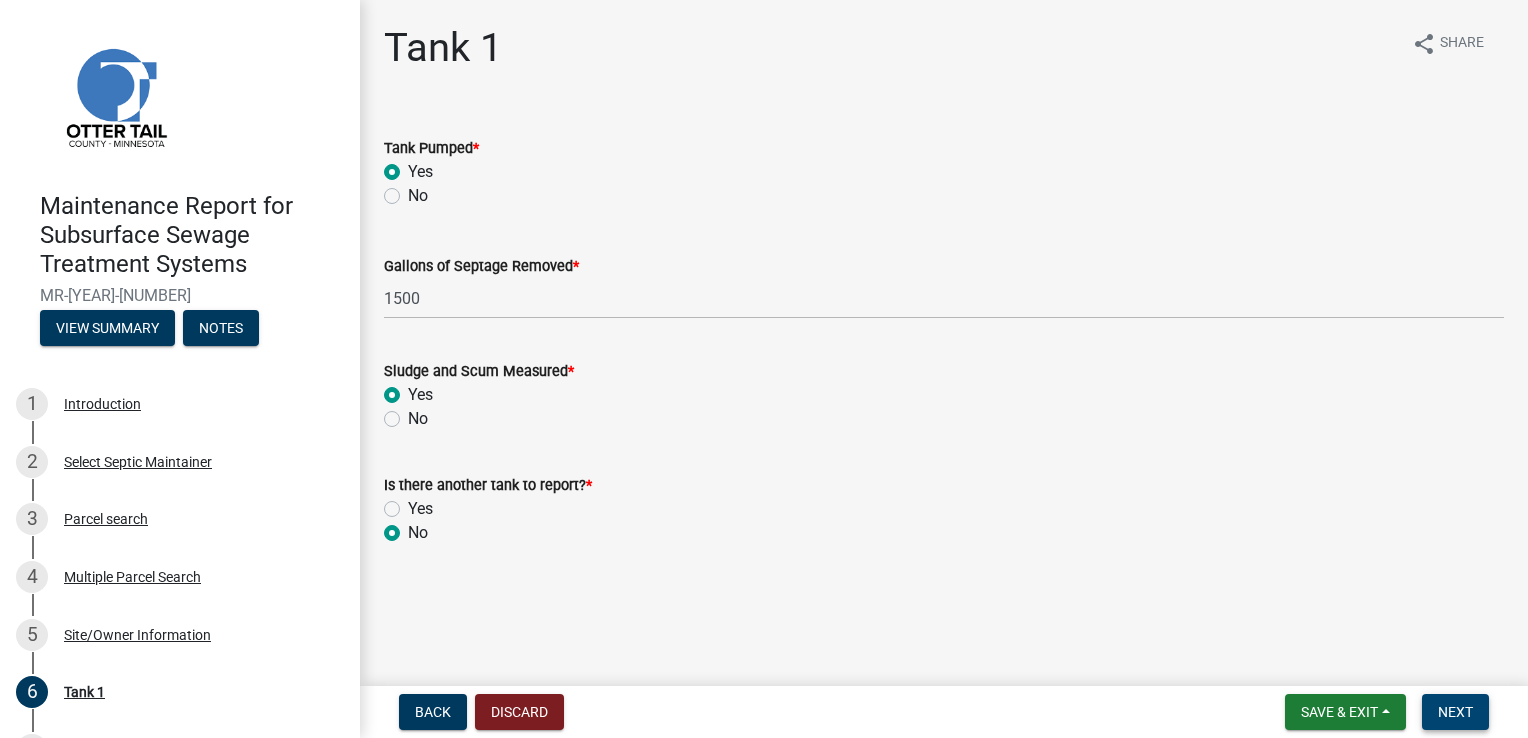 click on "Next" at bounding box center (1455, 712) 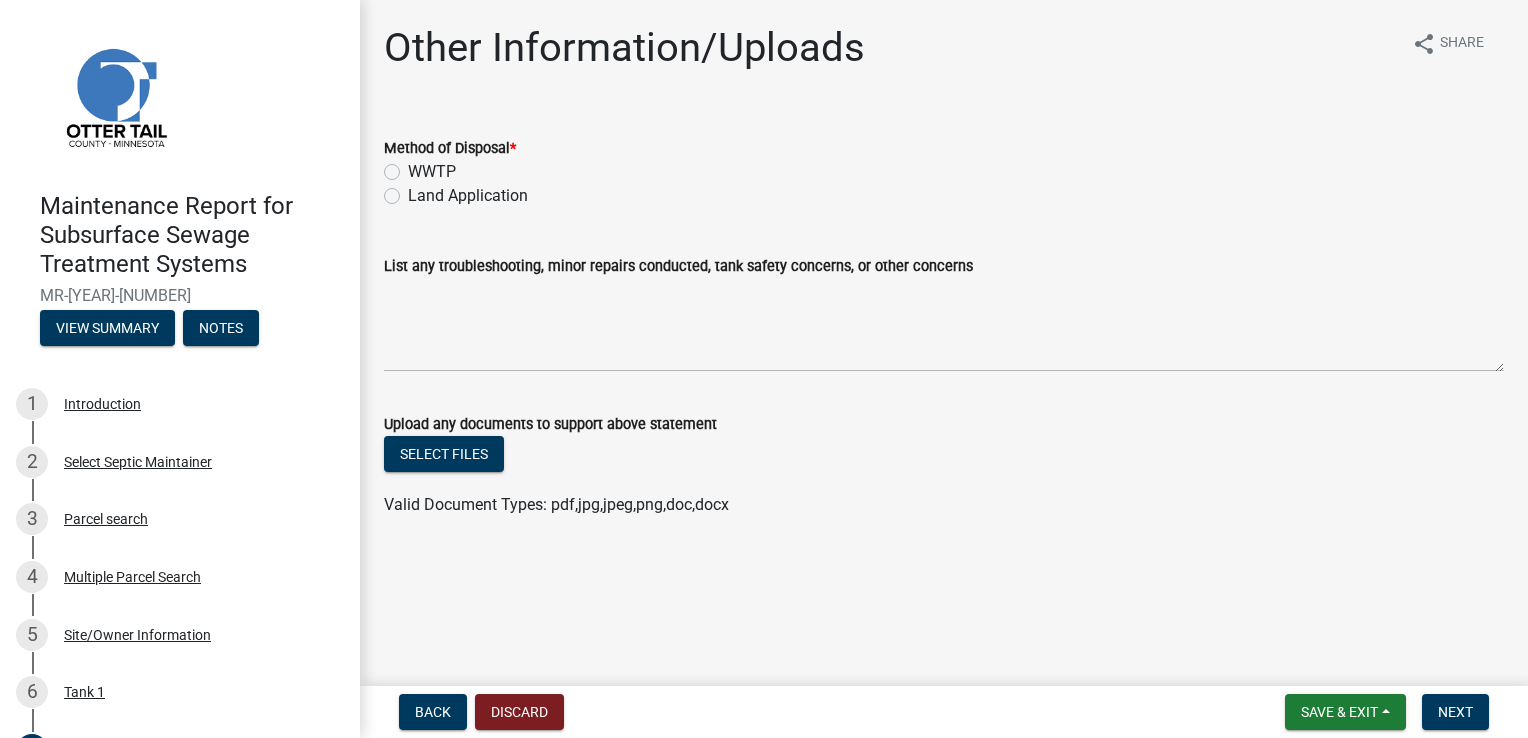 click on "Land Application" 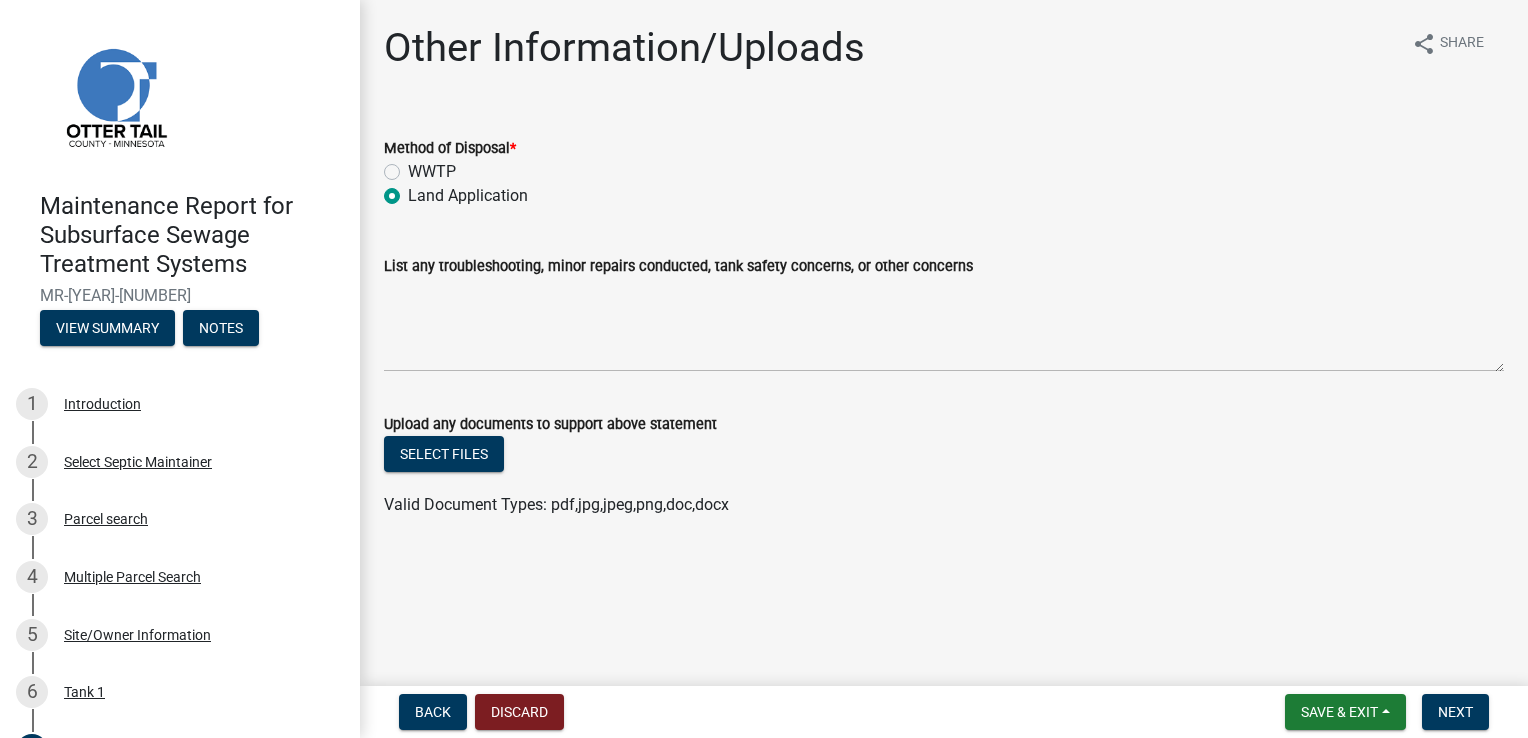 radio on "true" 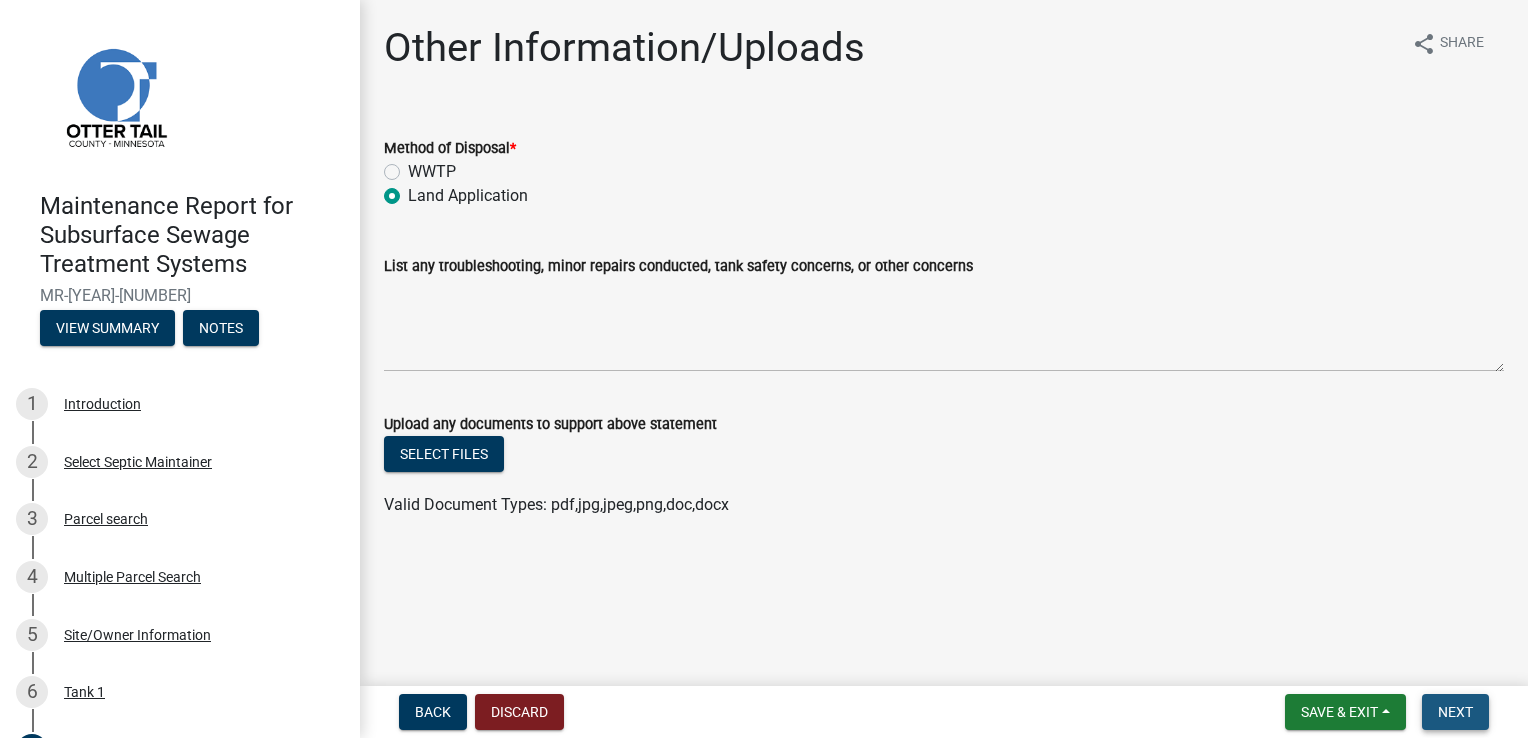 click on "Next" at bounding box center (1455, 712) 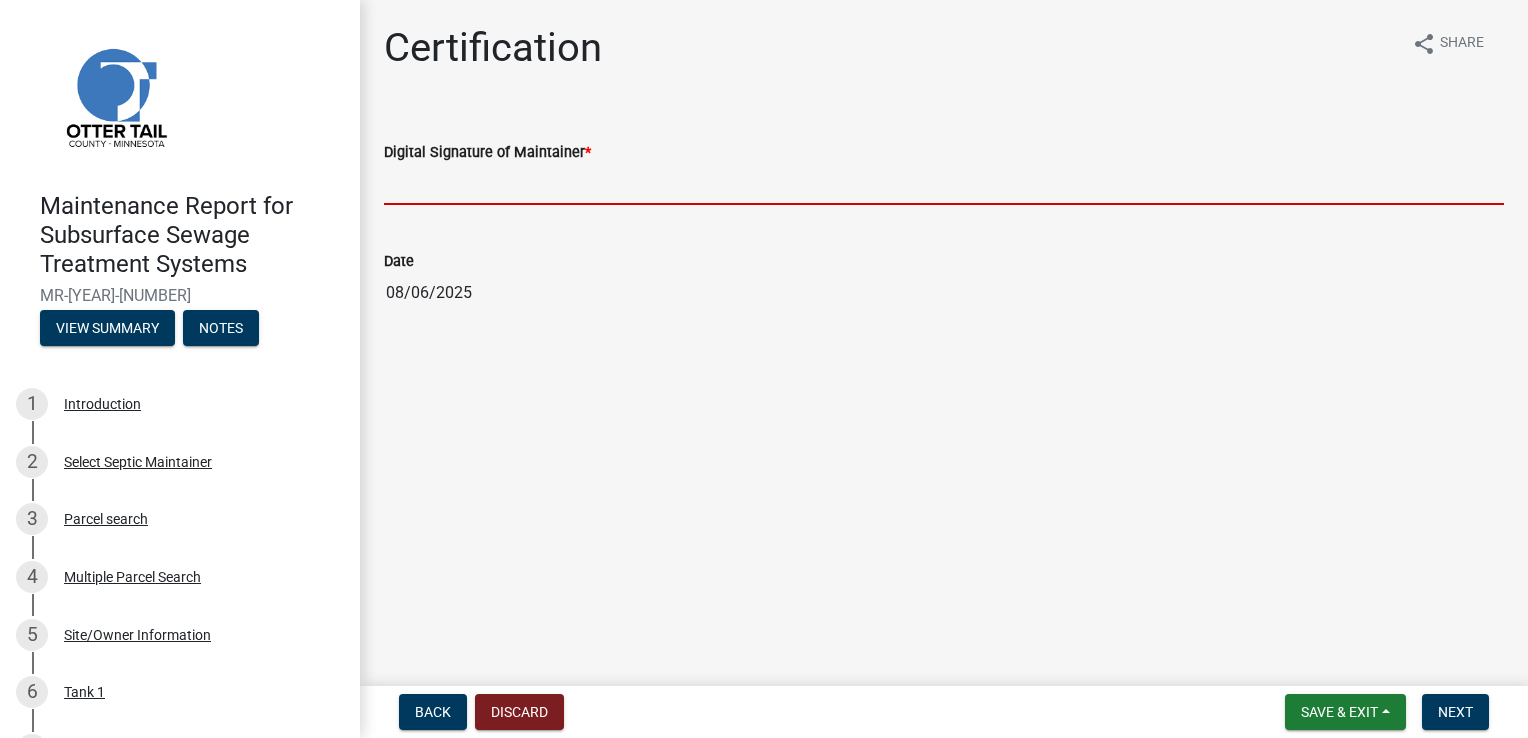 click on "Digital Signature of Maintainer  *" at bounding box center (944, 184) 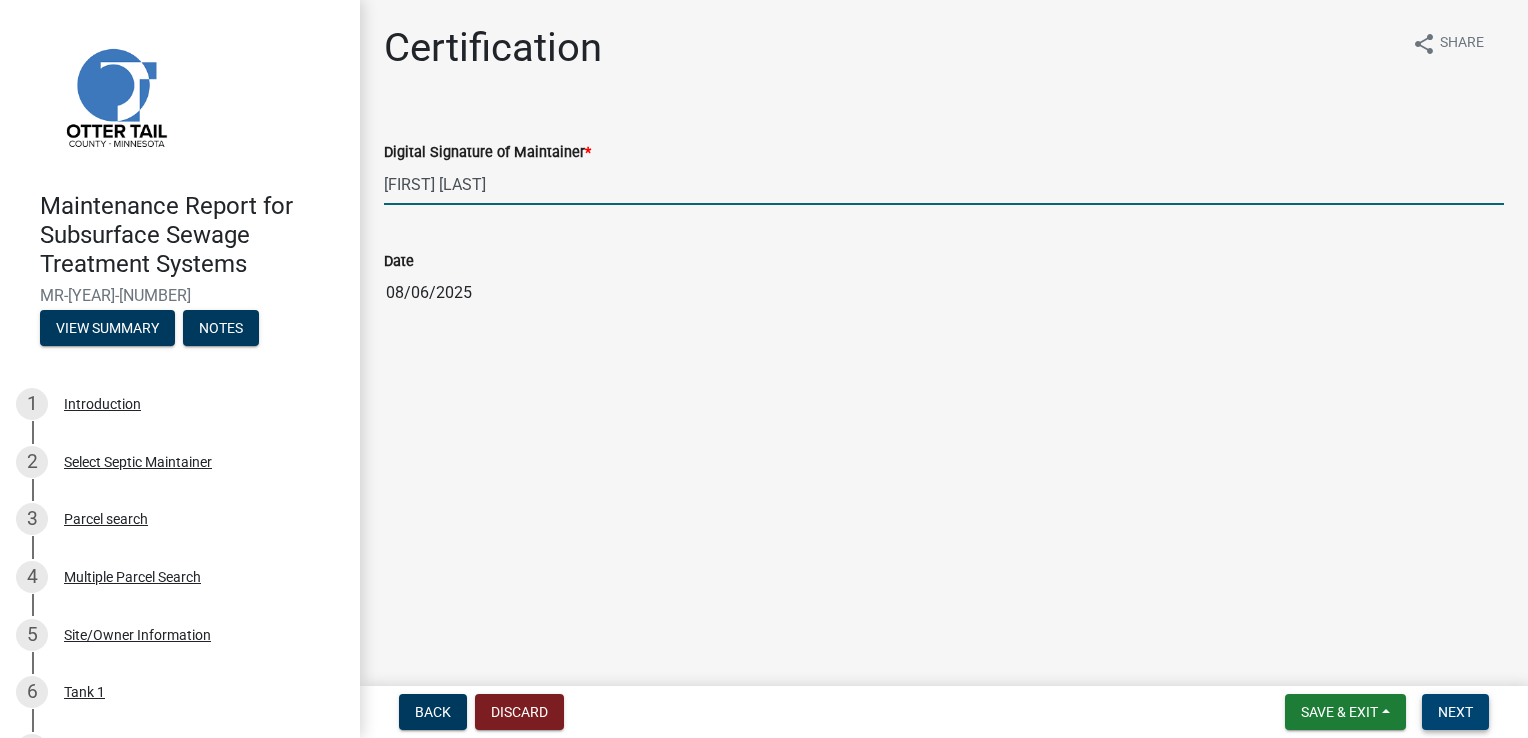 click on "Next" at bounding box center (1455, 712) 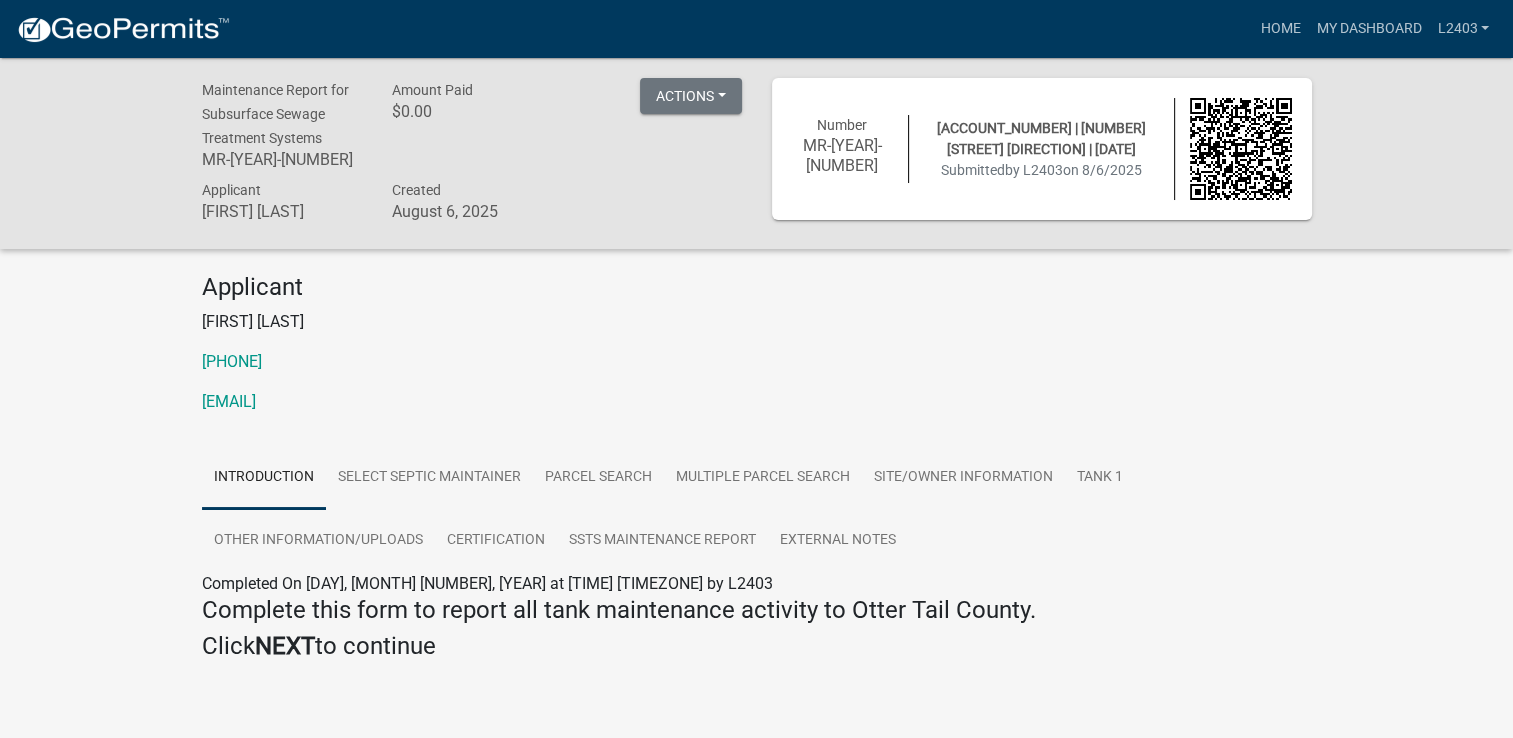 click on "Applicant [FIRST] [LAST]  [PHONE]  [EMAIL]" 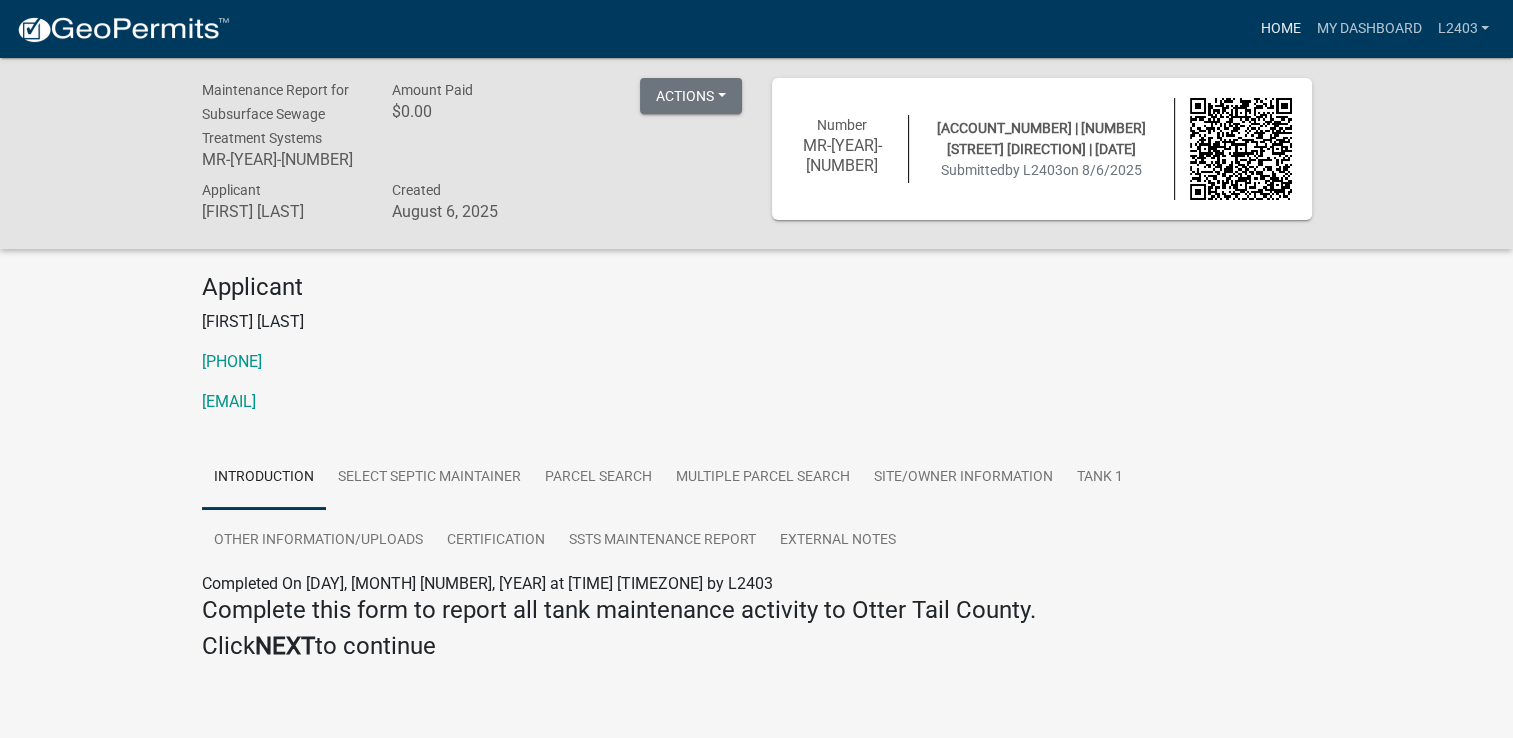 click on "Home" at bounding box center [1280, 29] 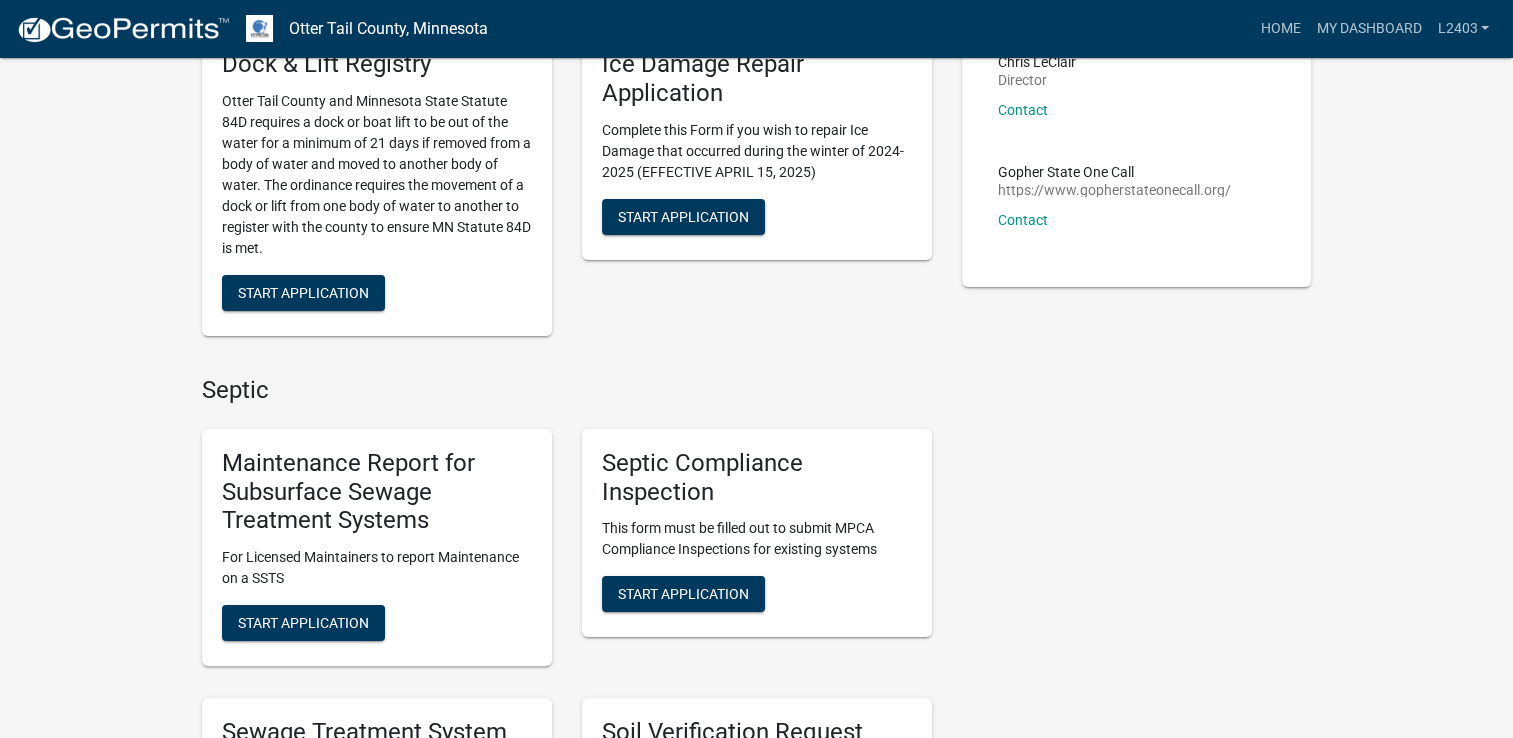 scroll, scrollTop: 300, scrollLeft: 0, axis: vertical 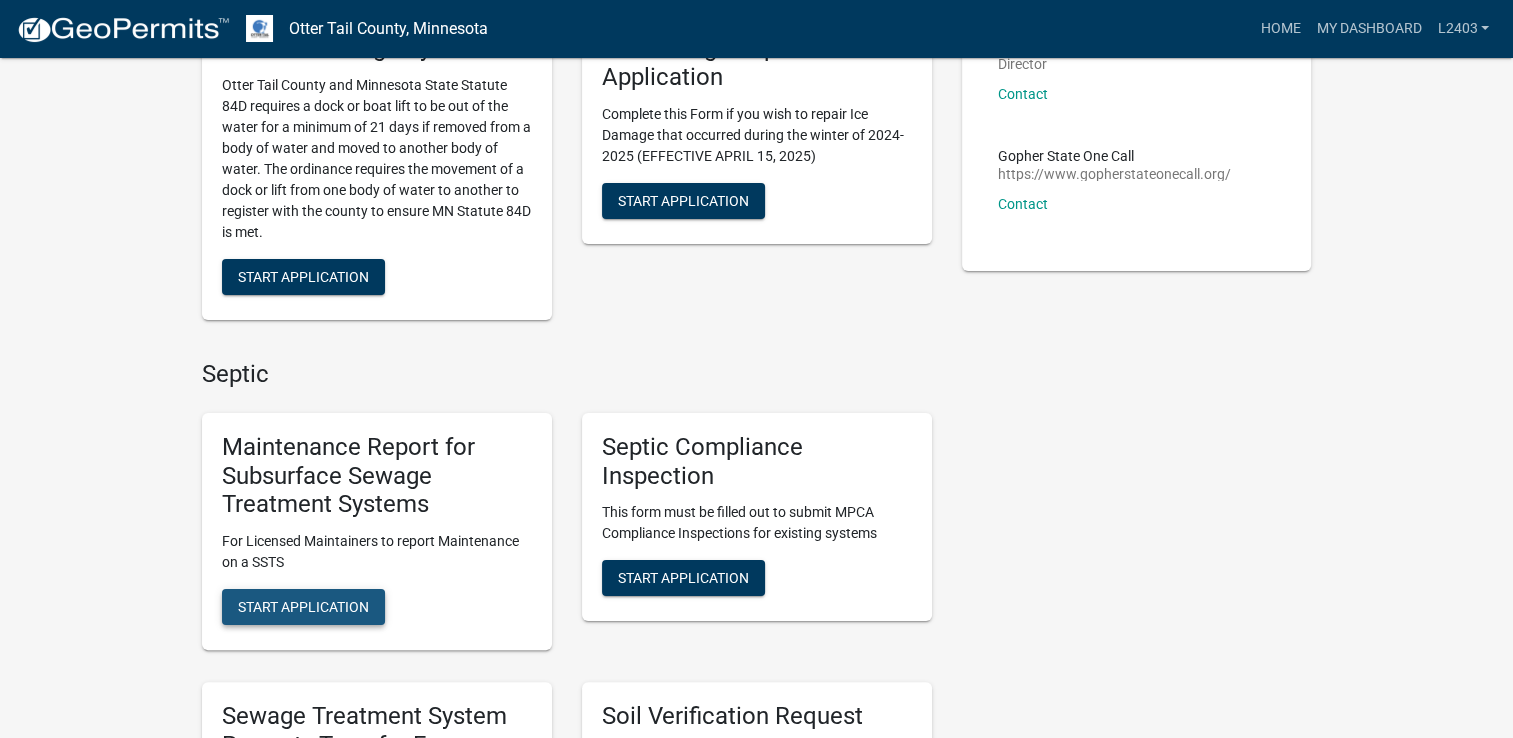 click on "Start Application" at bounding box center [303, 607] 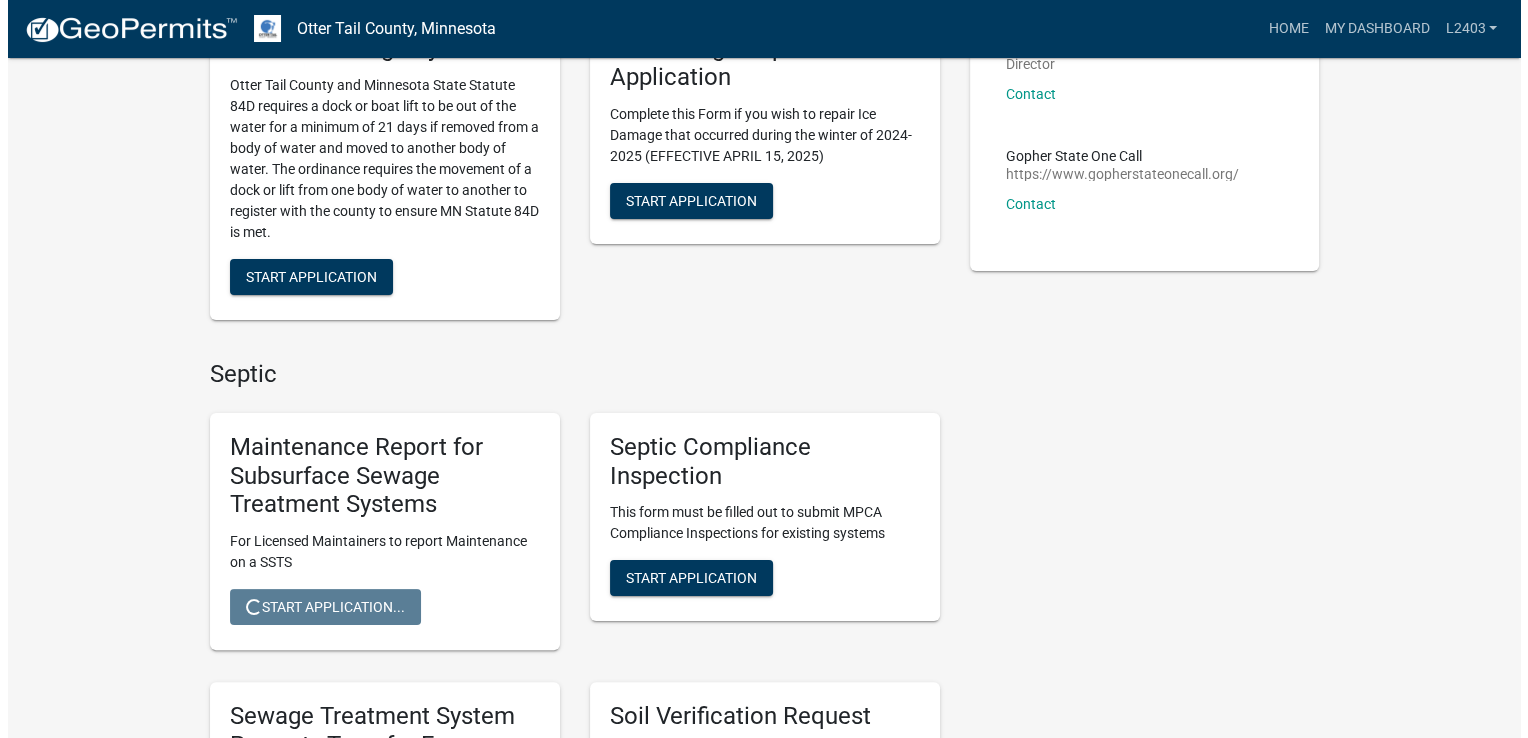 scroll, scrollTop: 0, scrollLeft: 0, axis: both 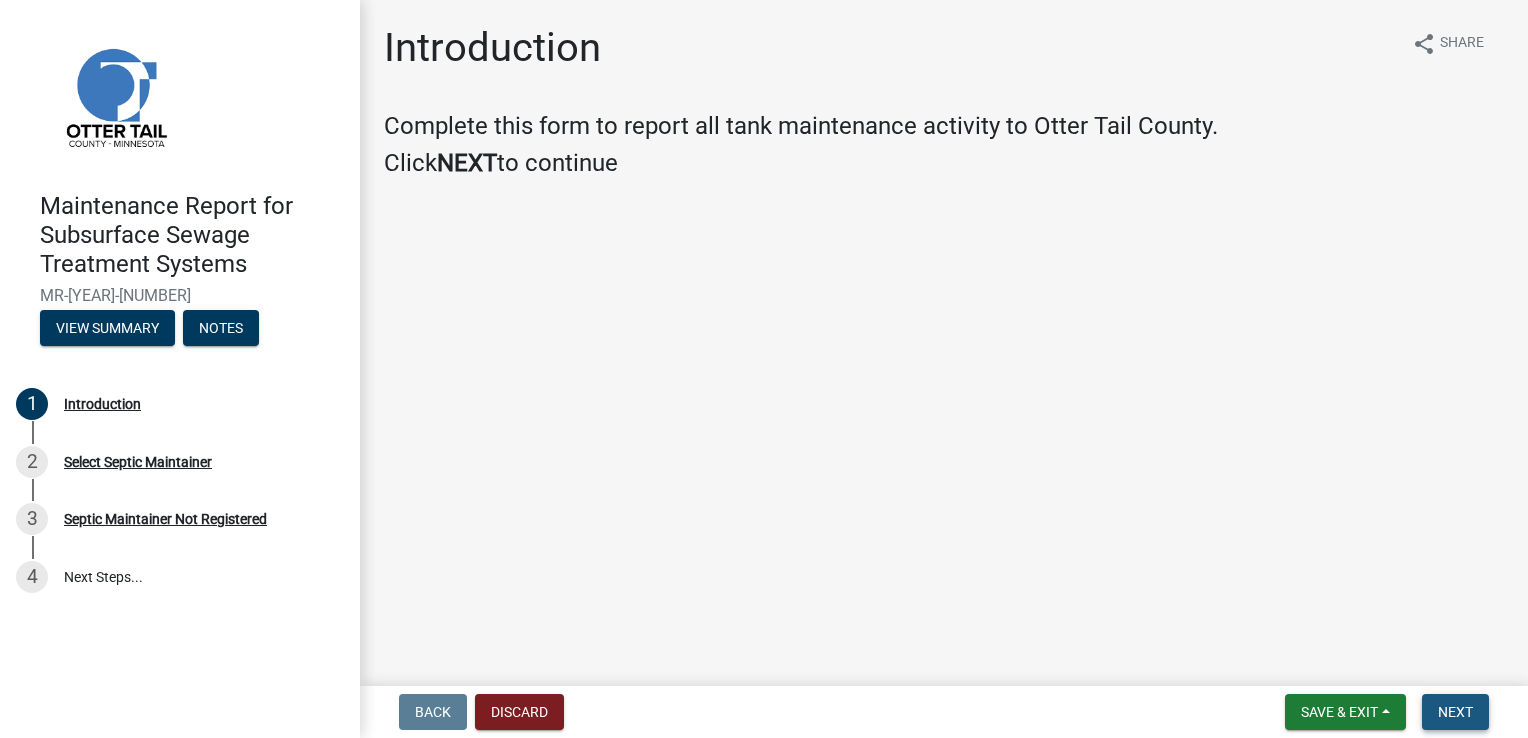 click on "Next" at bounding box center (1455, 712) 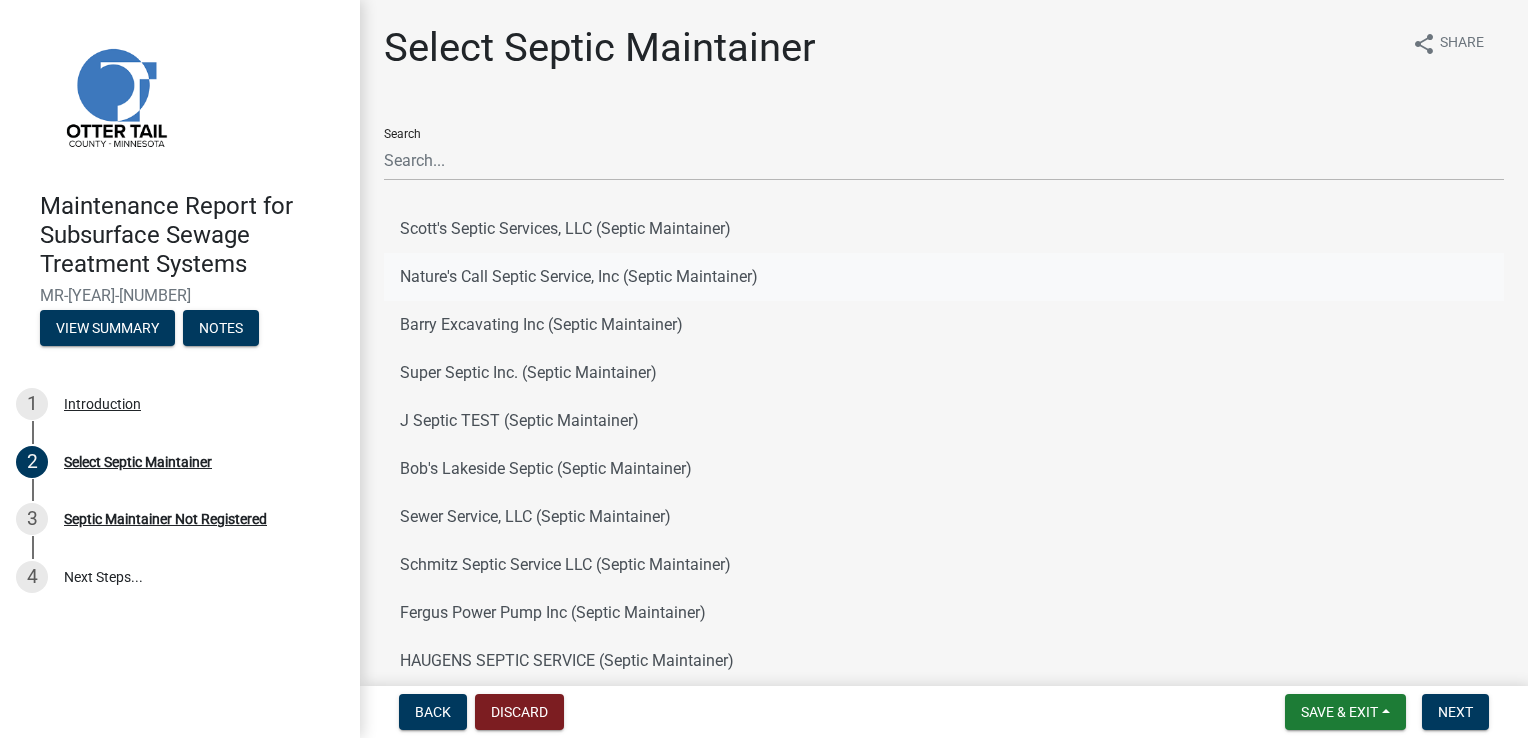 click on "Nature's Call Septic Service, Inc (Septic Maintainer)" 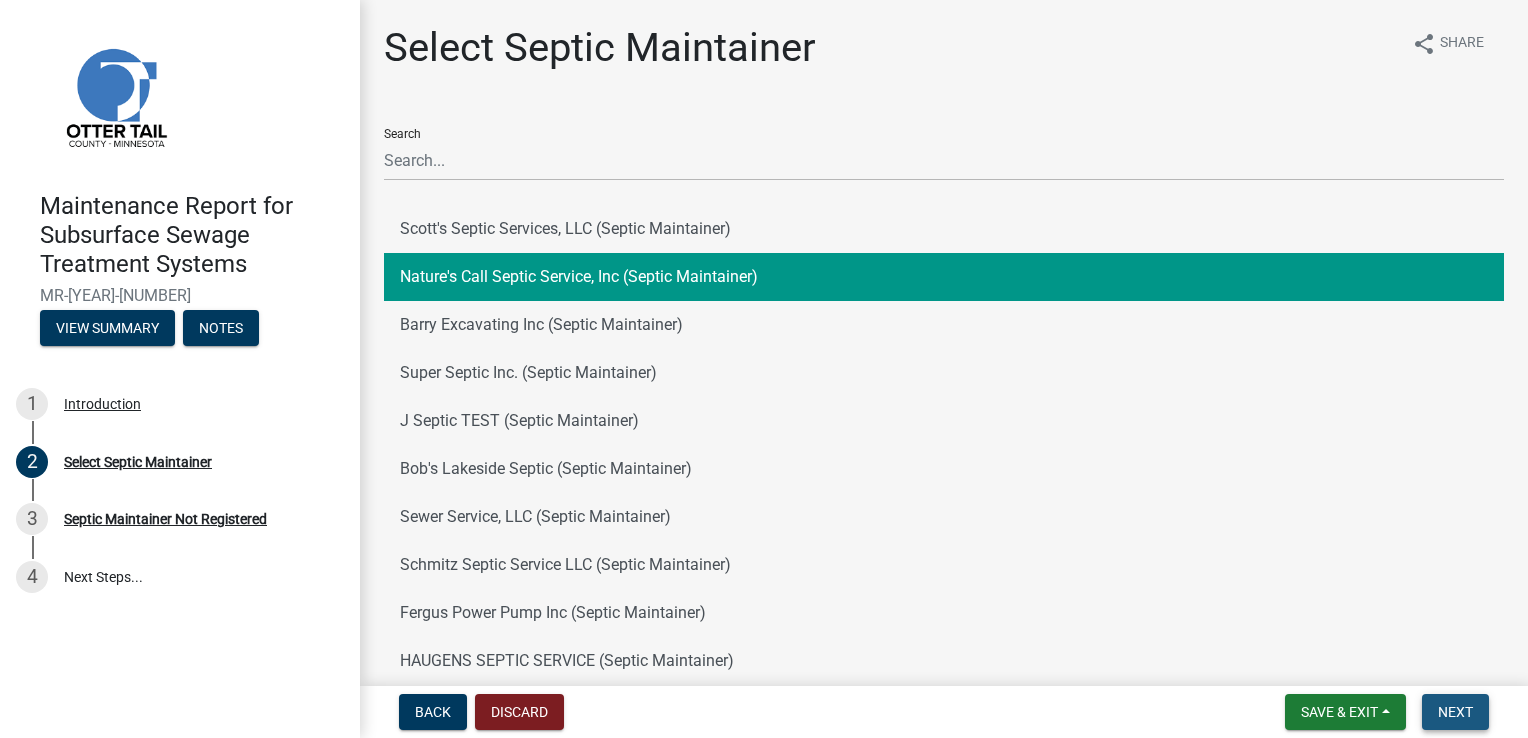 click on "Next" at bounding box center (1455, 712) 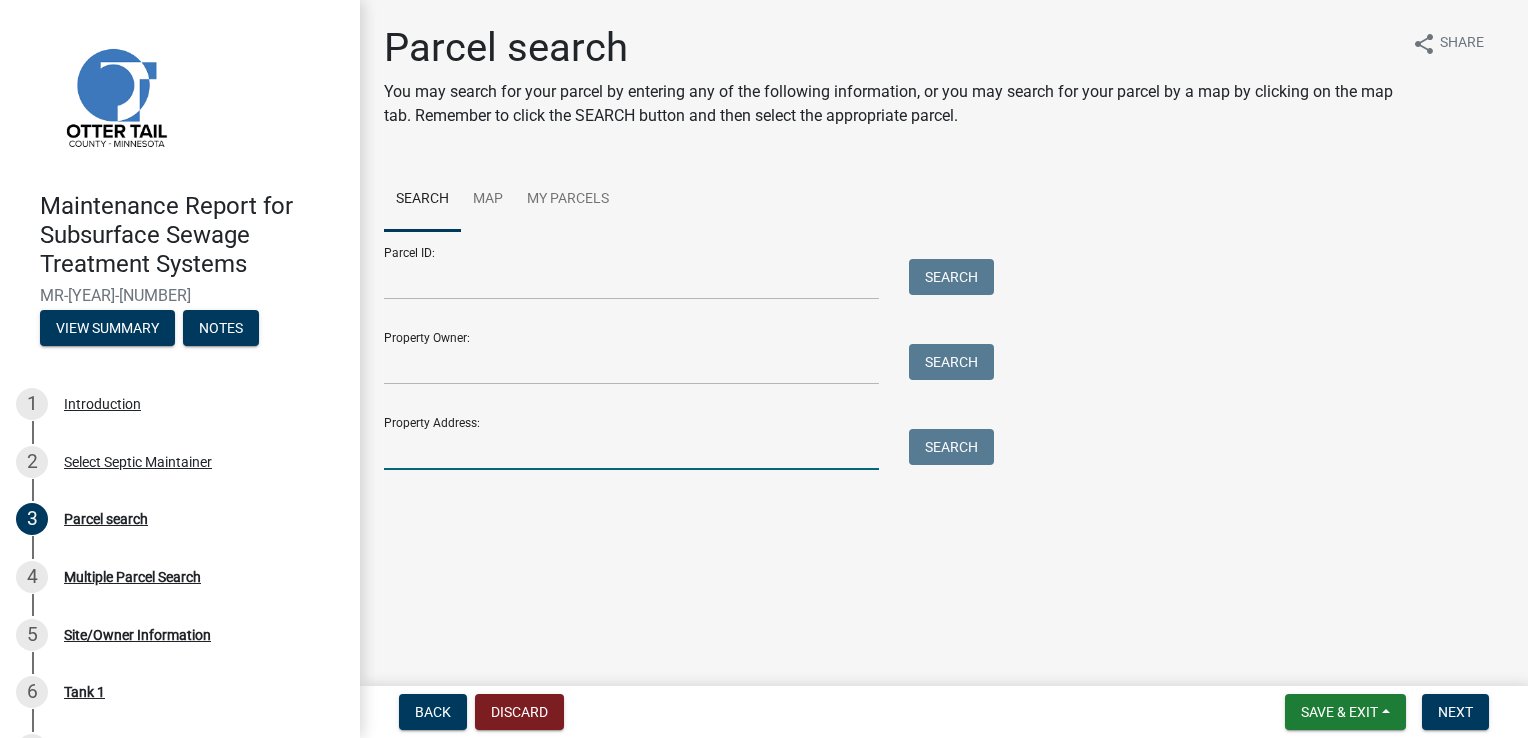 click on "Property Address:" at bounding box center (631, 449) 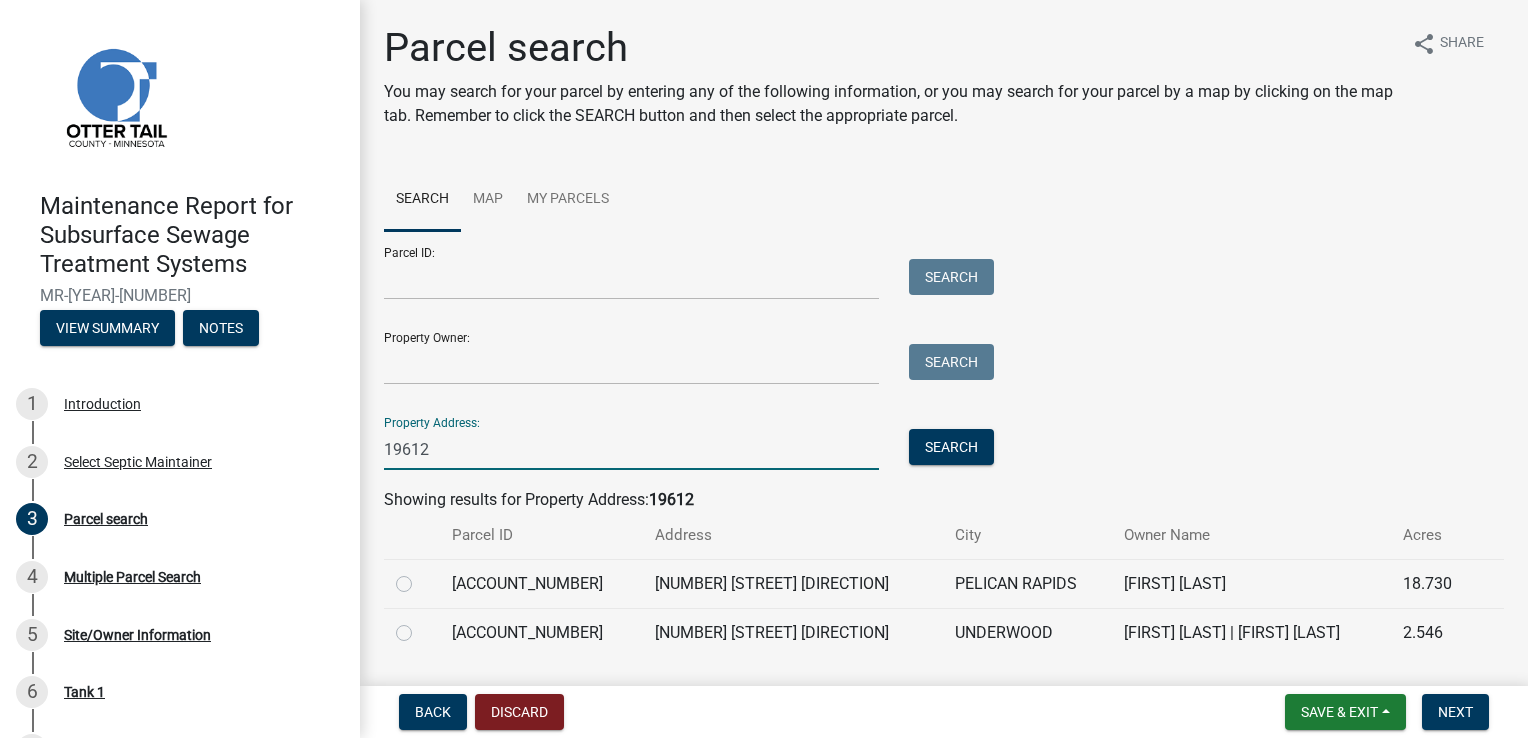 type on "19612" 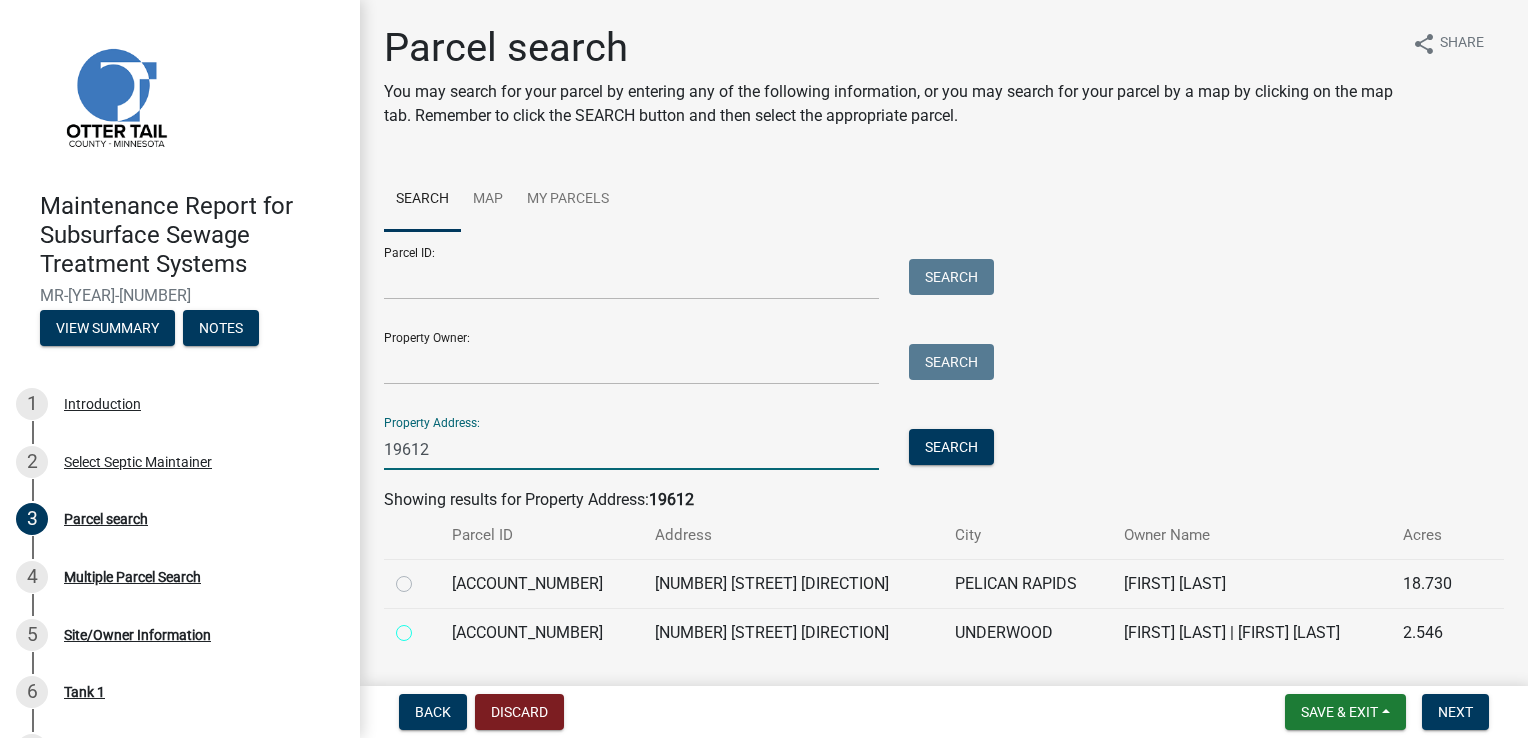 click at bounding box center (426, 627) 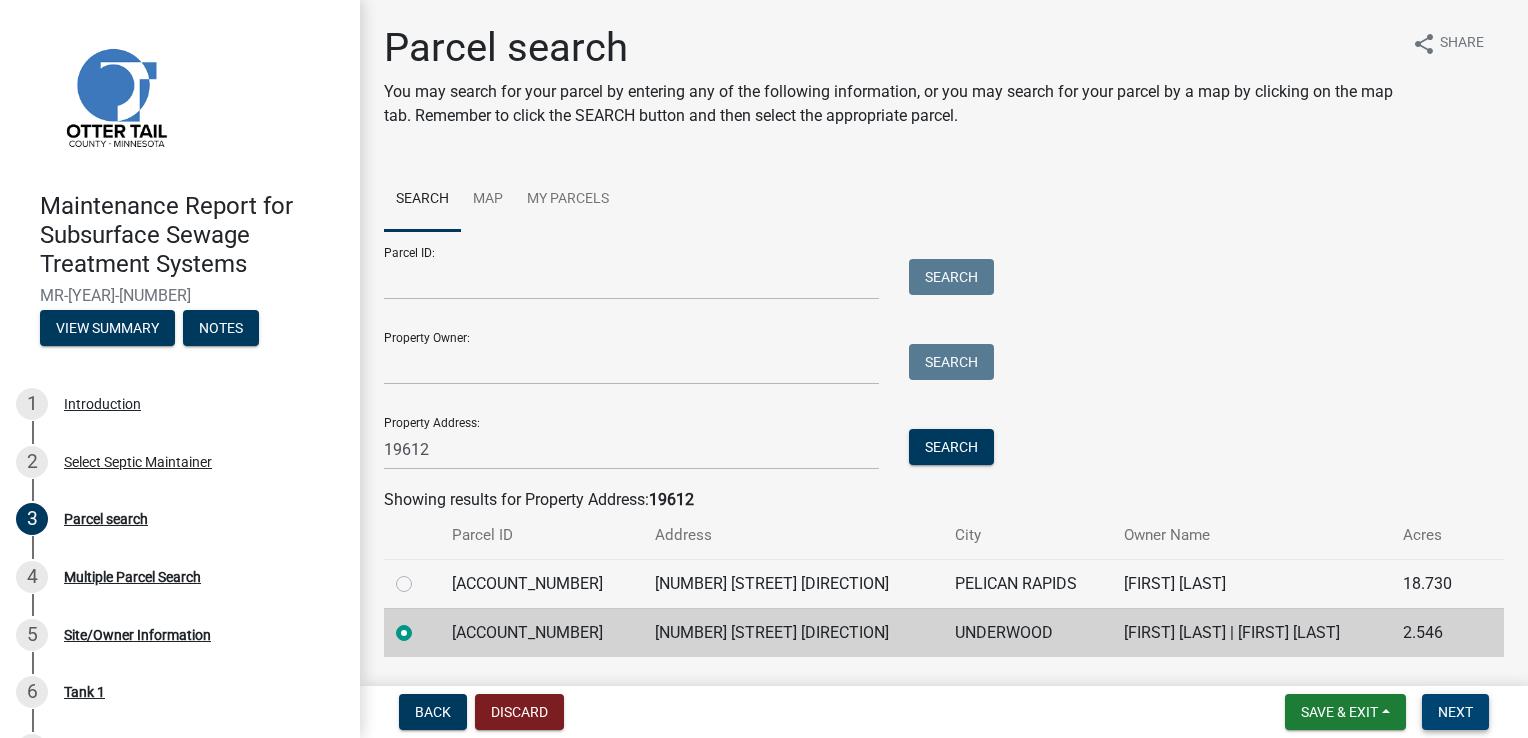 click on "Next" at bounding box center [1455, 712] 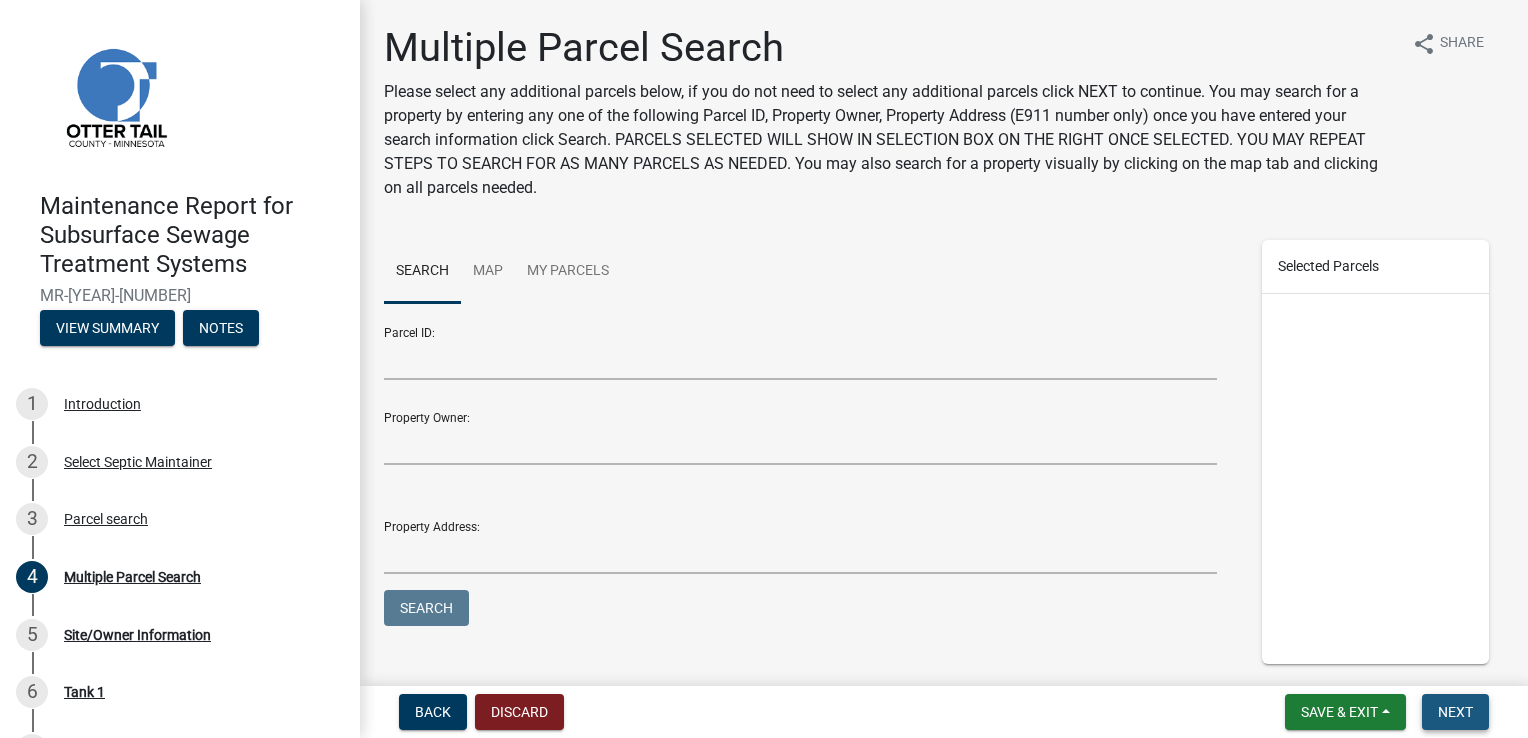 click on "Next" at bounding box center (1455, 712) 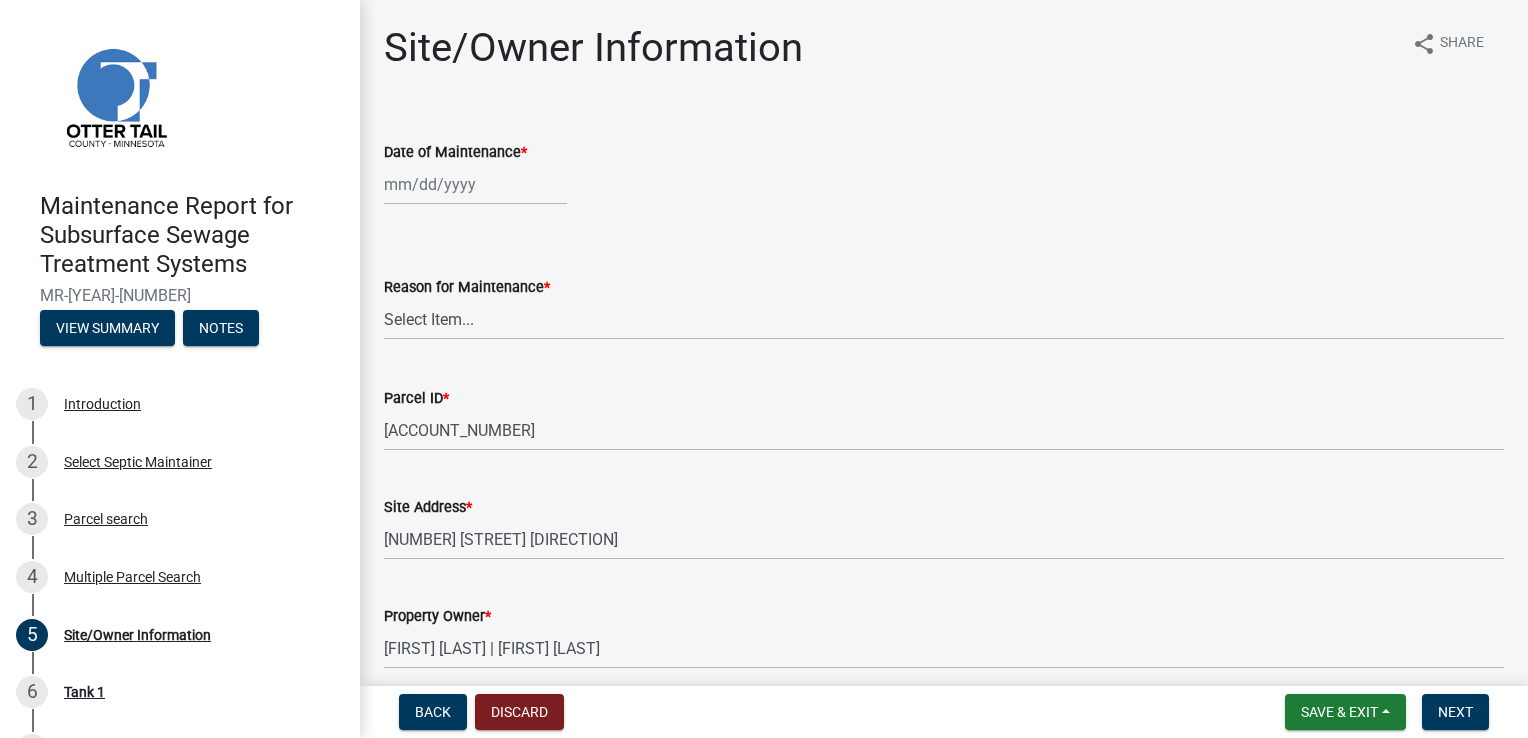 click 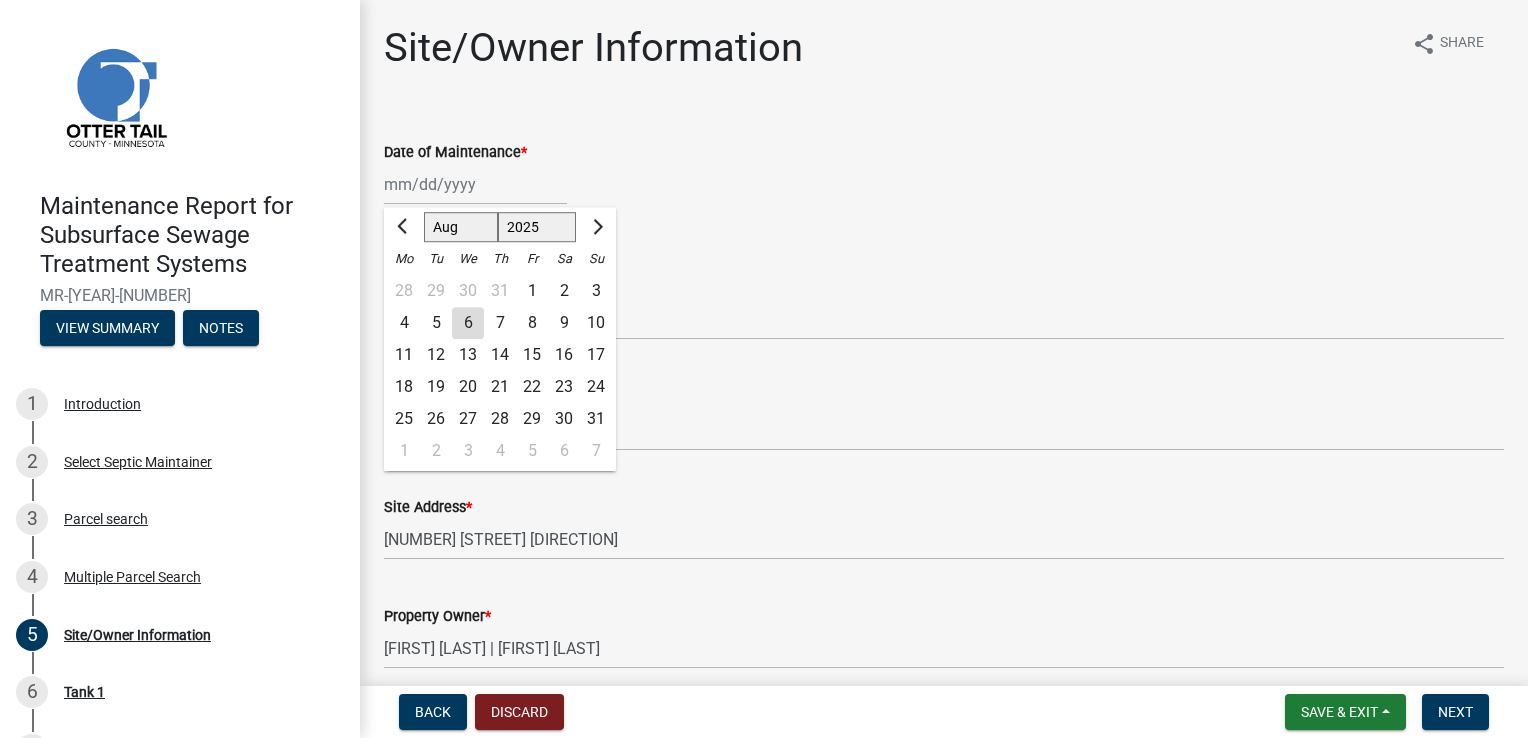 click on "5" 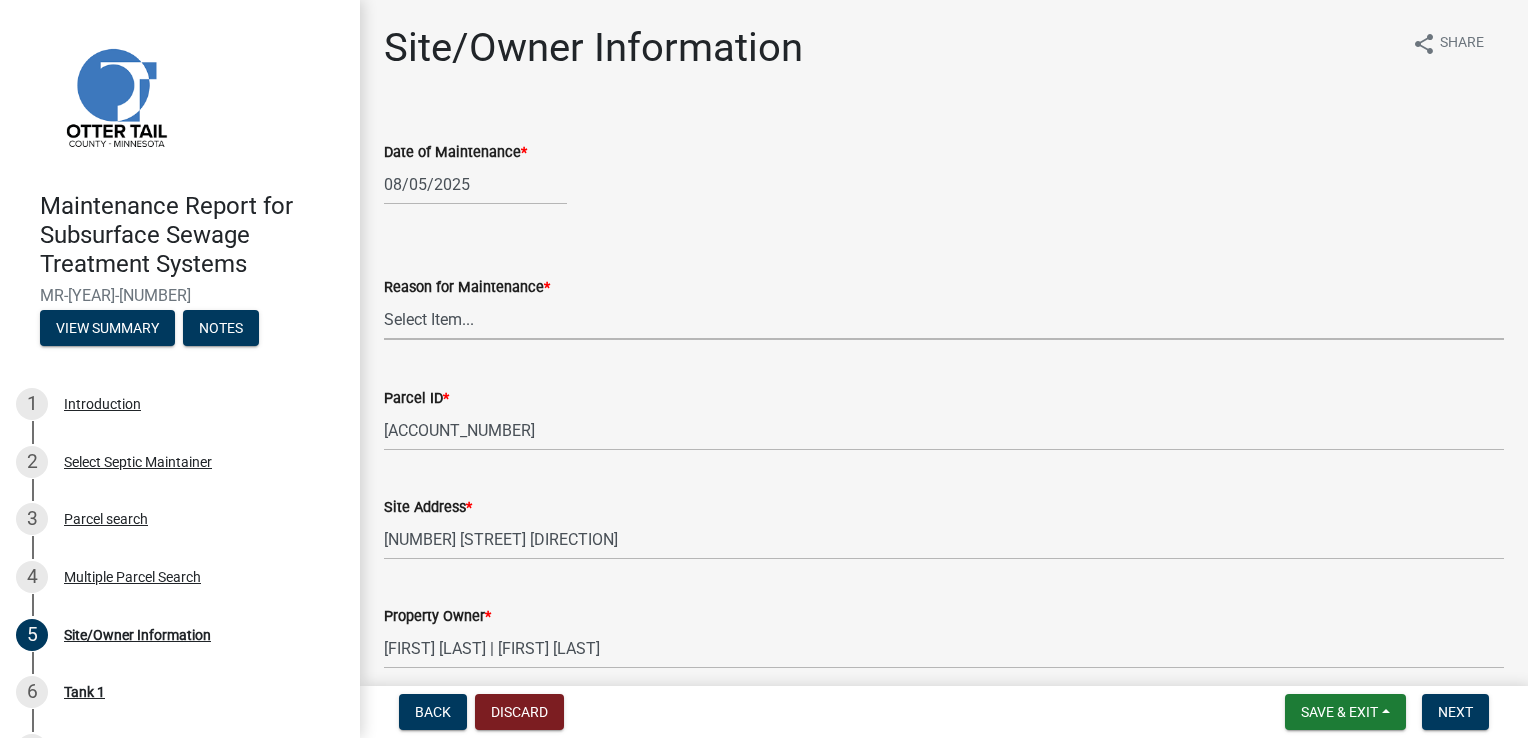 drag, startPoint x: 432, startPoint y: 321, endPoint x: 427, endPoint y: 330, distance: 10.29563 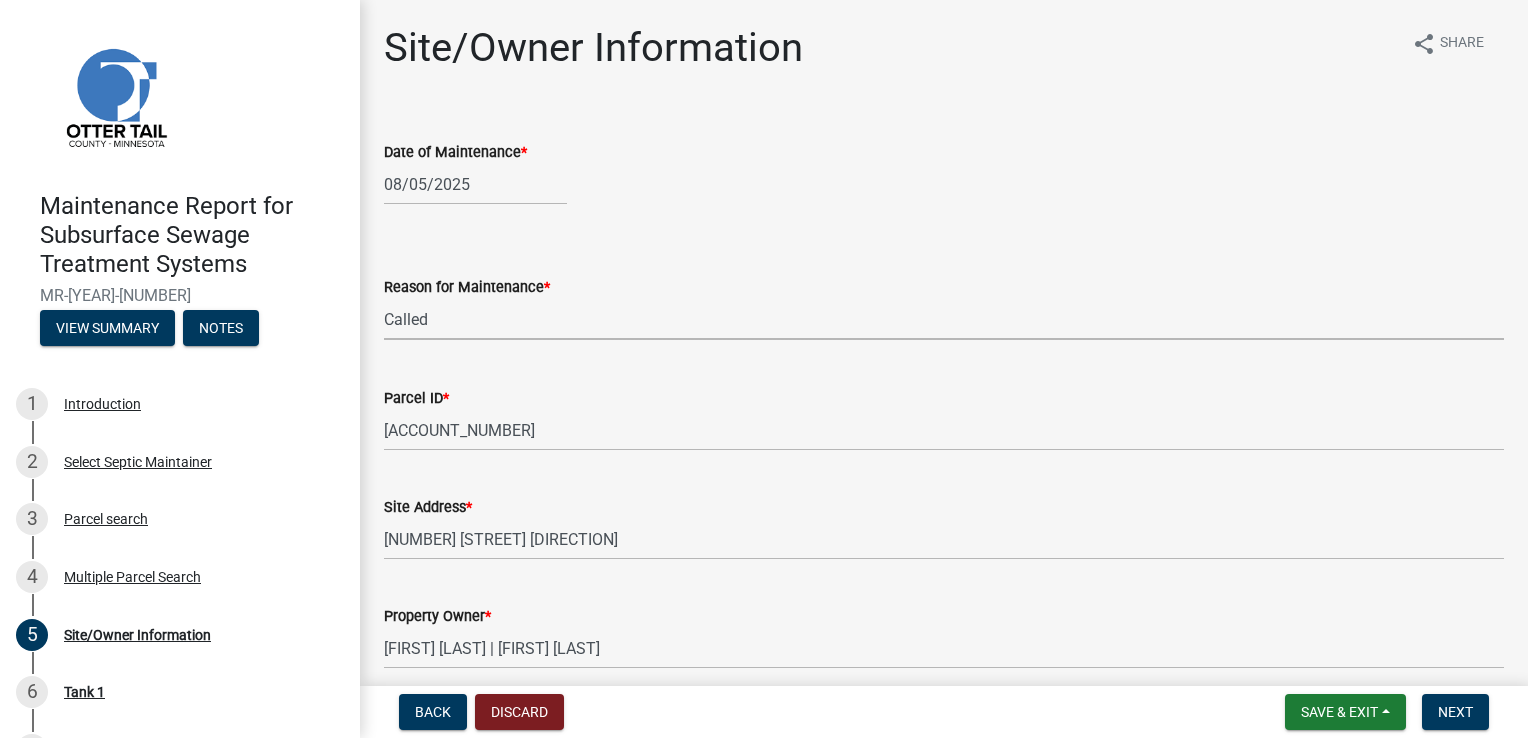 click on "Select Item...   Called   Routine   Other" at bounding box center (944, 319) 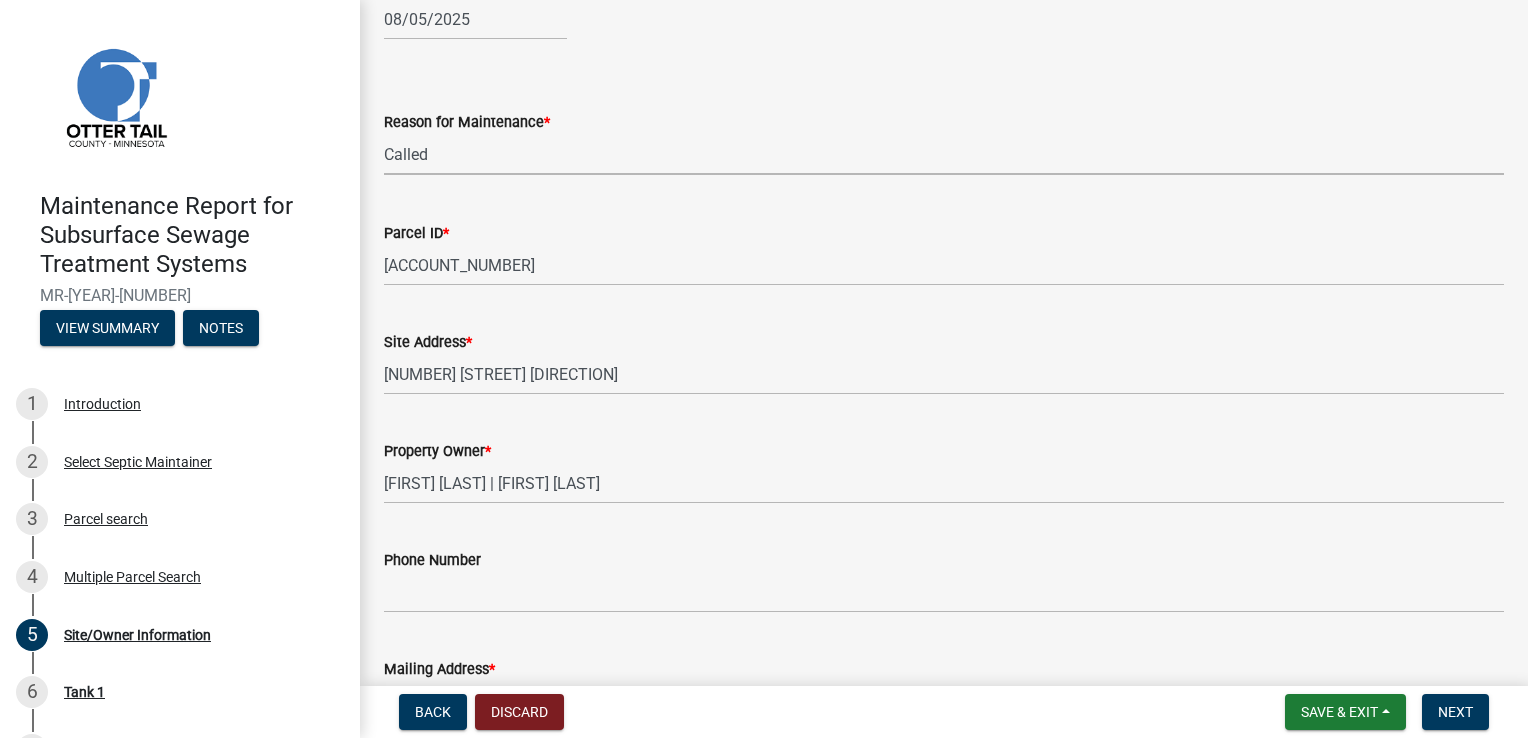 scroll, scrollTop: 200, scrollLeft: 0, axis: vertical 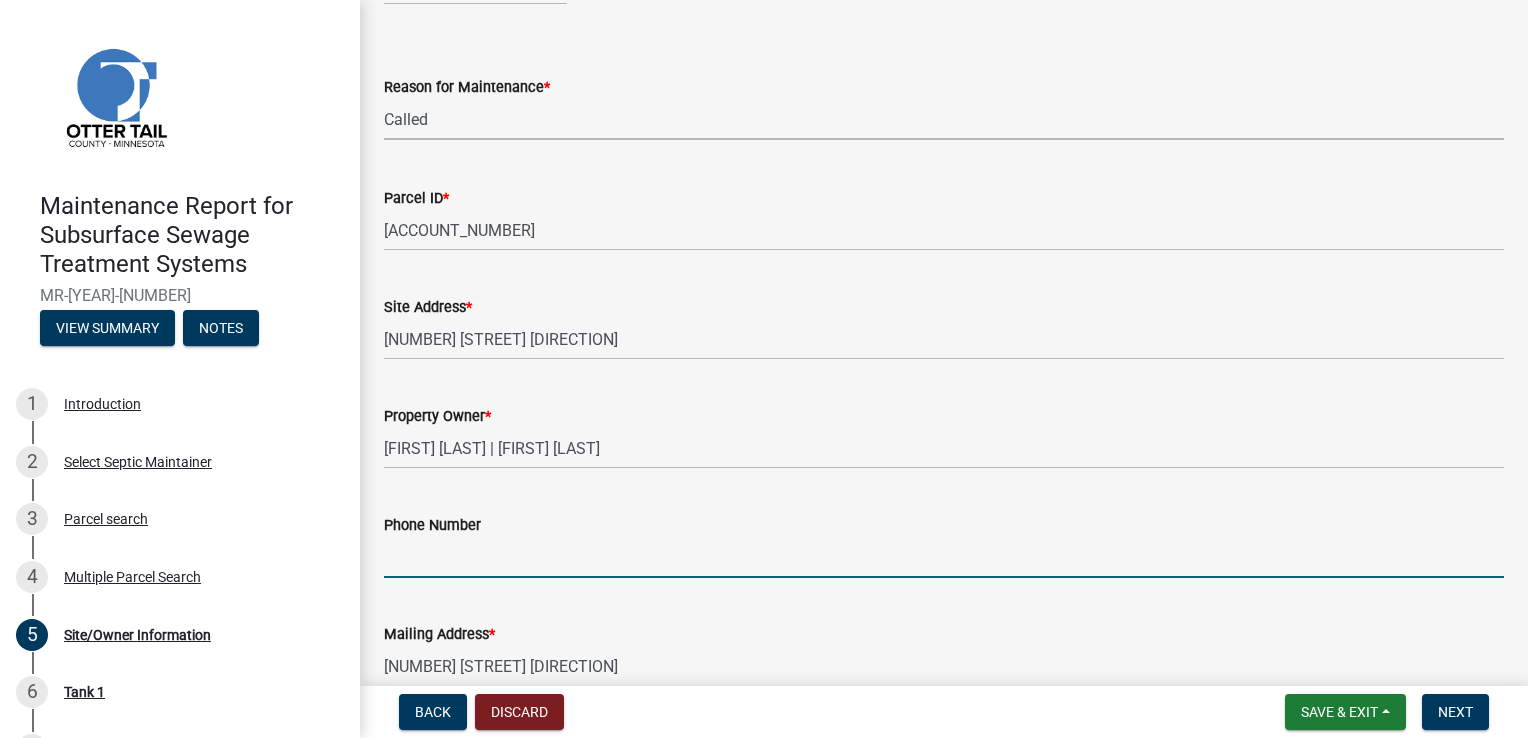 click on "Phone Number" at bounding box center [944, 557] 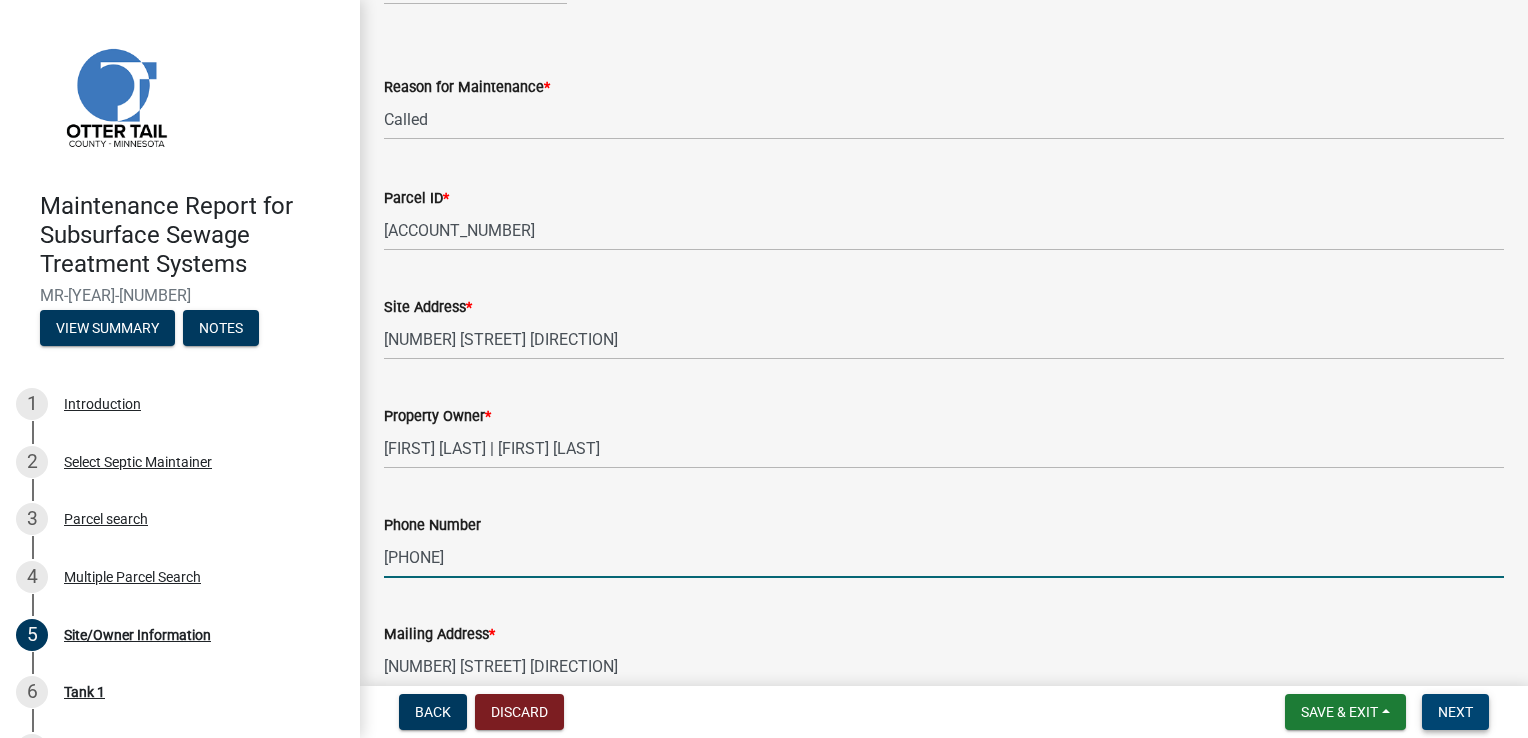 type on "[PHONE]" 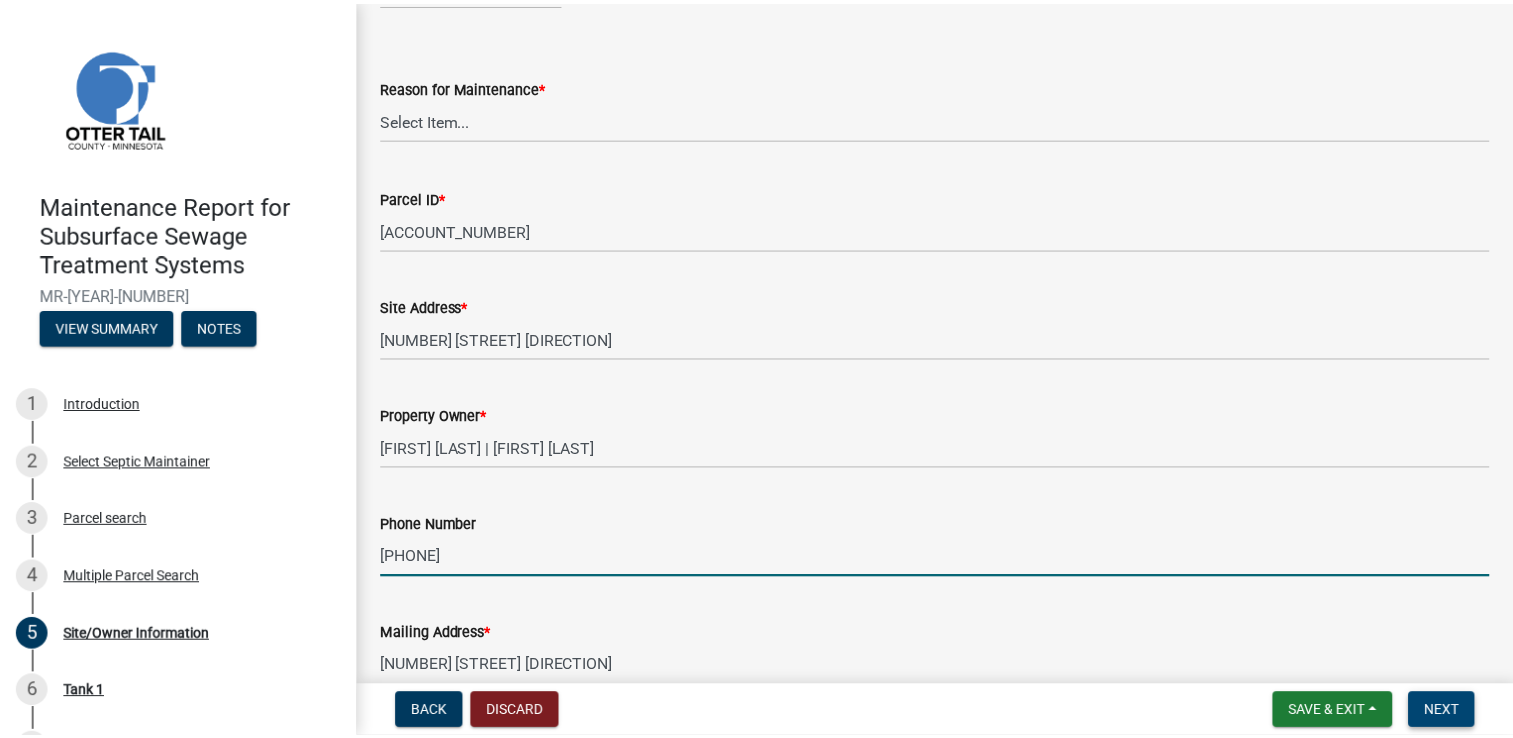 scroll, scrollTop: 0, scrollLeft: 0, axis: both 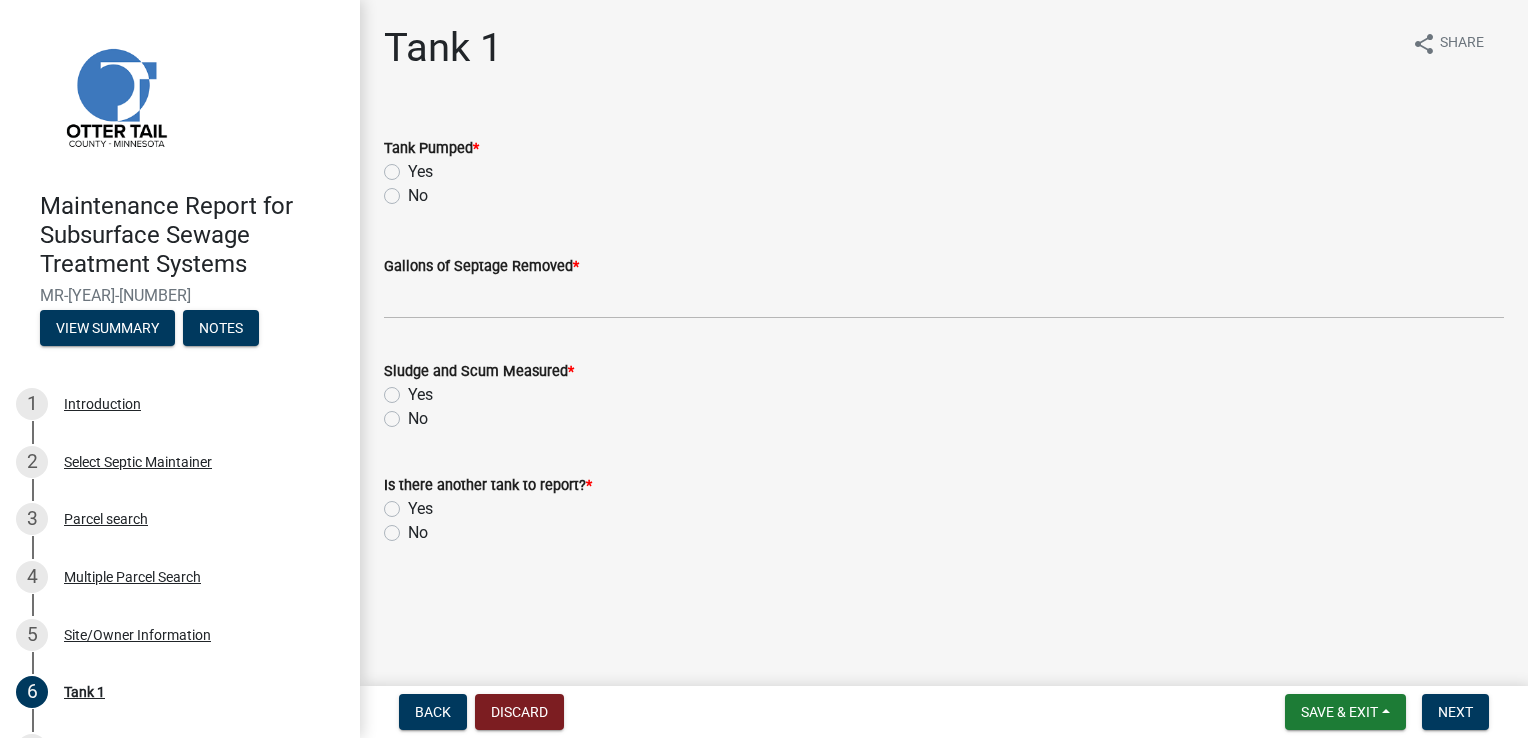 click on "Yes" 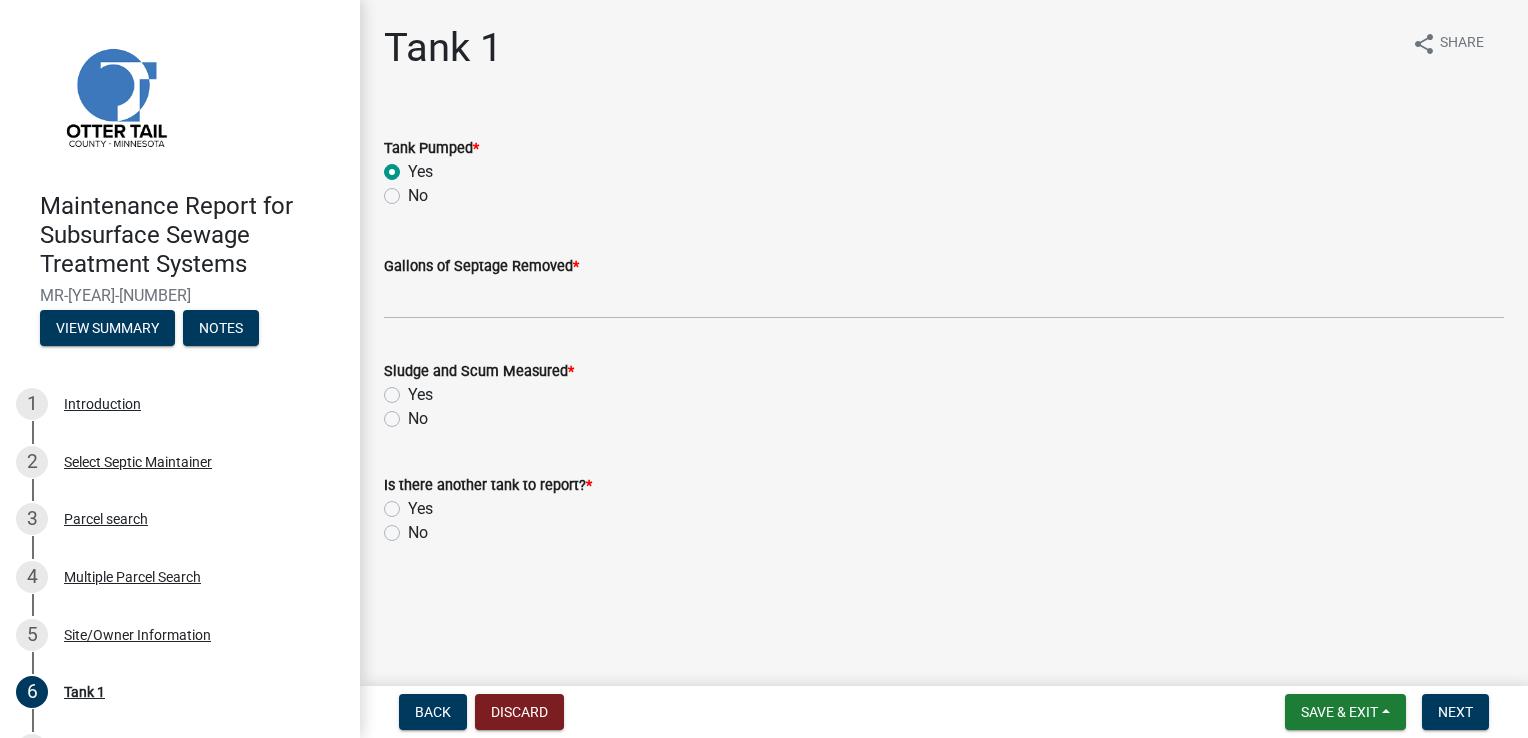 radio on "true" 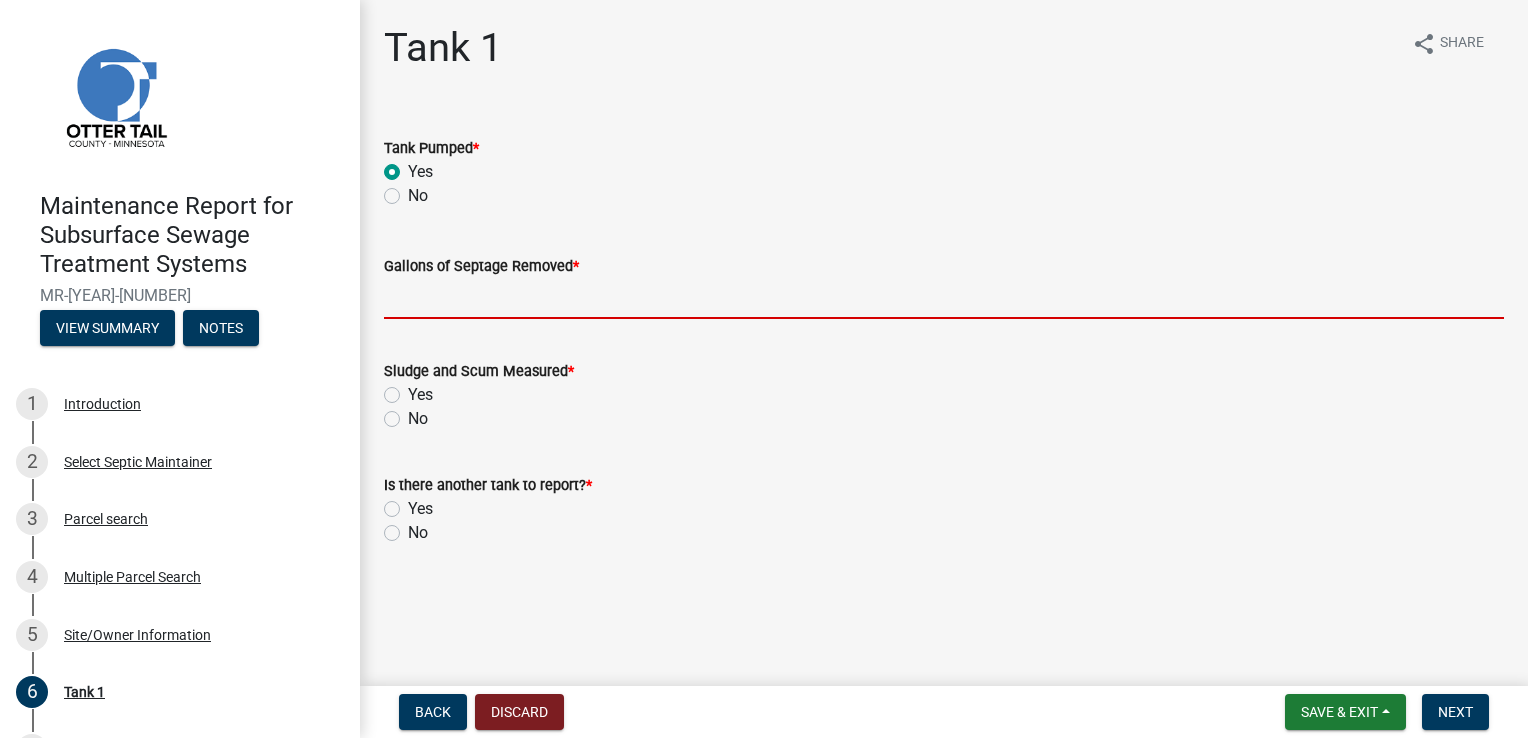 click on "Gallons of Septage Removed  *" at bounding box center (944, 298) 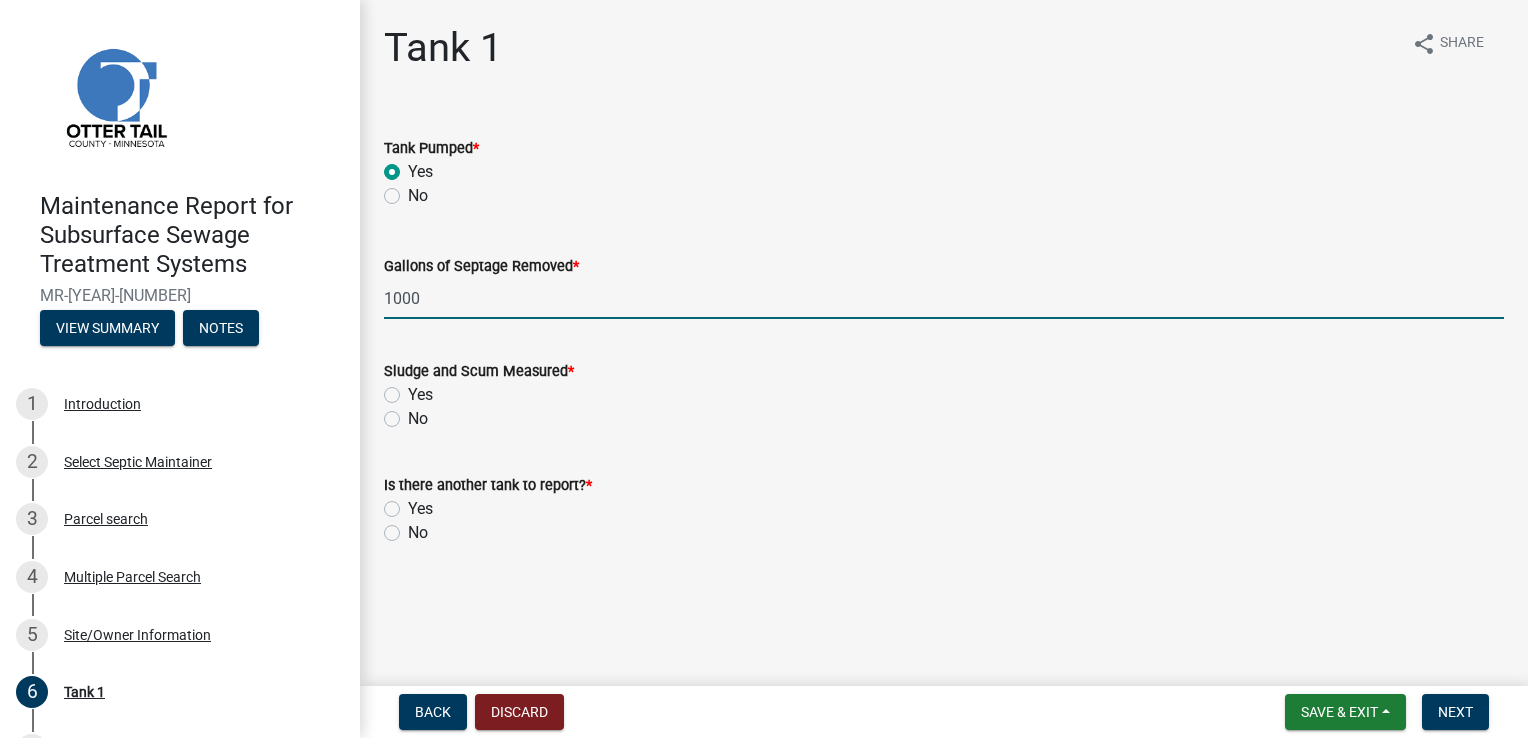 click on "Yes" 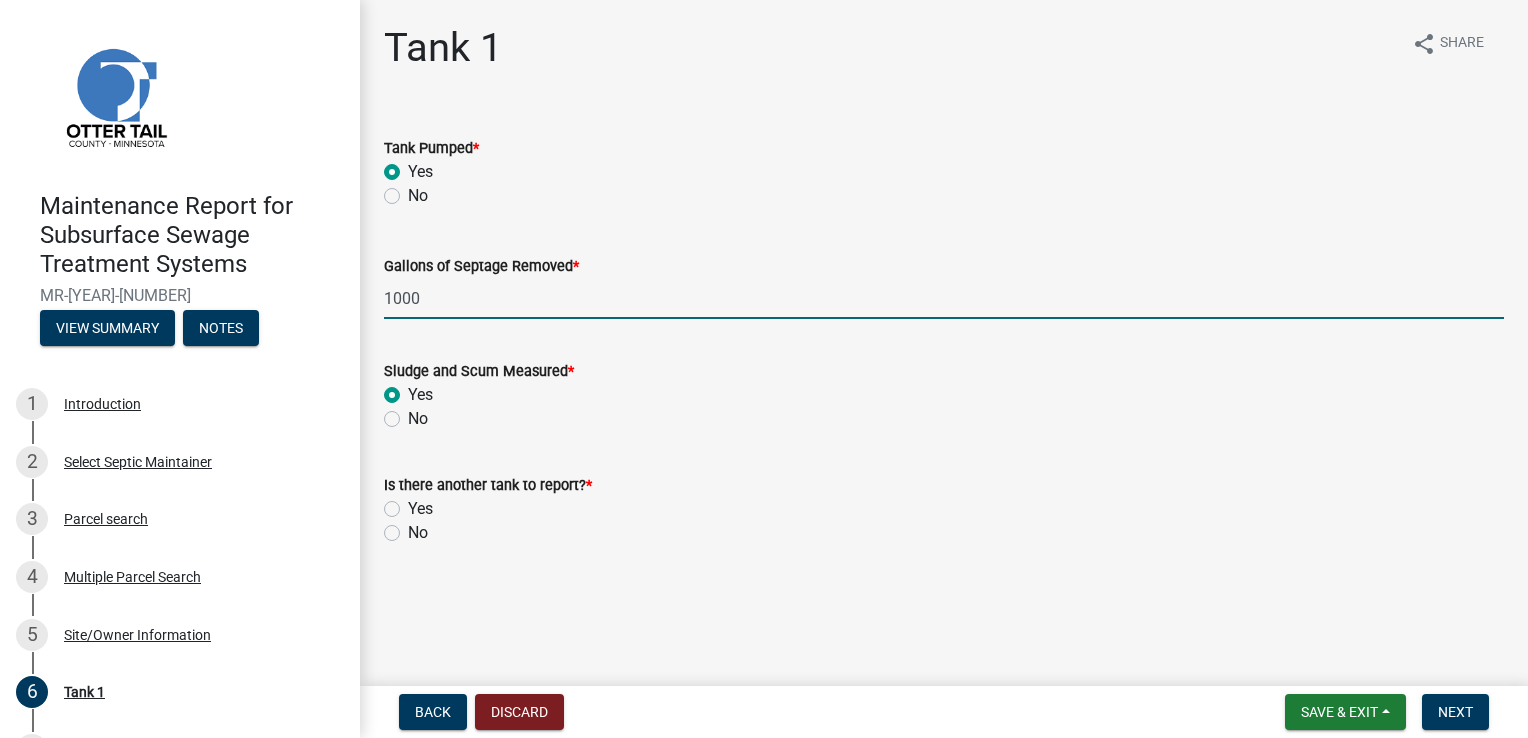 radio on "true" 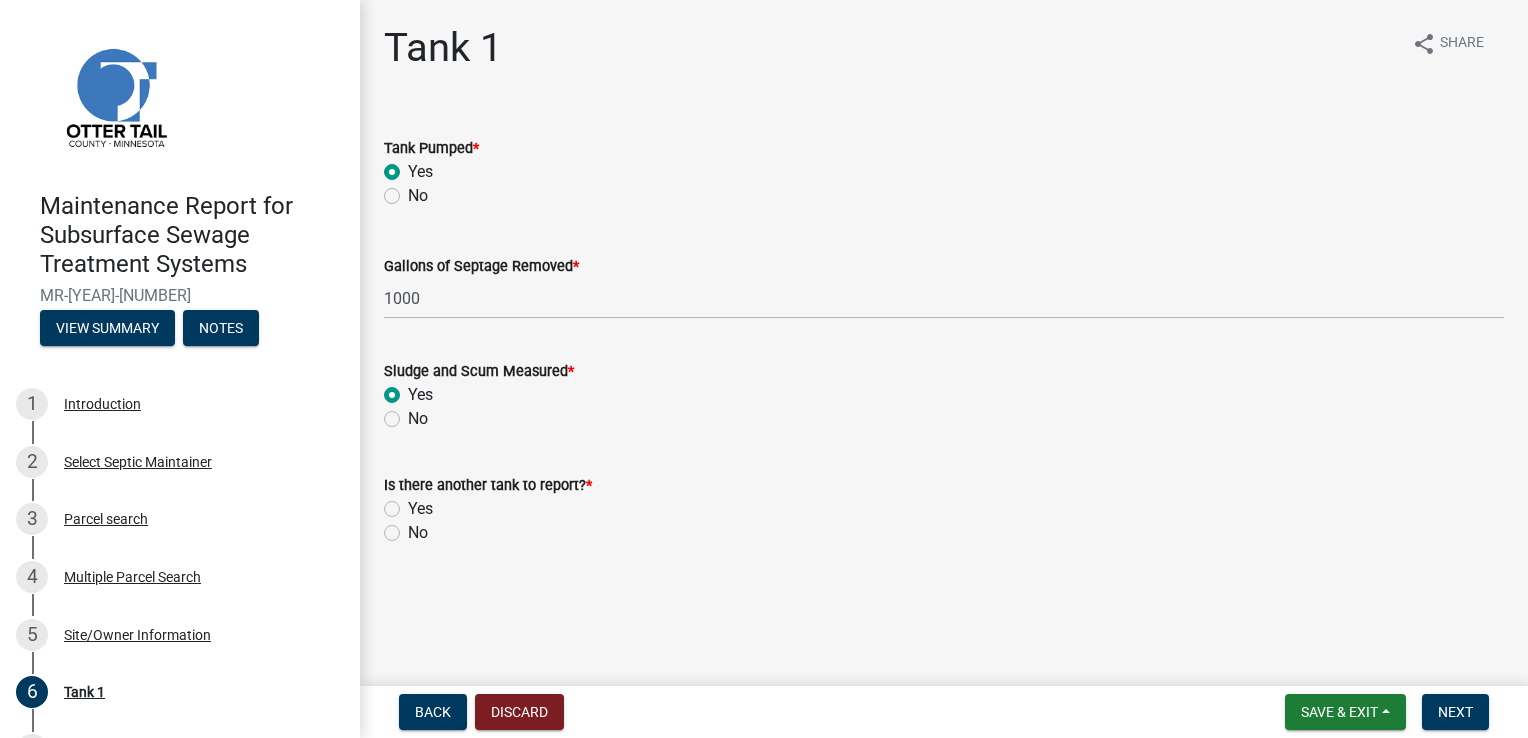 click on "No" 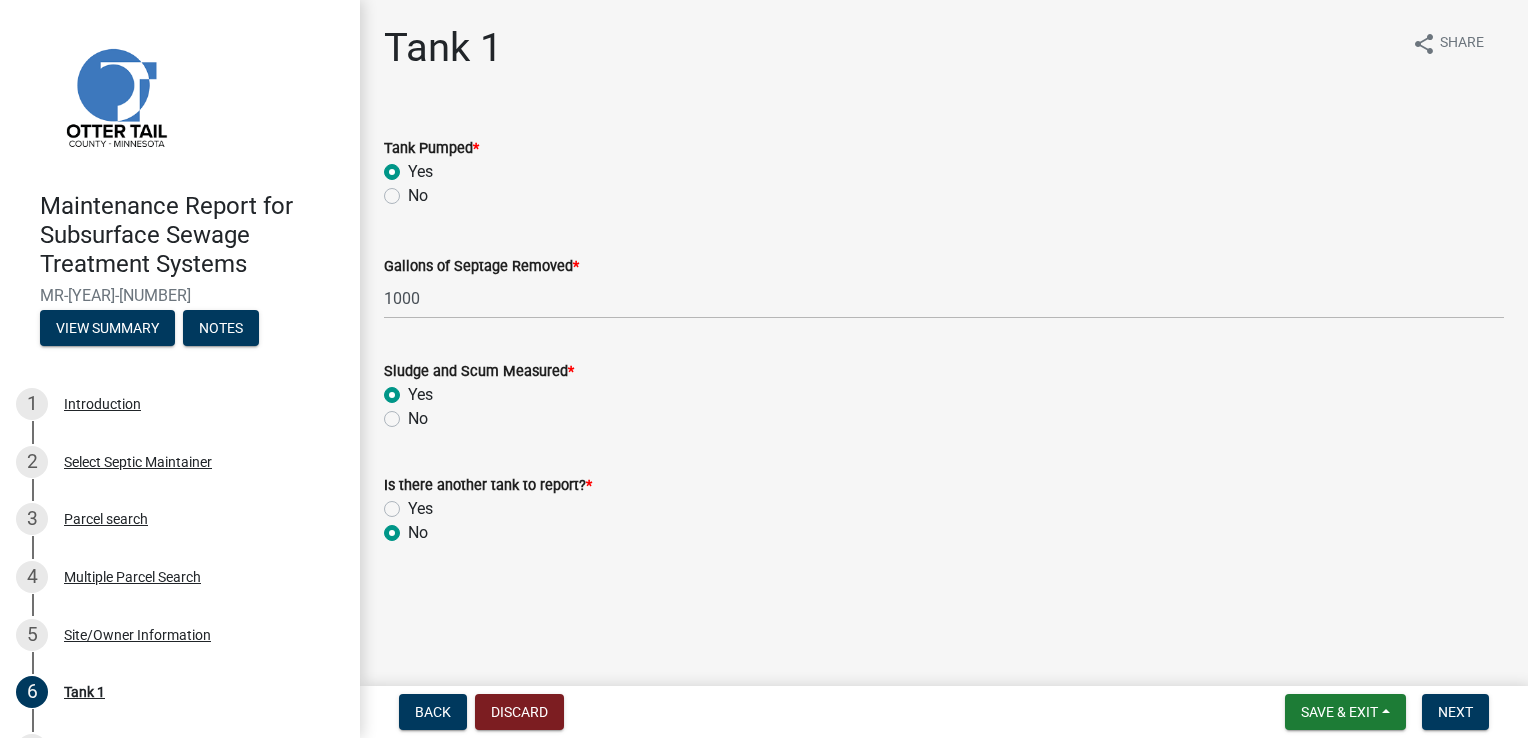radio on "true" 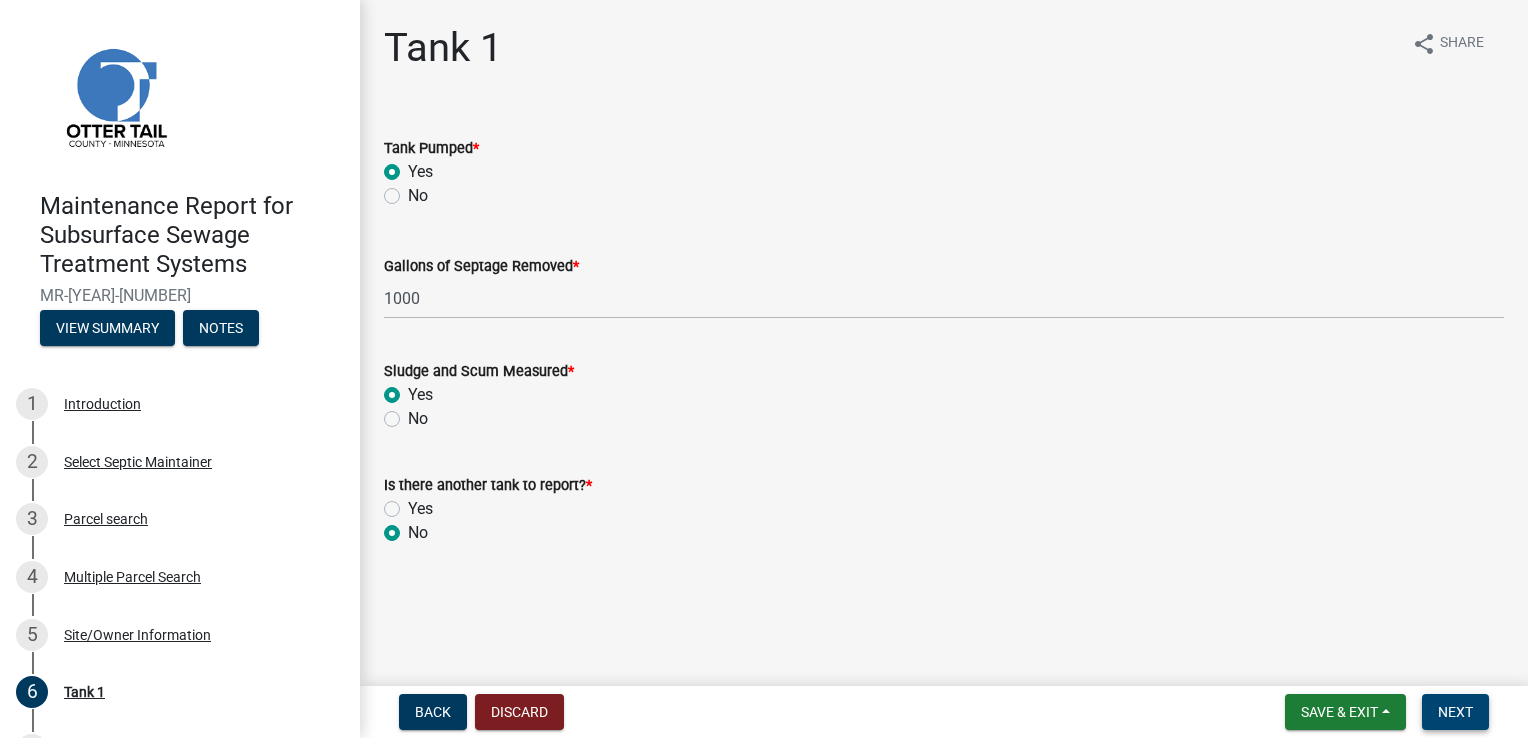 click on "Next" at bounding box center [1455, 712] 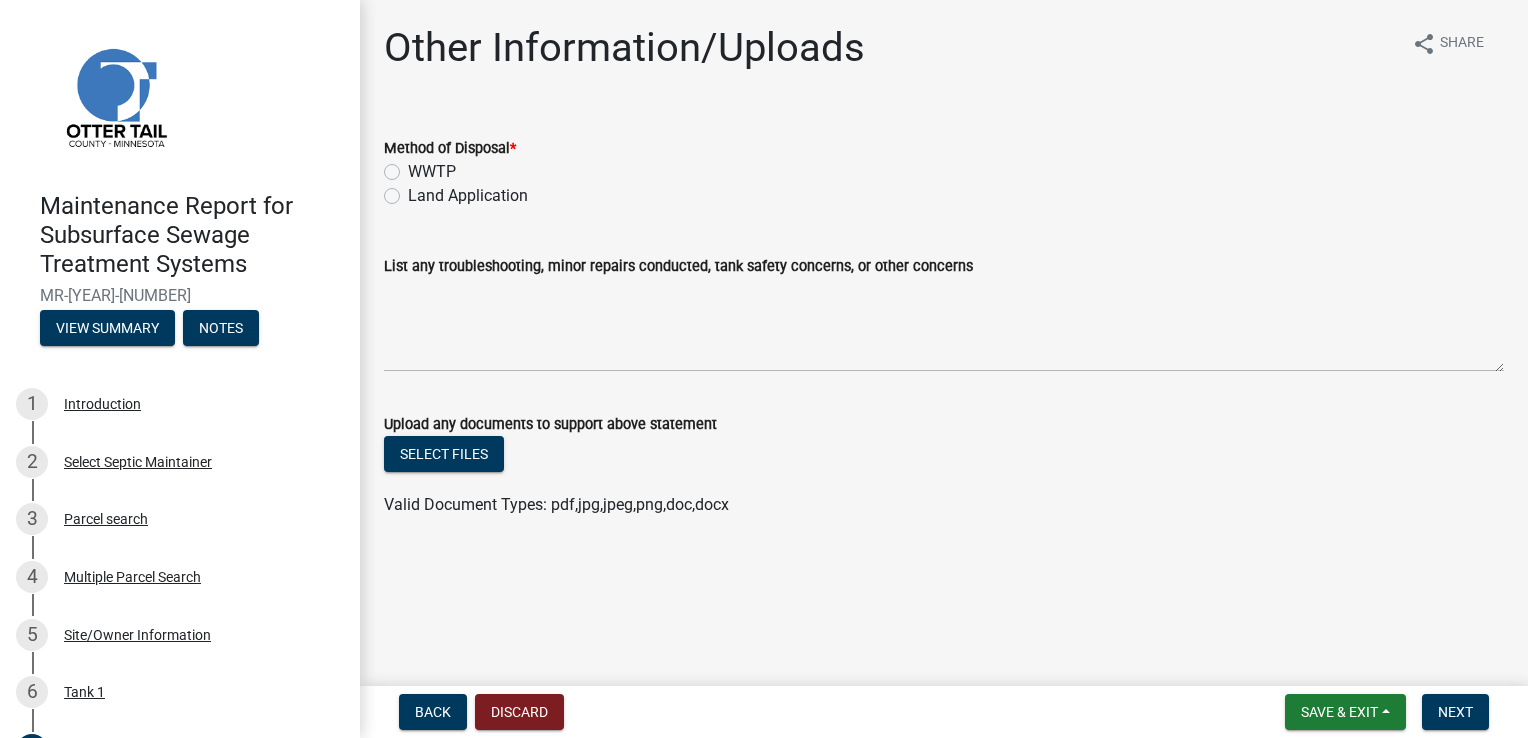 click on "Land Application" 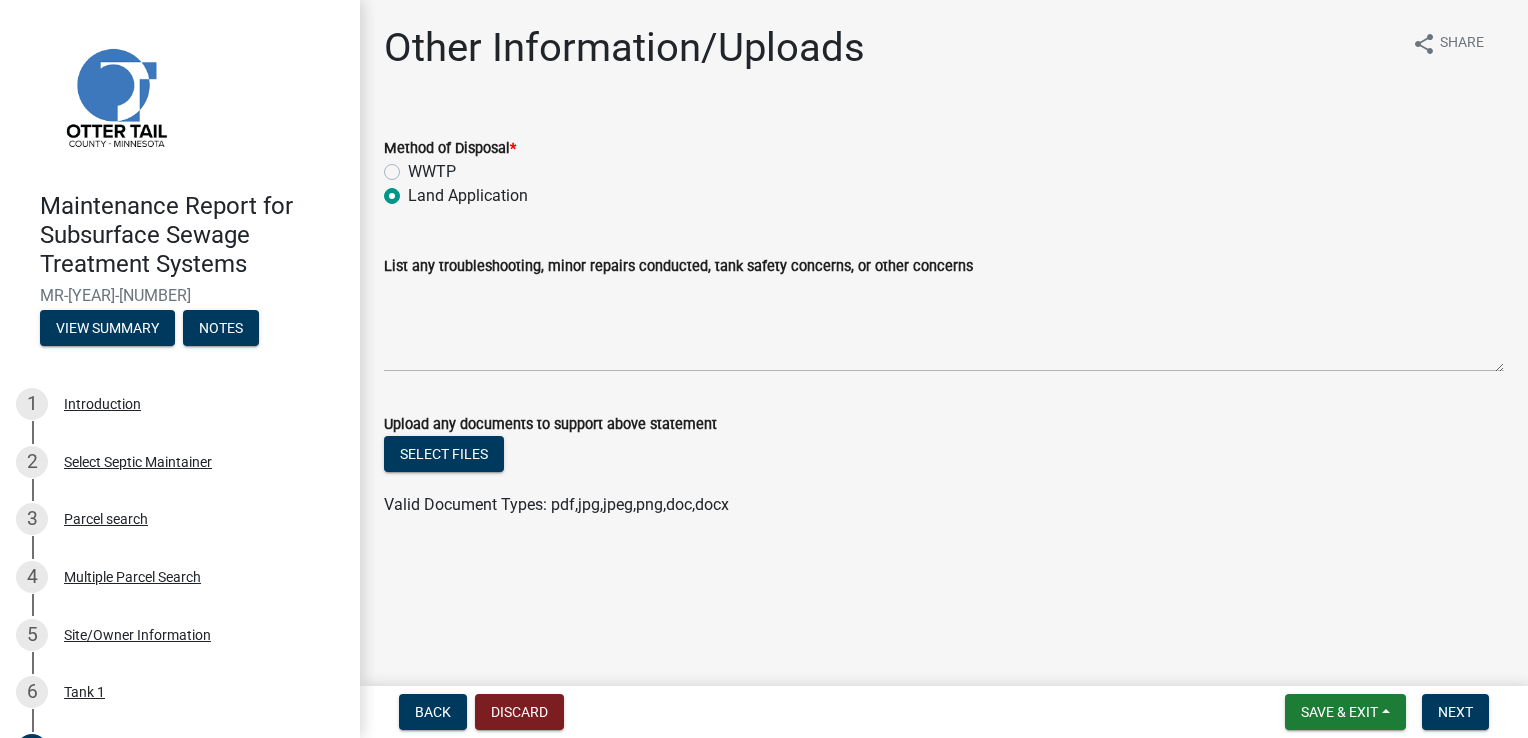 radio on "true" 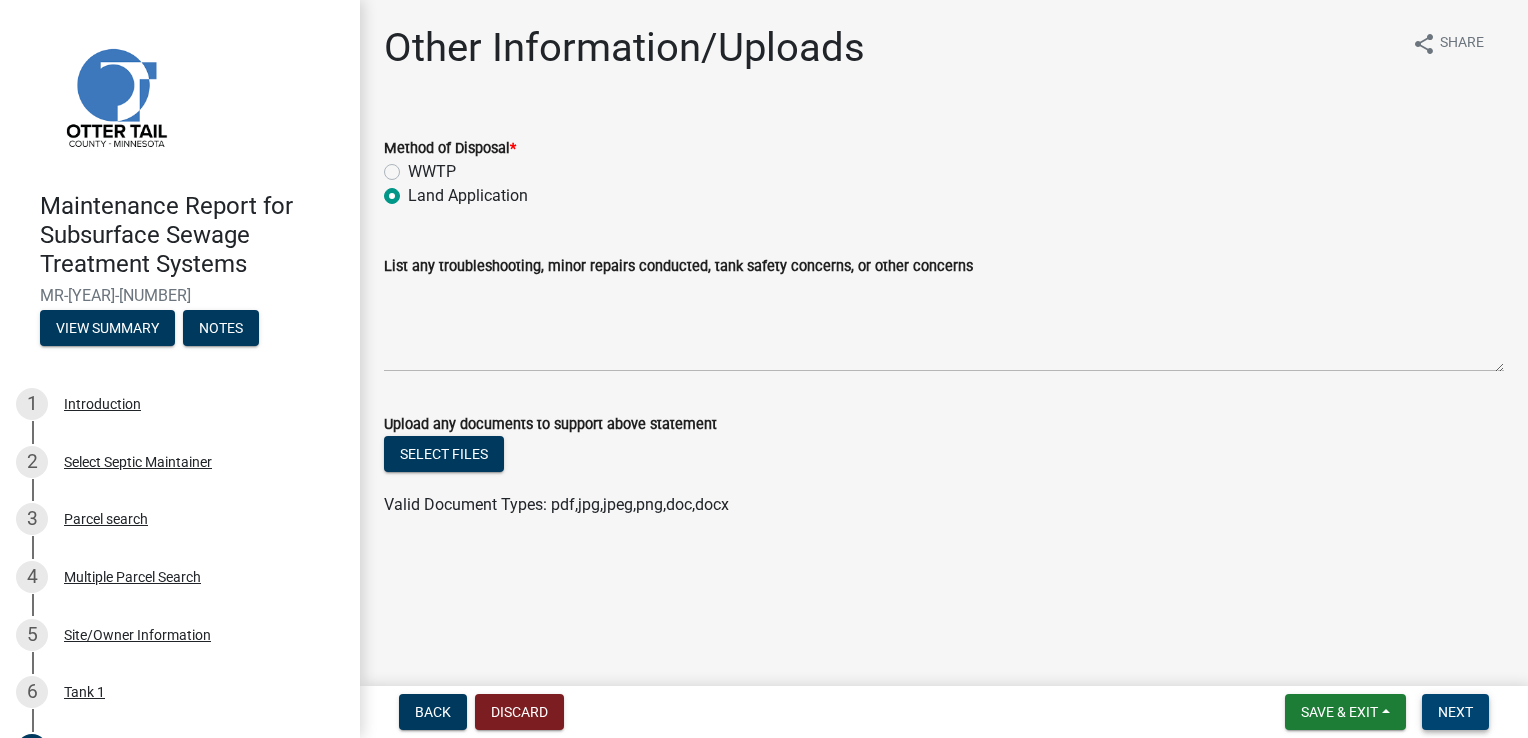 click on "Next" at bounding box center [1455, 712] 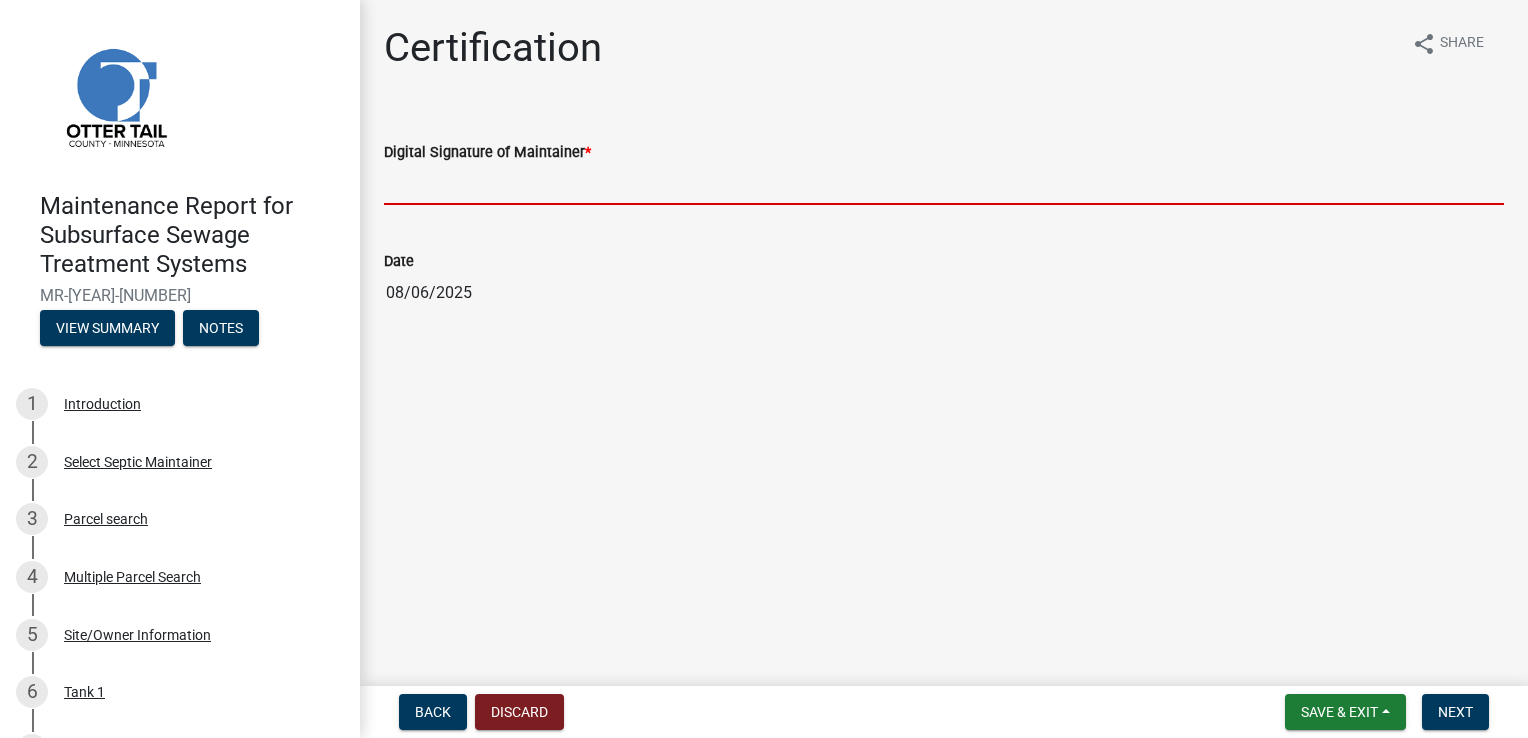 drag, startPoint x: 452, startPoint y: 182, endPoint x: 471, endPoint y: 194, distance: 22.472204 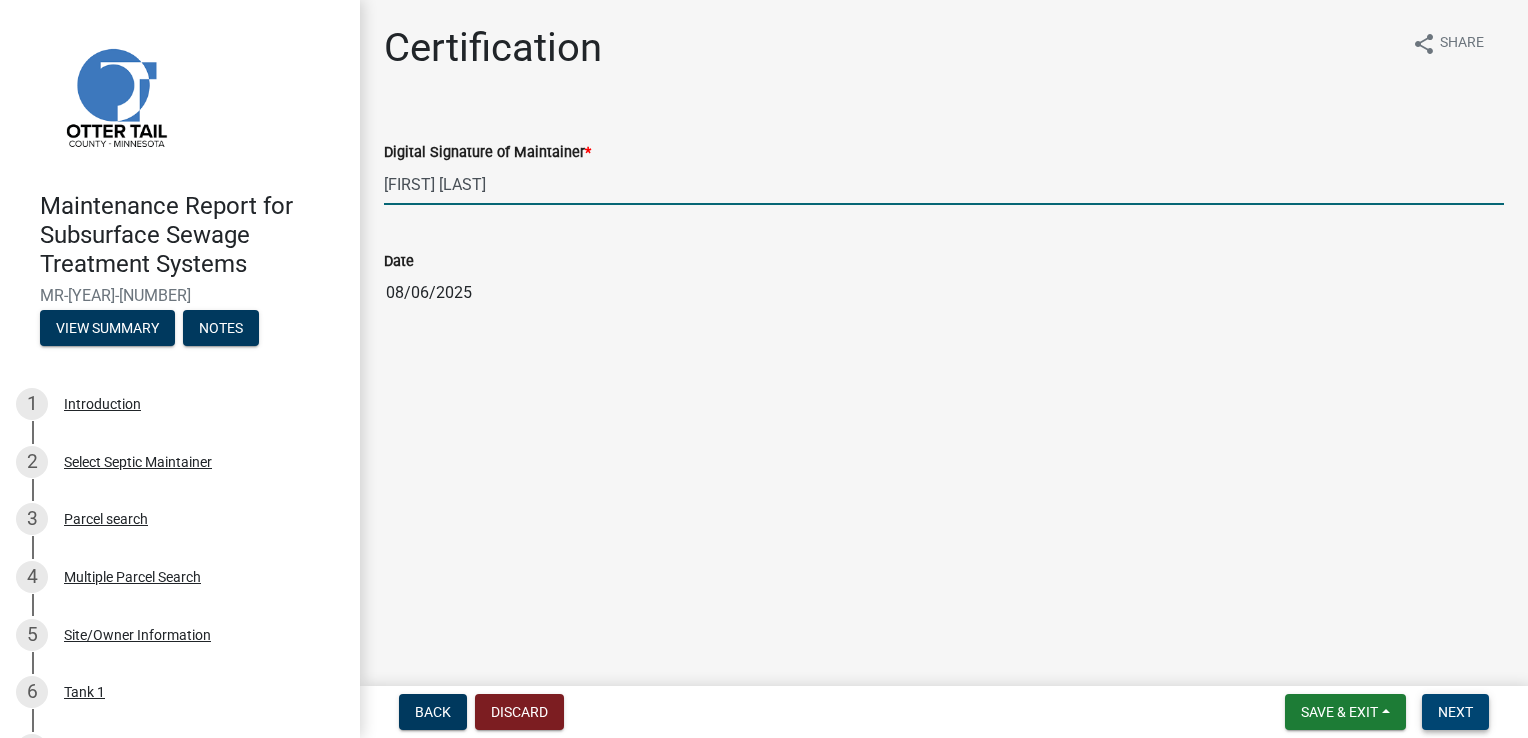 click on "Next" at bounding box center (1455, 712) 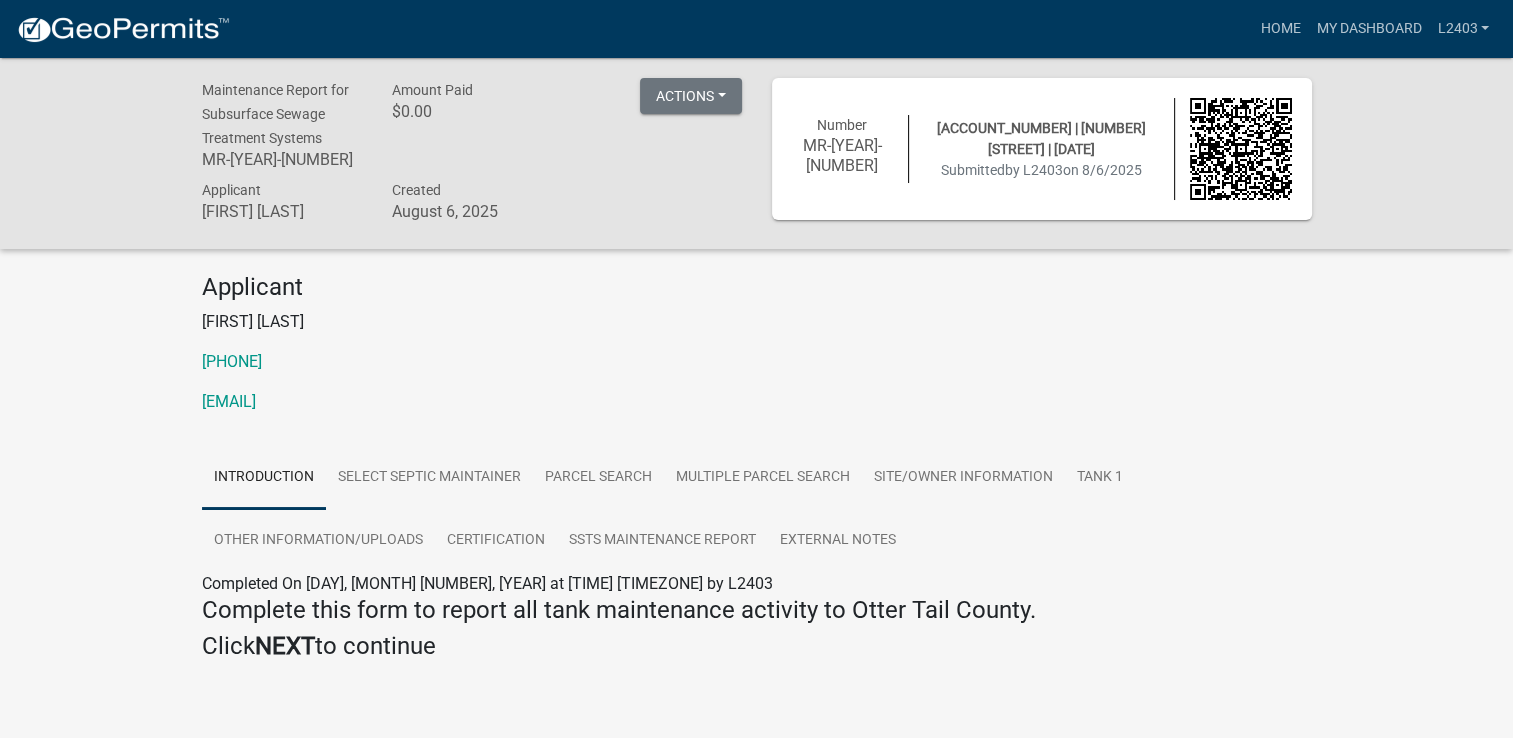 click on "[PHONE]" 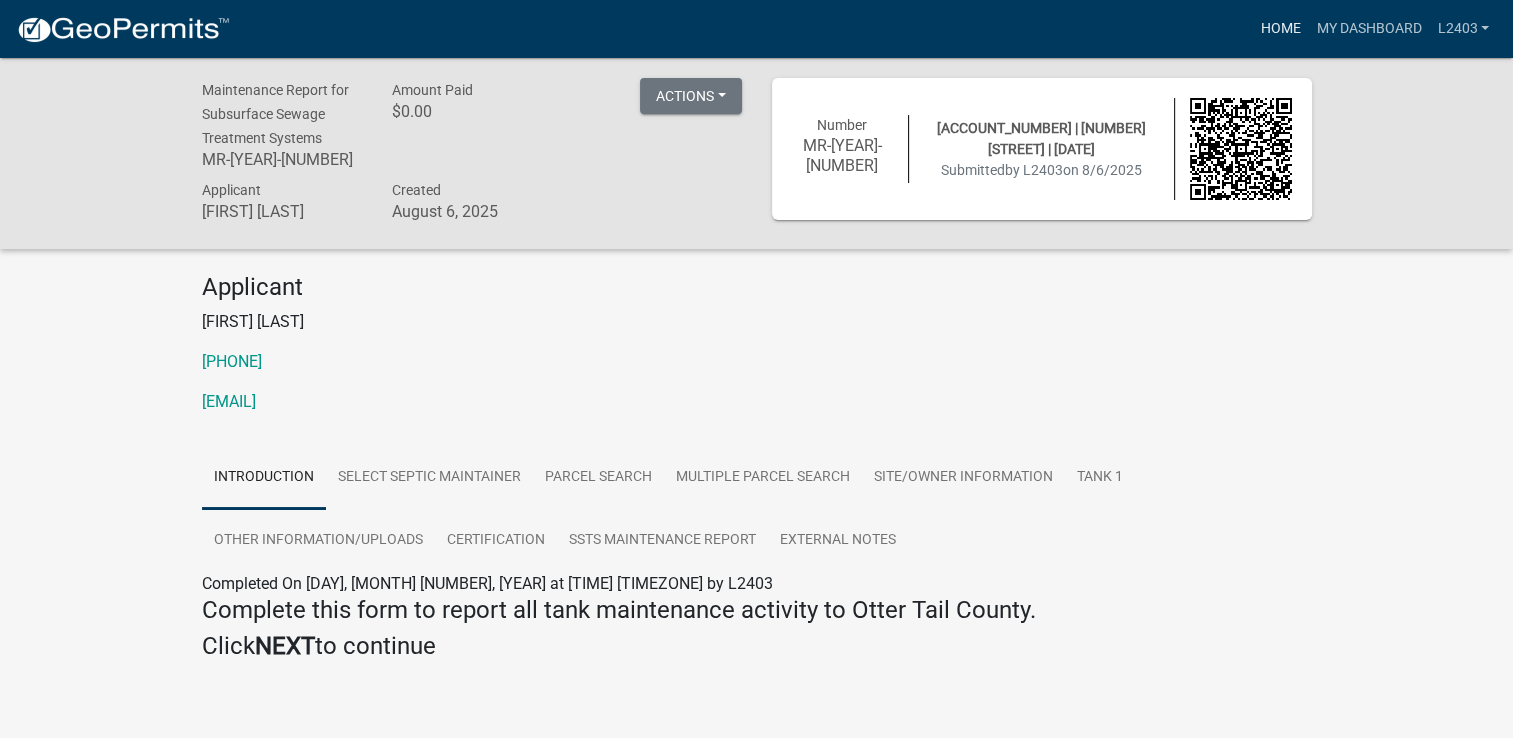 click on "Home" at bounding box center (1280, 29) 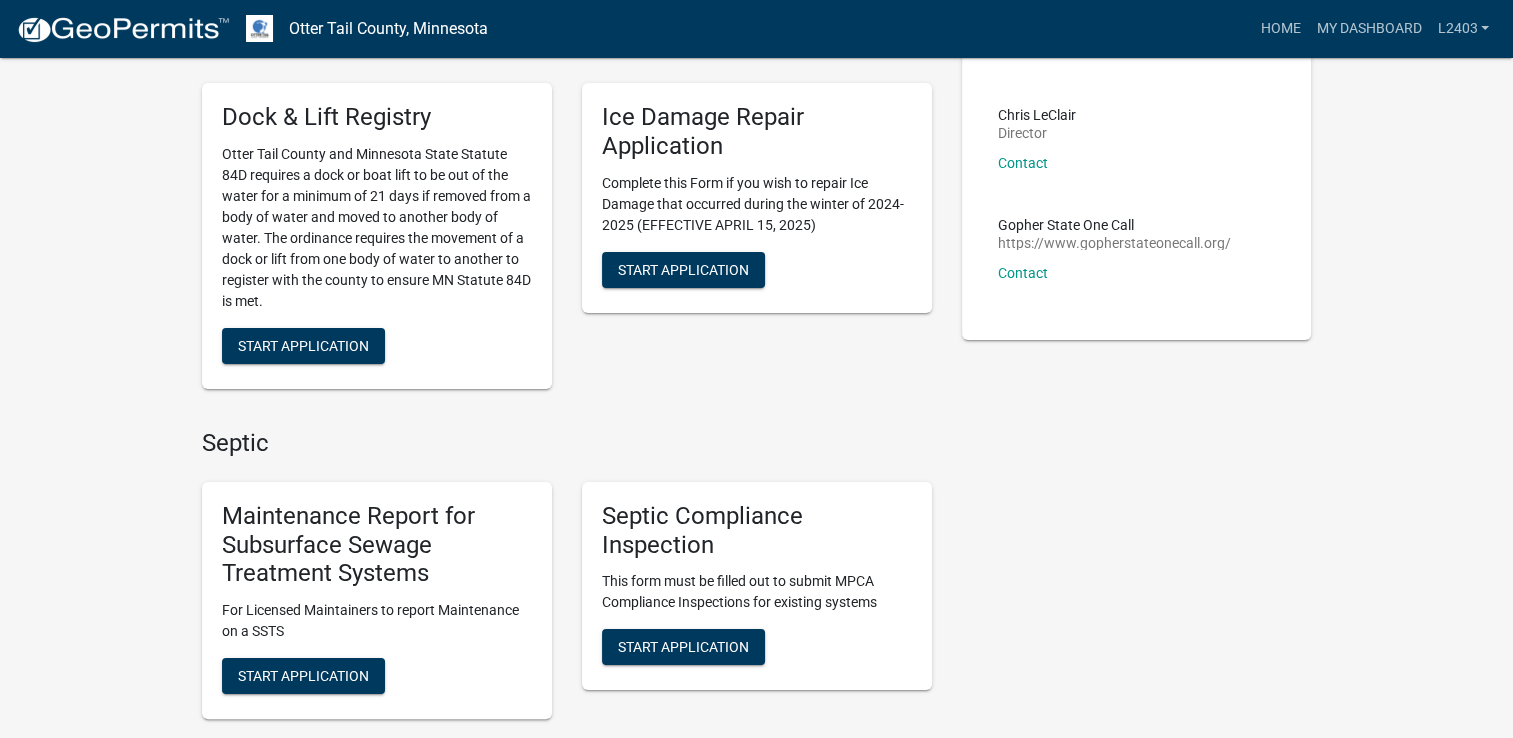scroll, scrollTop: 400, scrollLeft: 0, axis: vertical 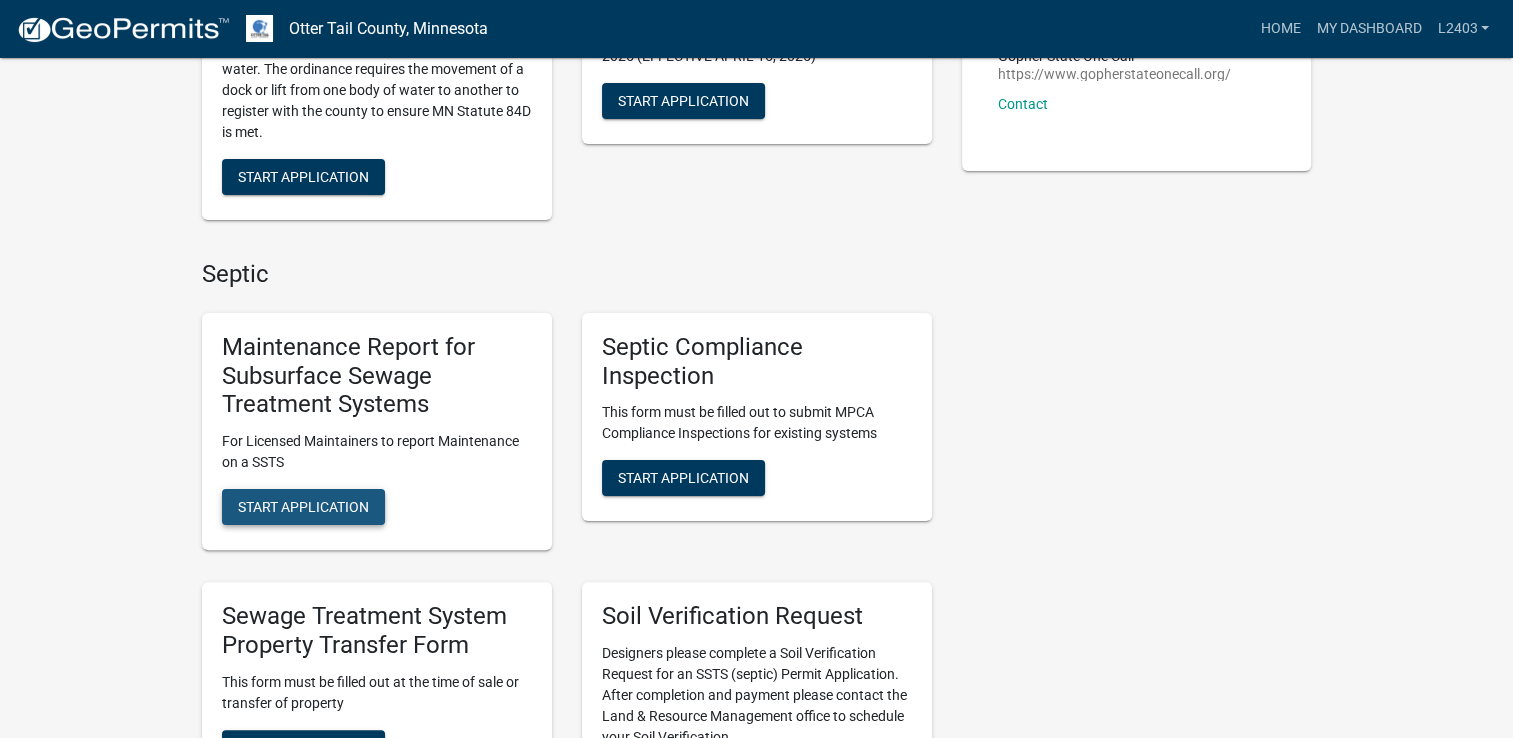 click on "Start Application" at bounding box center [303, 507] 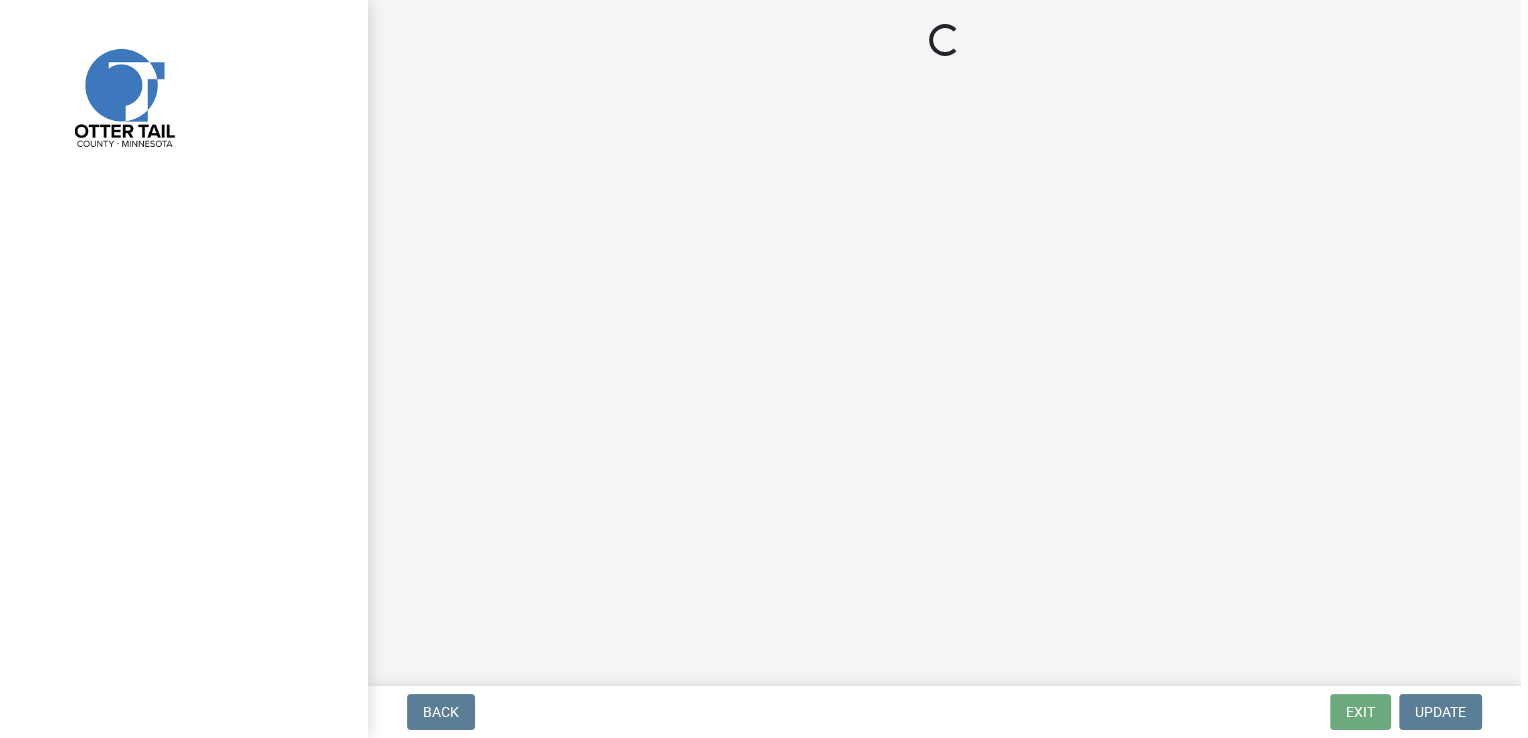 scroll, scrollTop: 0, scrollLeft: 0, axis: both 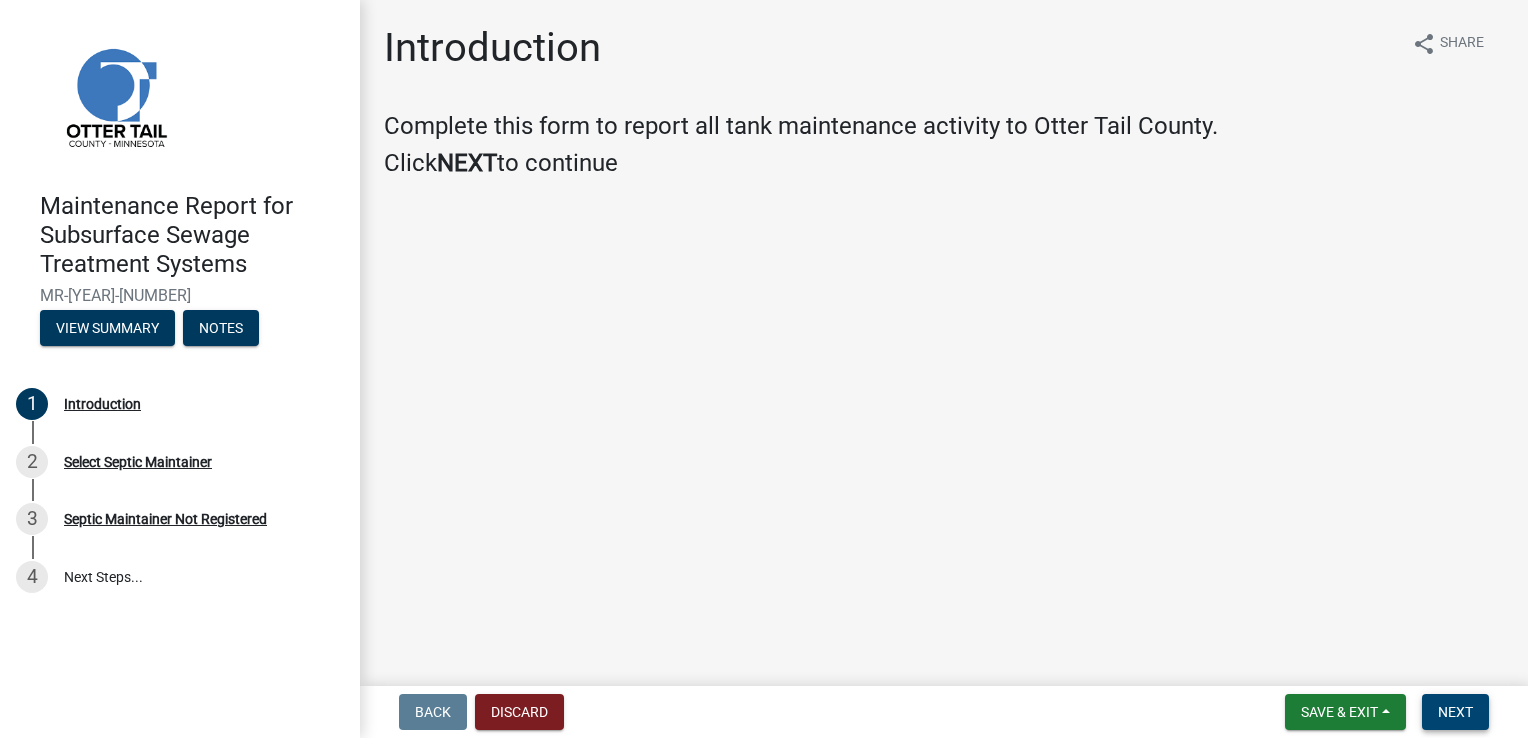 click on "Next" at bounding box center (1455, 712) 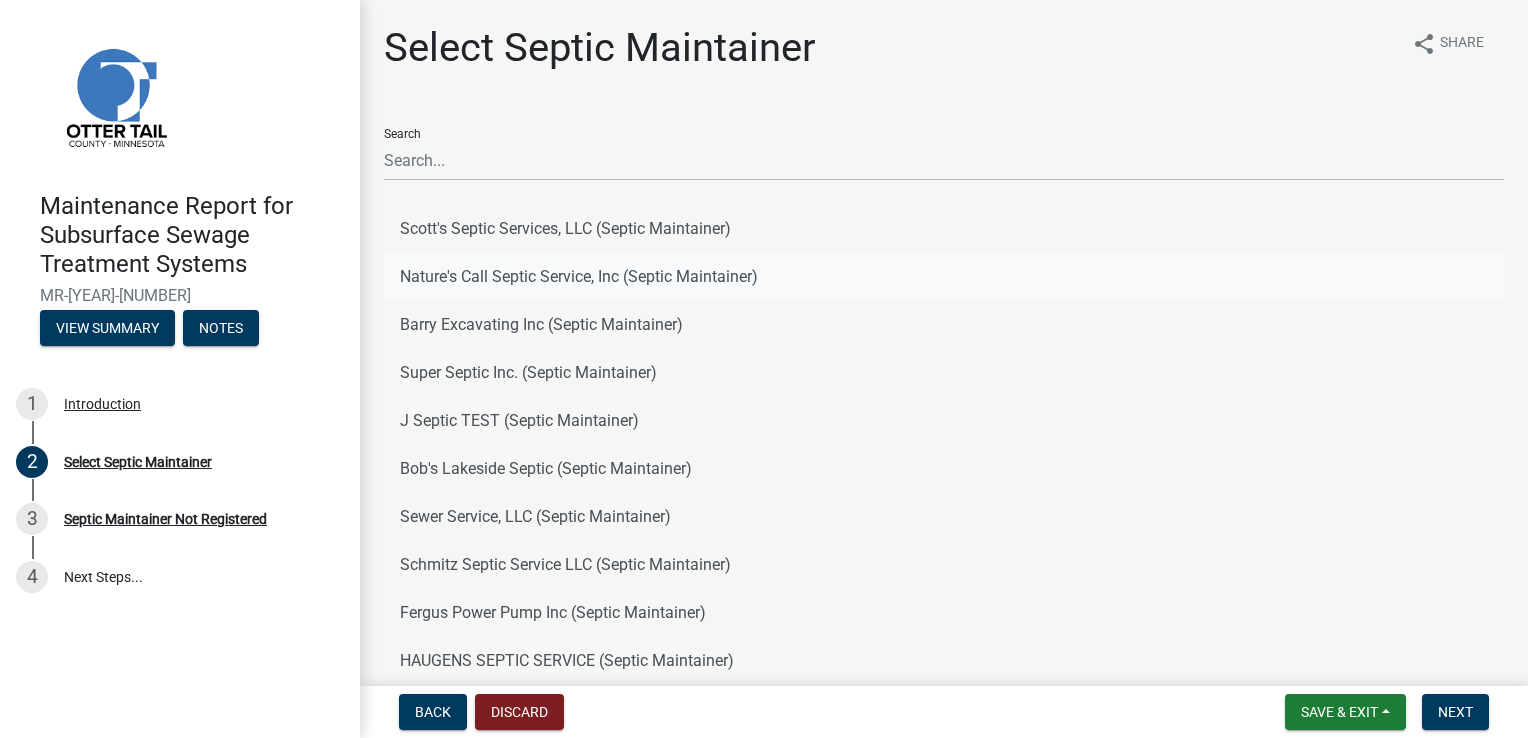 click on "Nature's Call Septic Service, Inc (Septic Maintainer)" 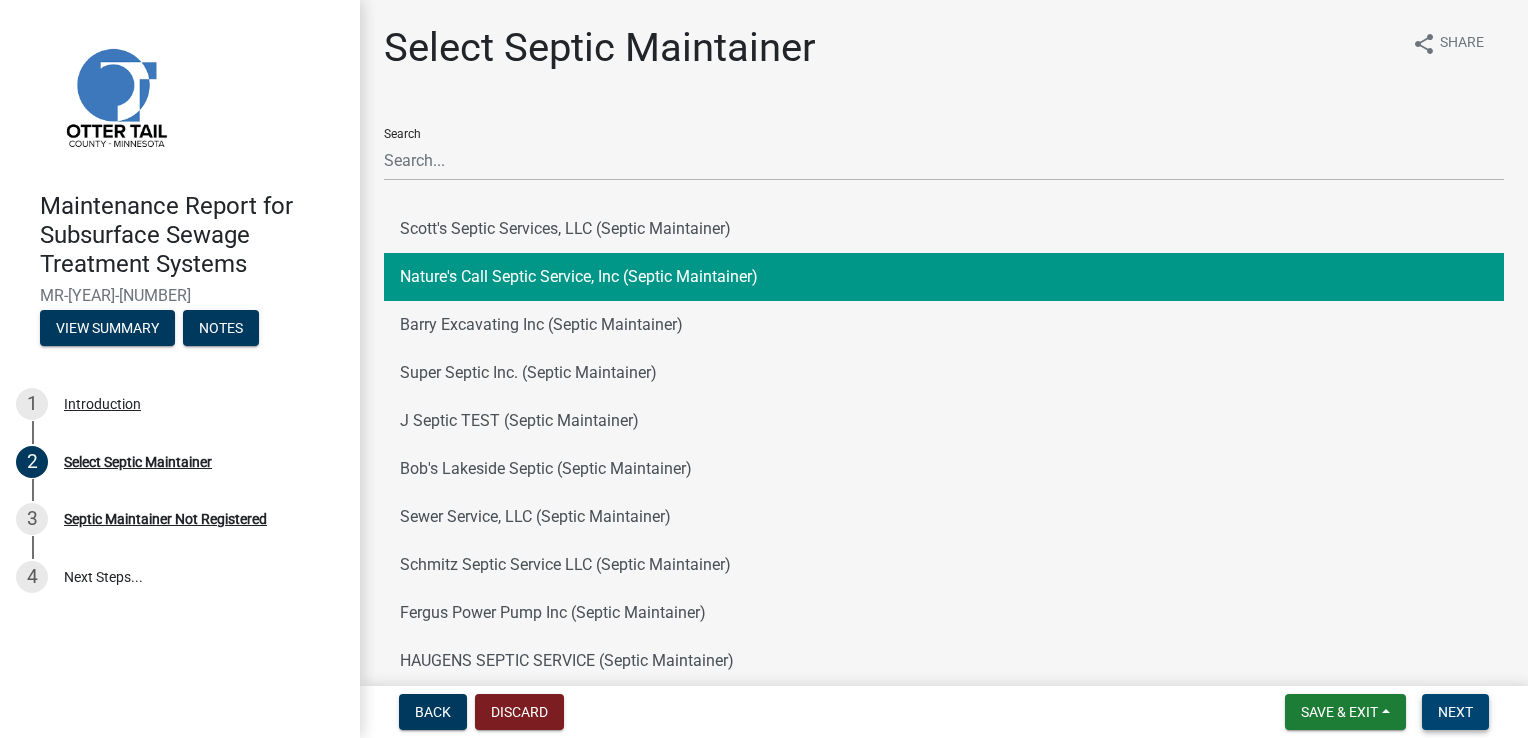 click on "Next" at bounding box center [1455, 712] 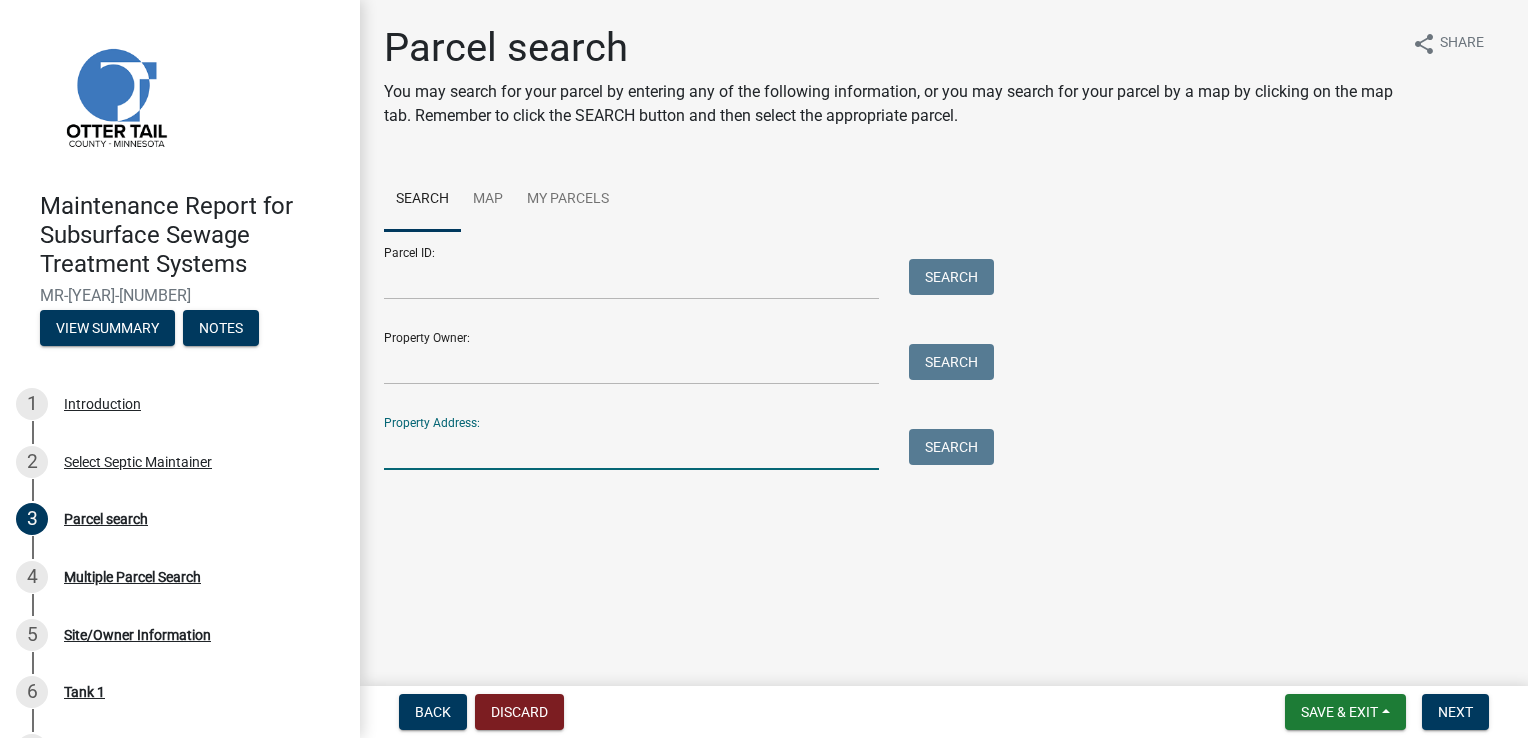 click on "Property Address:" at bounding box center (631, 449) 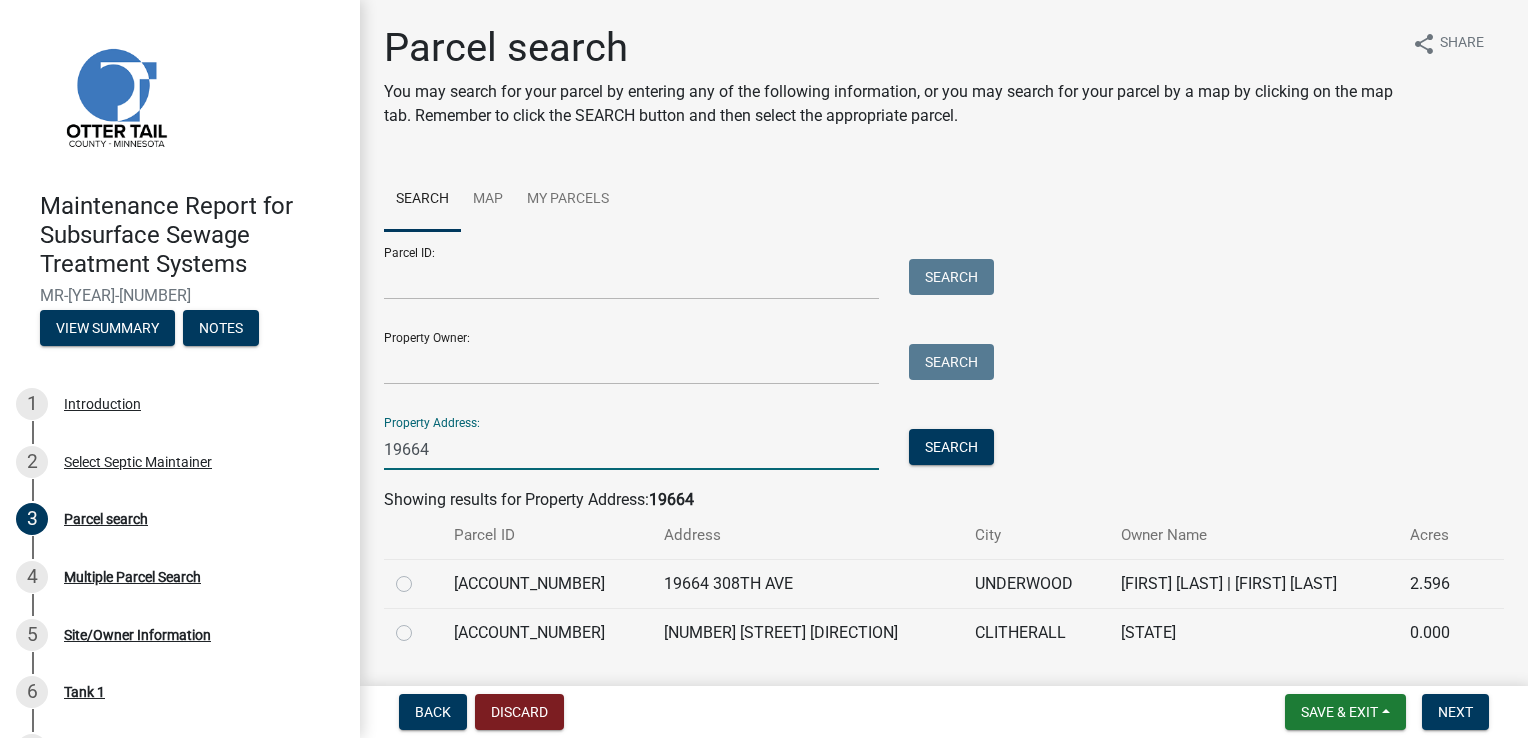 type on "19664" 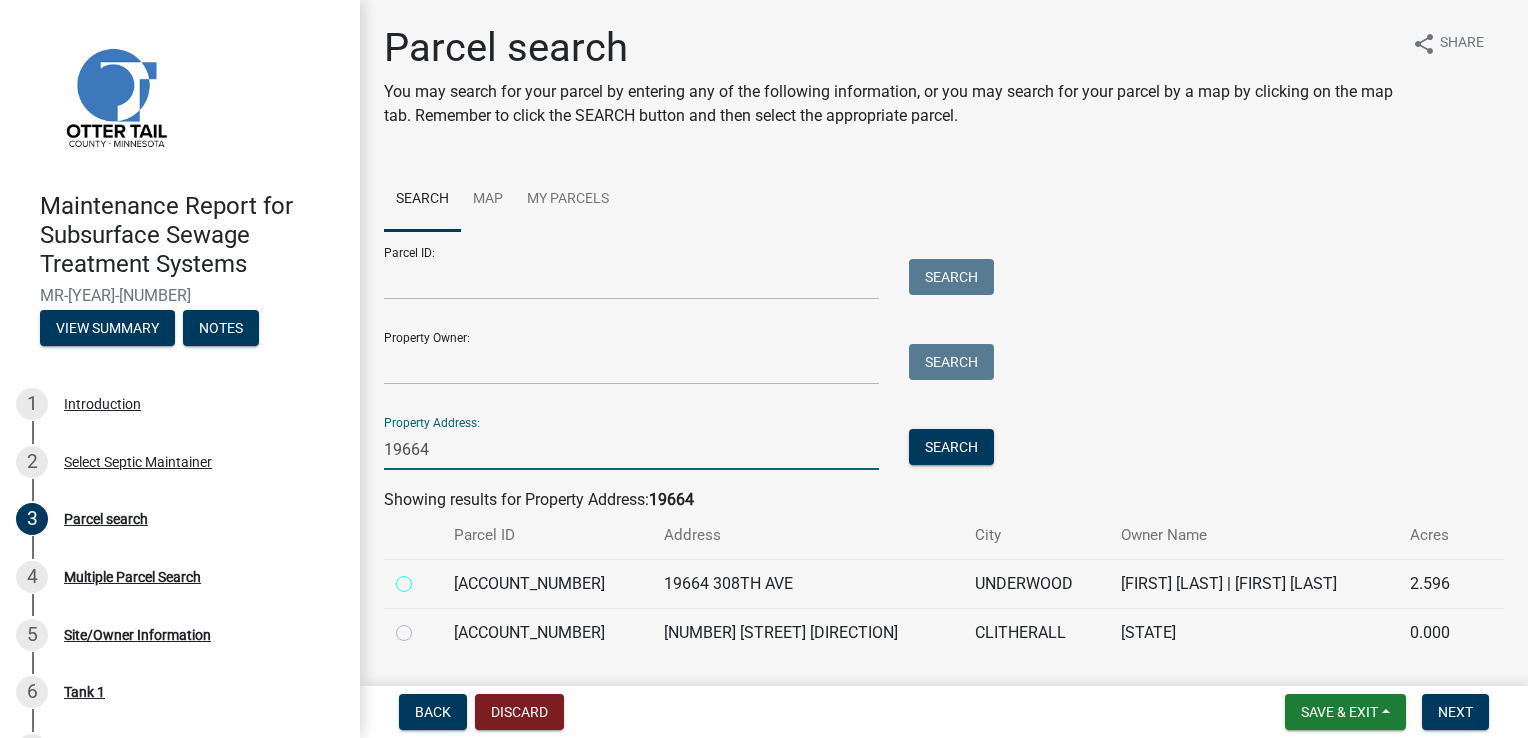 click at bounding box center (426, 578) 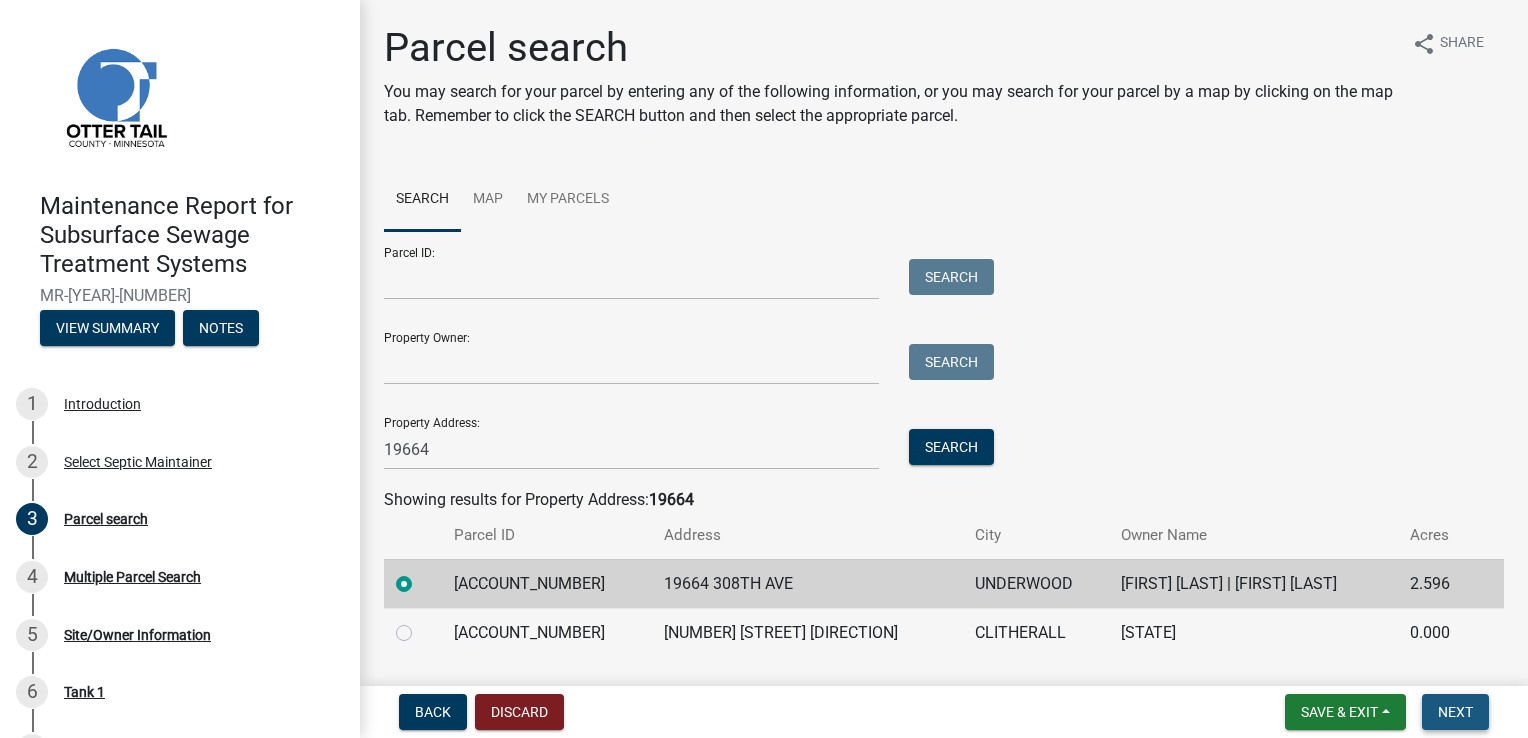 click on "Next" at bounding box center [1455, 712] 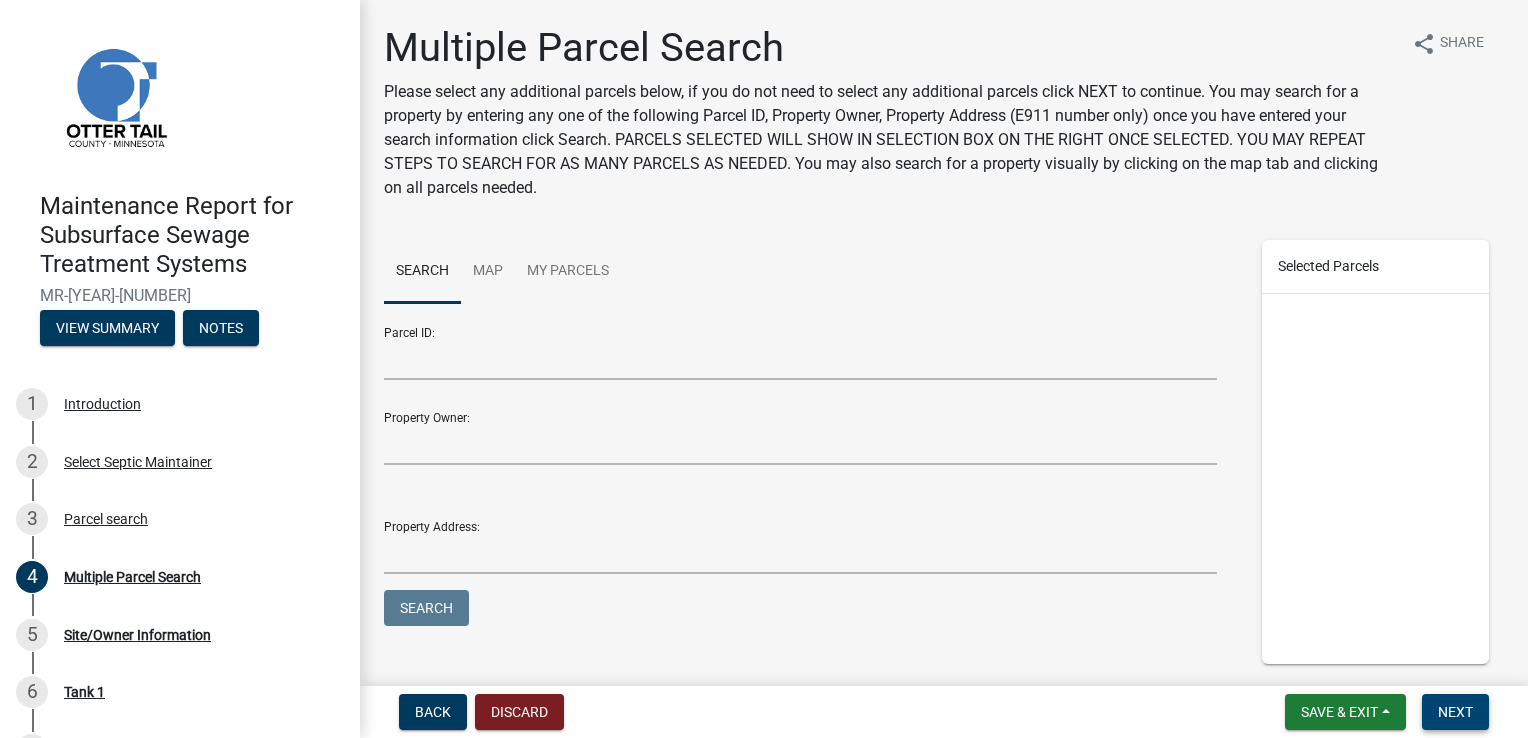 click on "Next" at bounding box center (1455, 712) 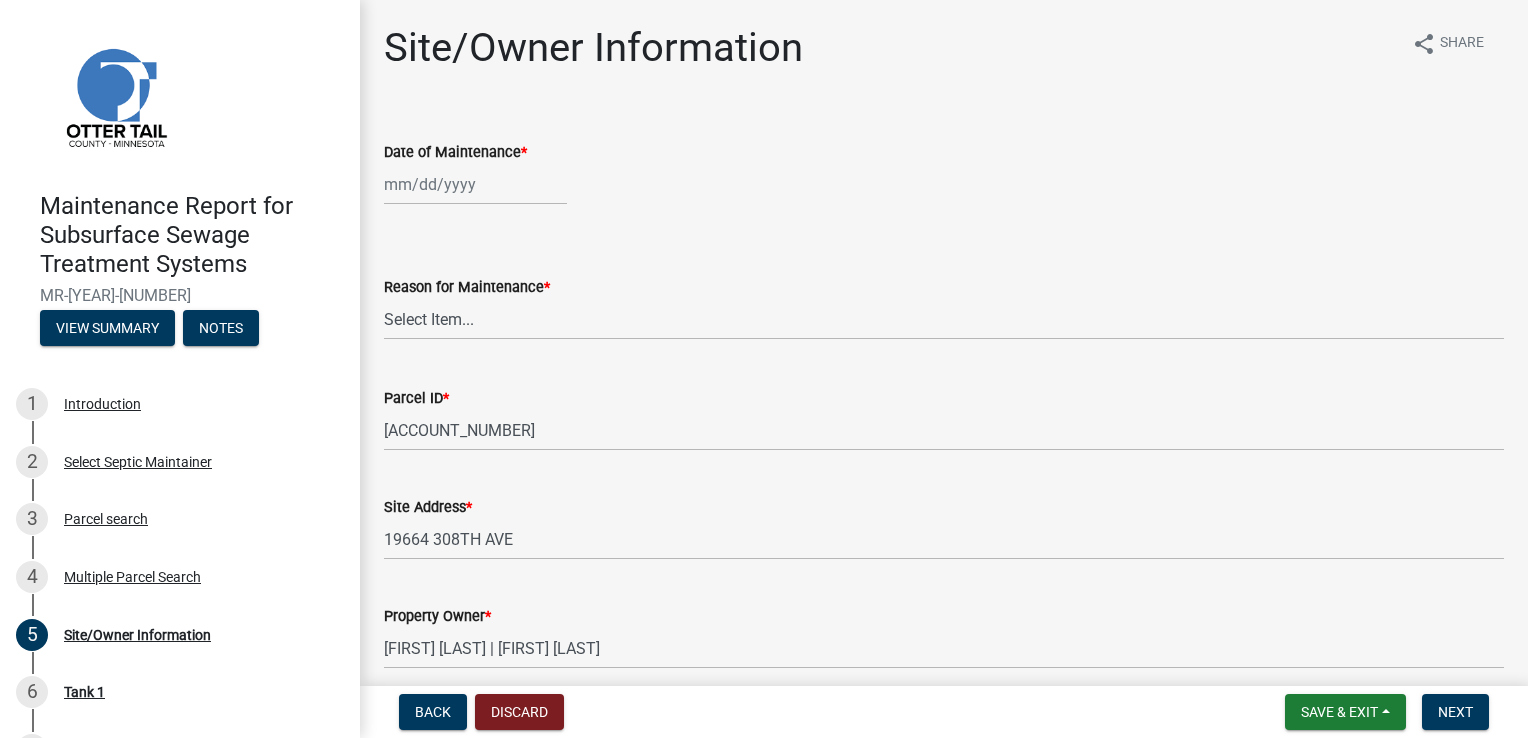 click 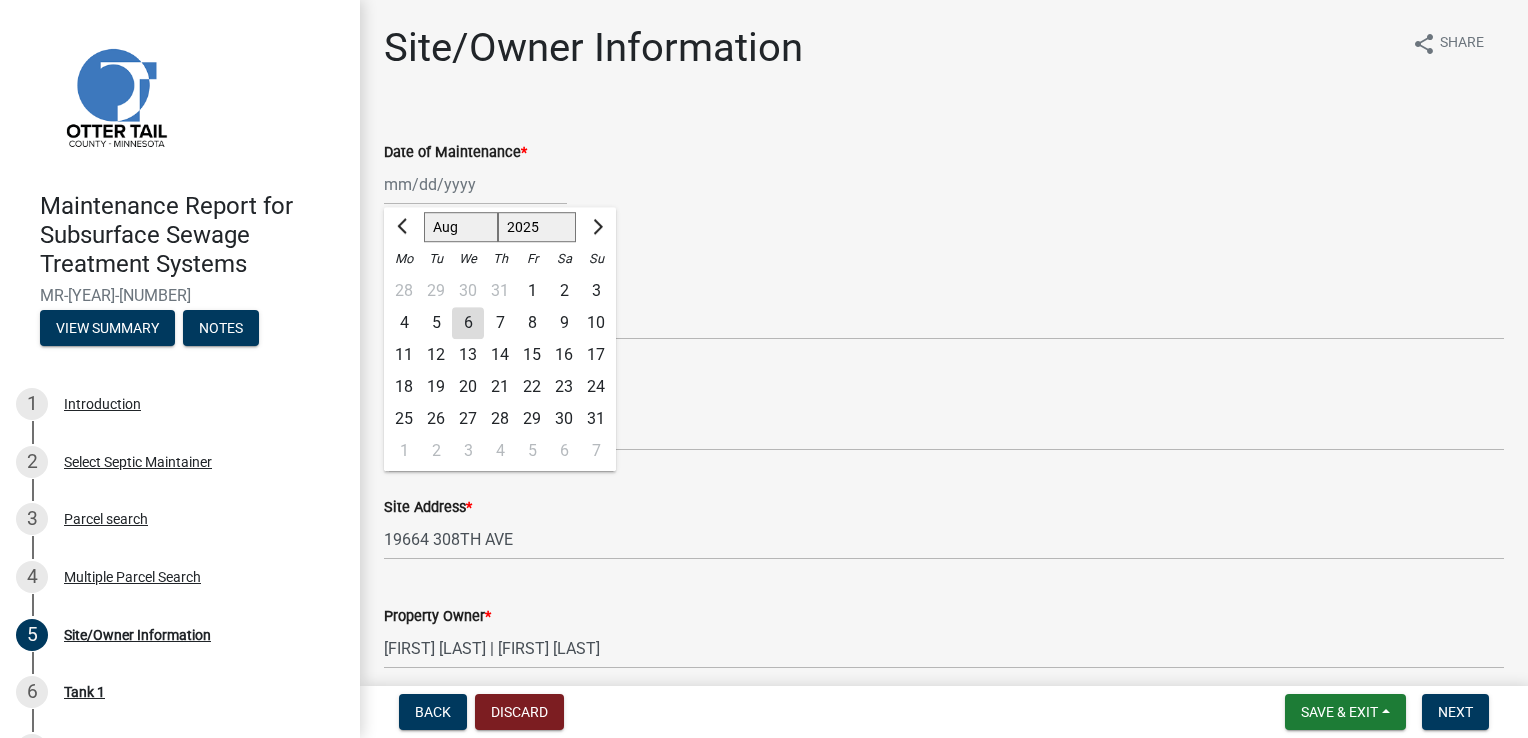 click on "5" 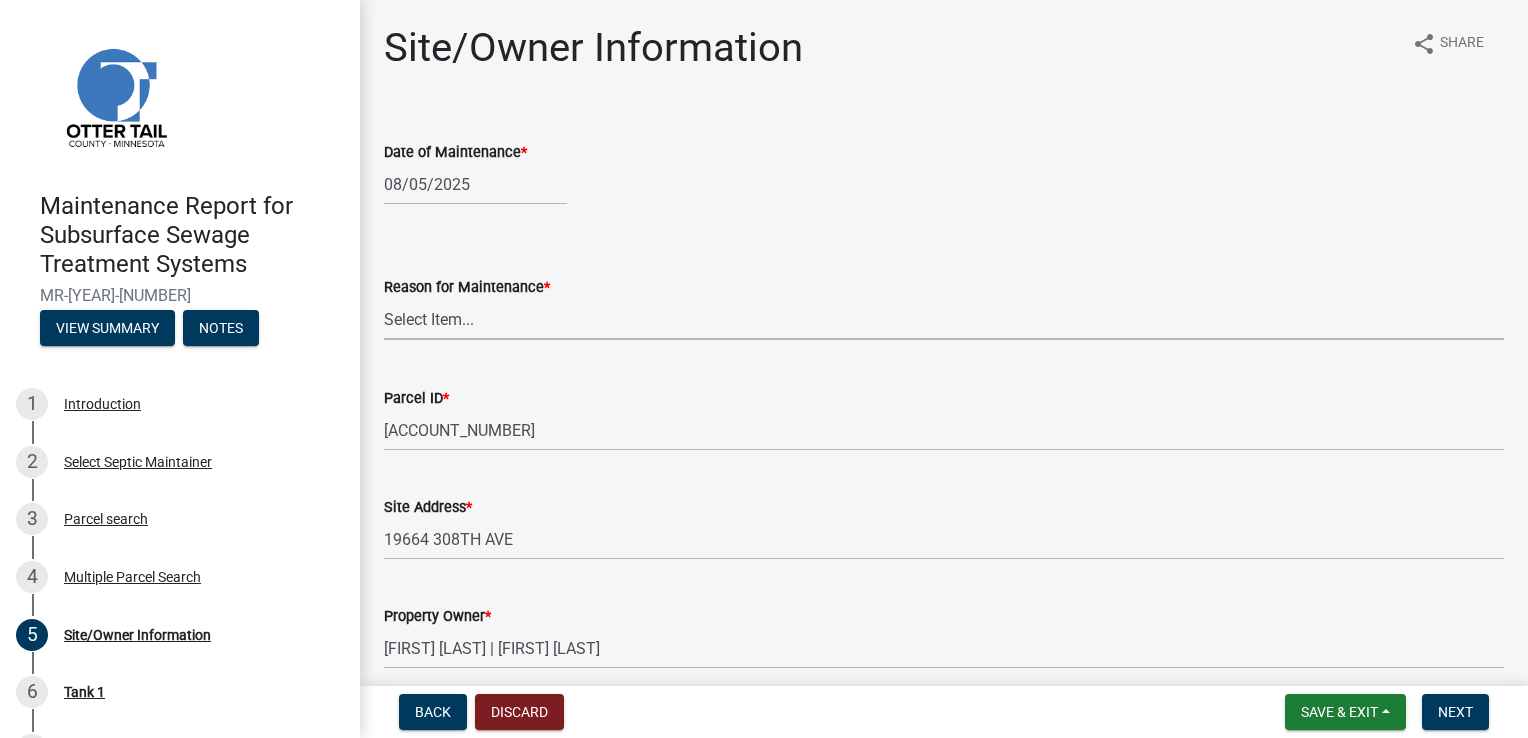 click on "Select Item...   Called   Routine   Other" at bounding box center [944, 319] 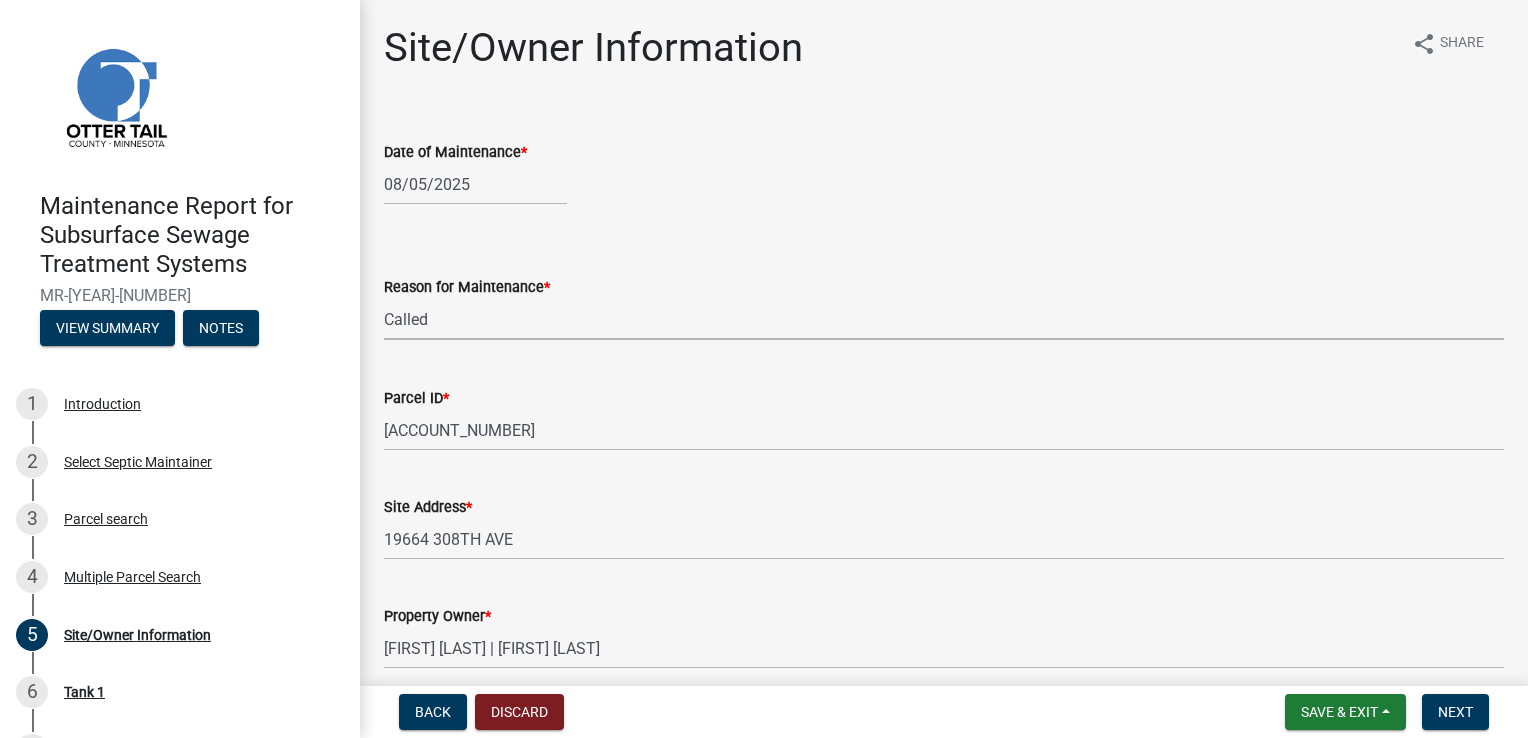 click on "Select Item...   Called   Routine   Other" at bounding box center (944, 319) 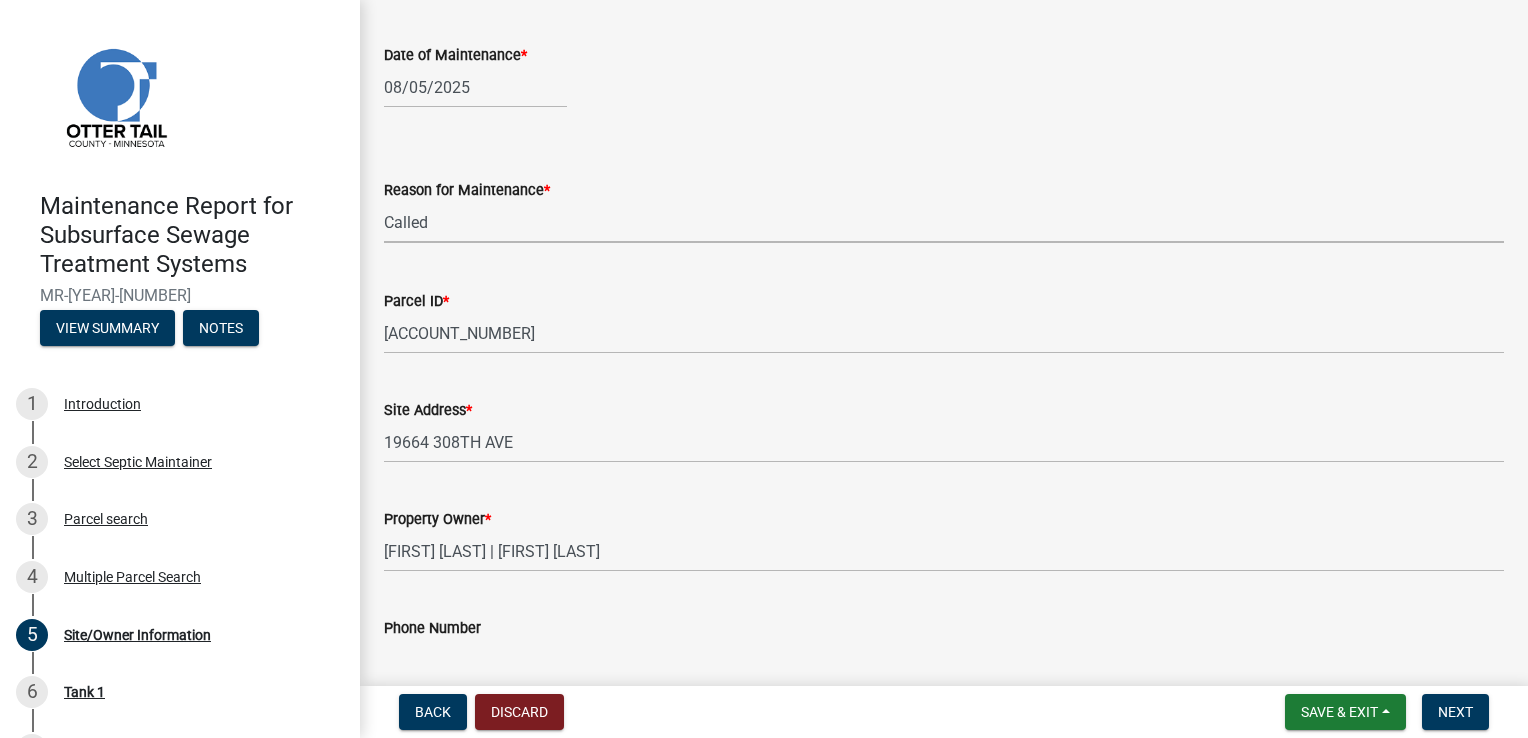 scroll, scrollTop: 100, scrollLeft: 0, axis: vertical 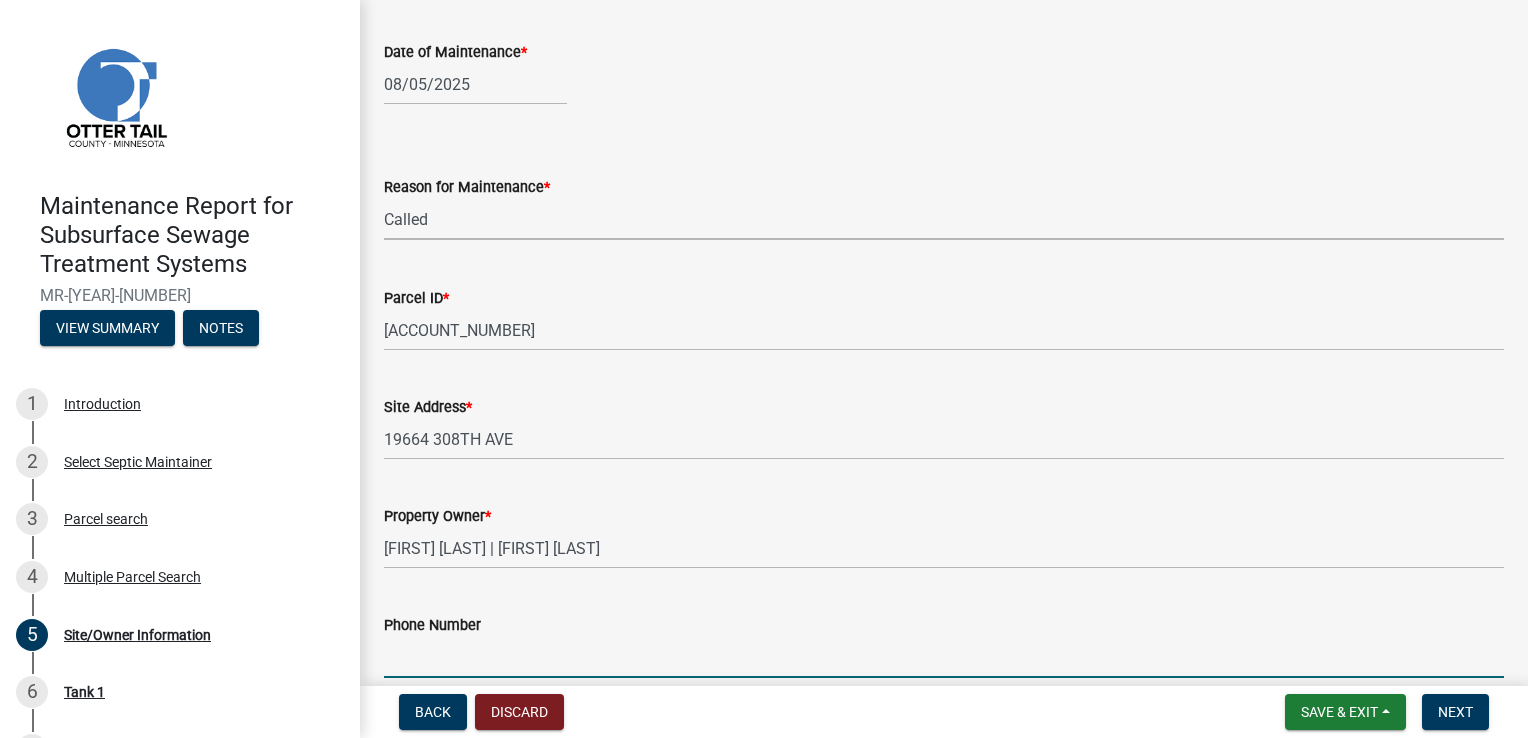 click on "Phone Number" at bounding box center (944, 657) 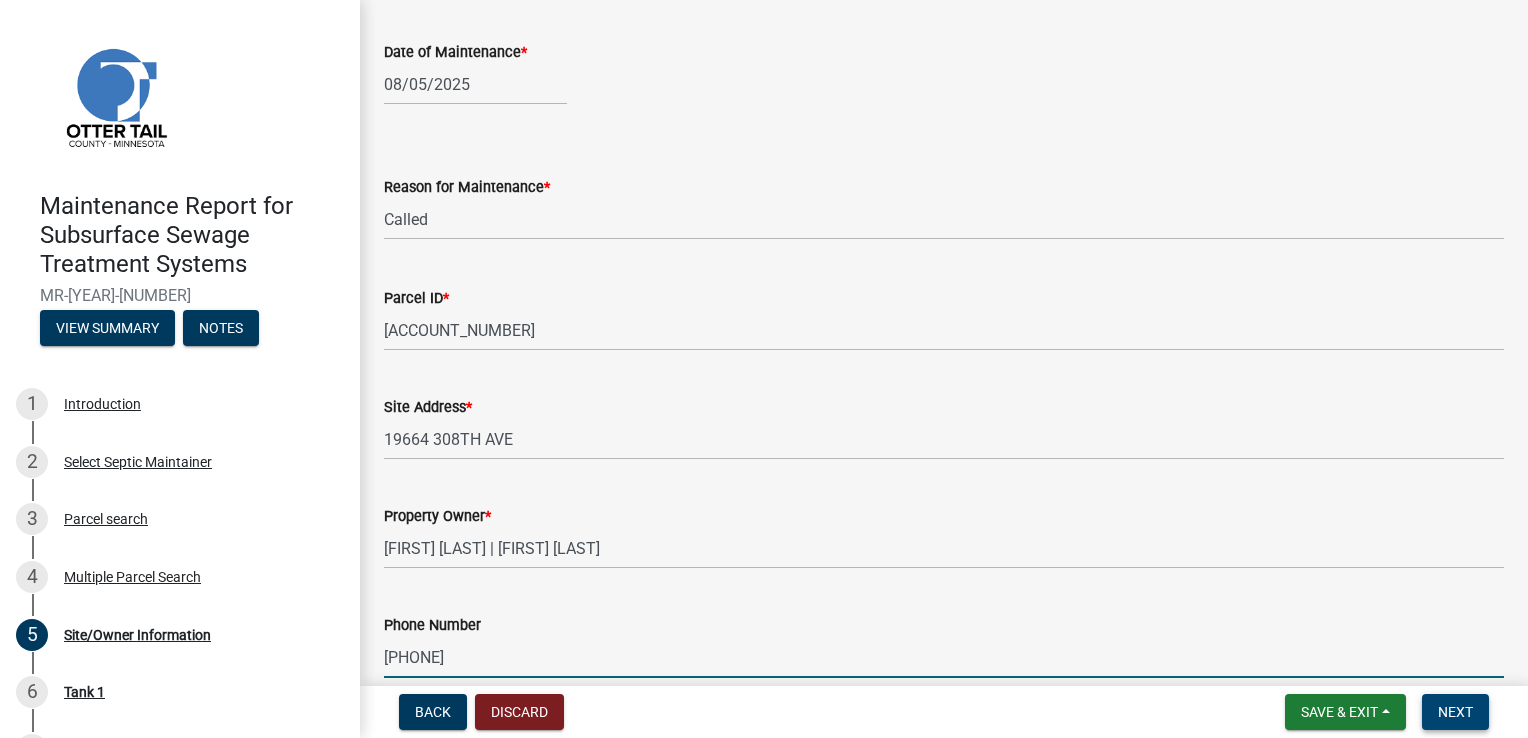 type on "[PHONE]" 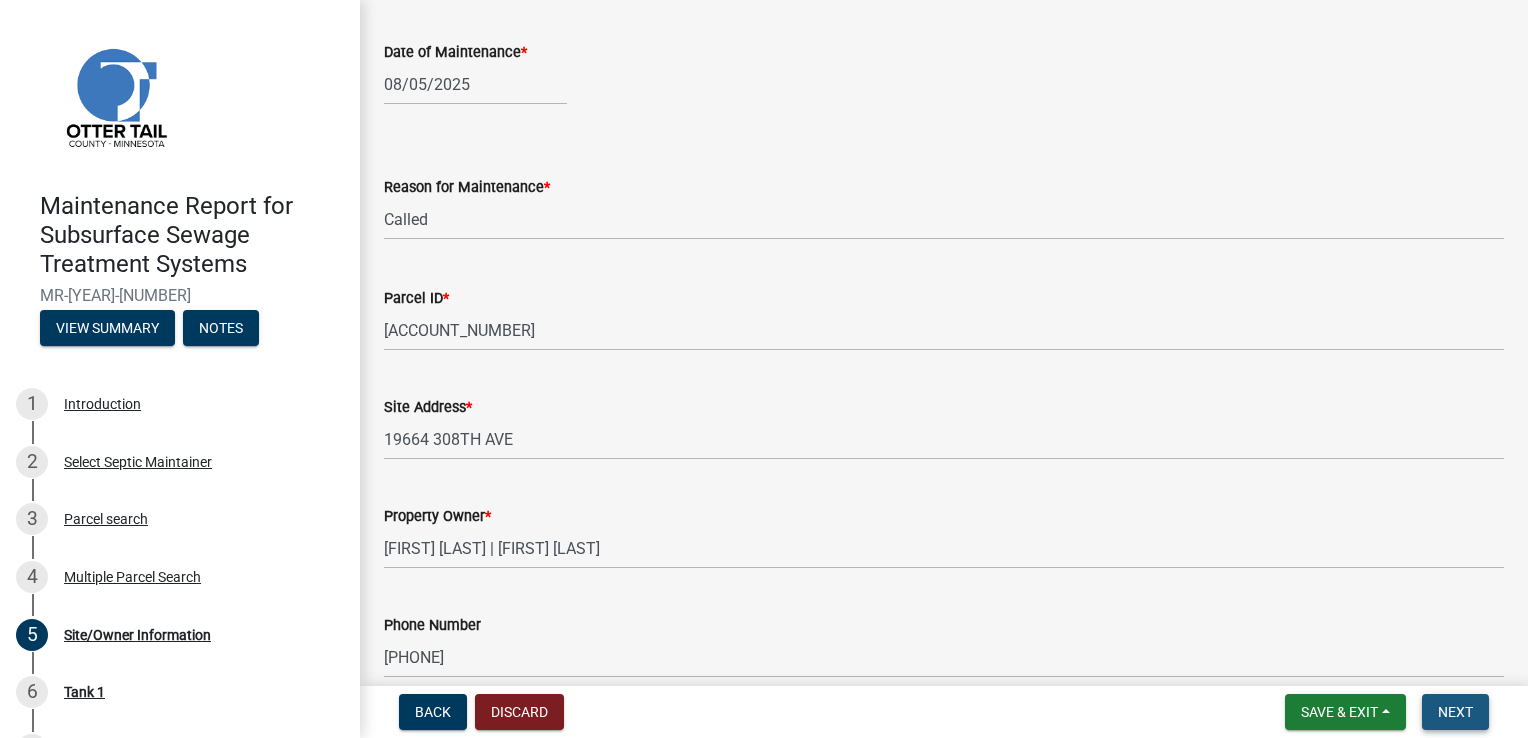 click on "Next" at bounding box center [1455, 712] 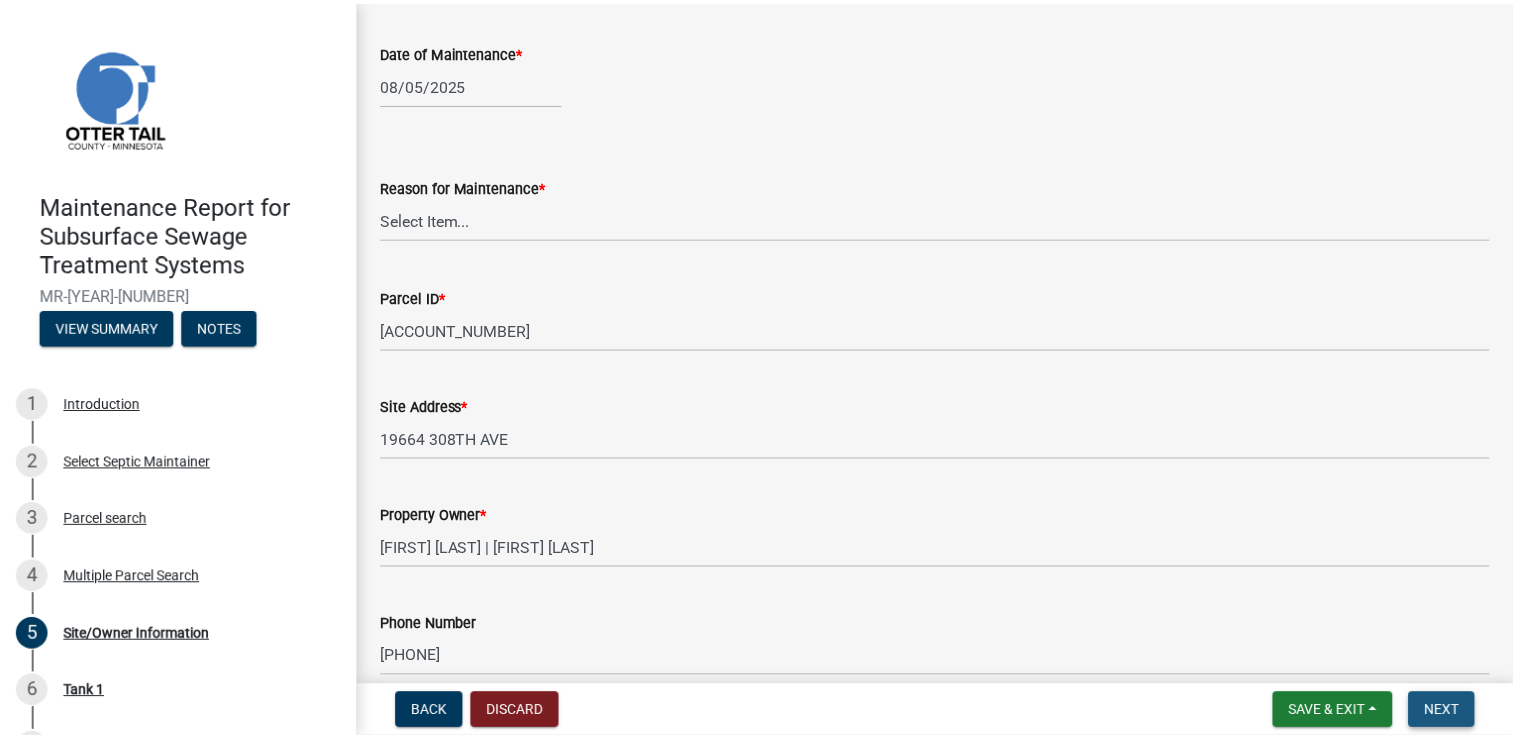 scroll, scrollTop: 0, scrollLeft: 0, axis: both 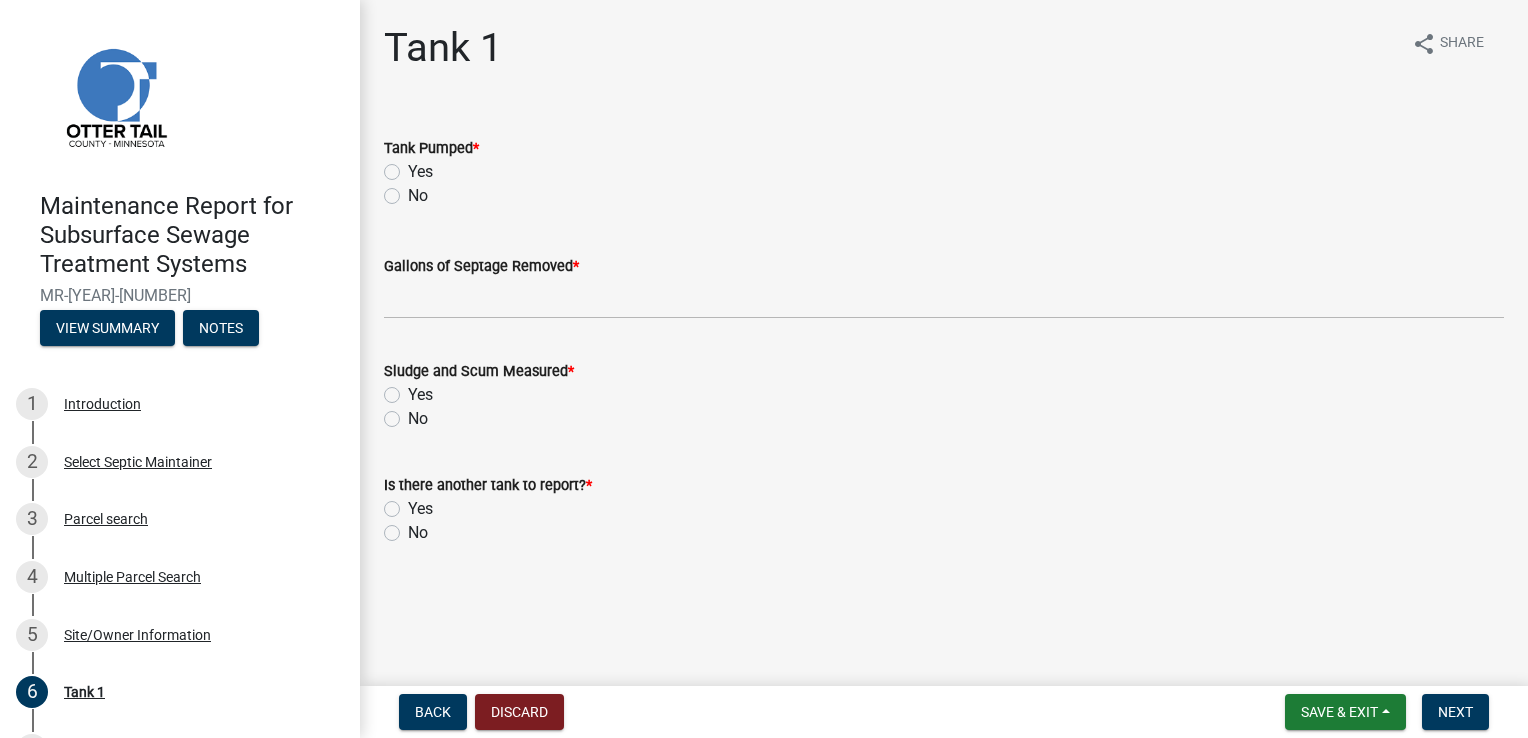 click on "Yes" 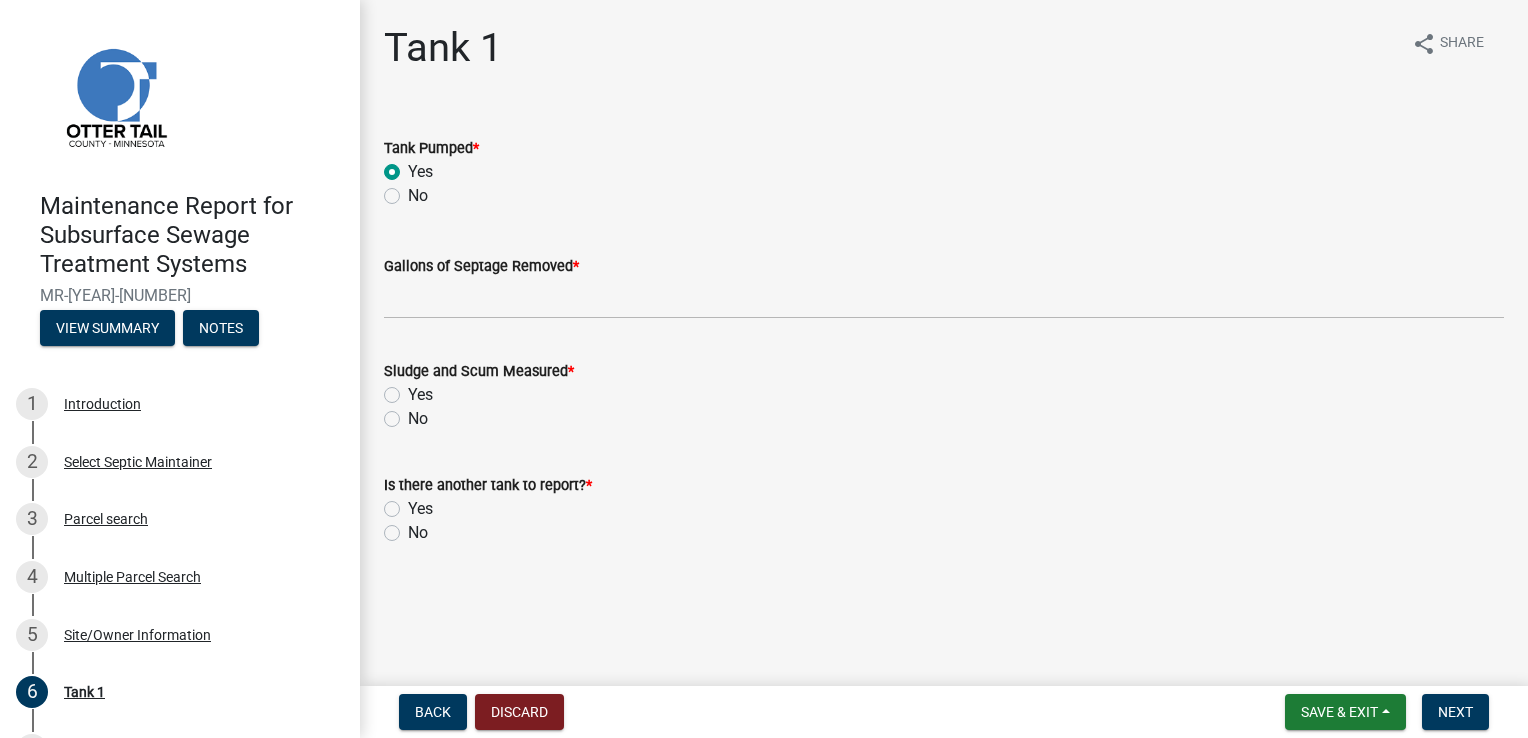 radio on "true" 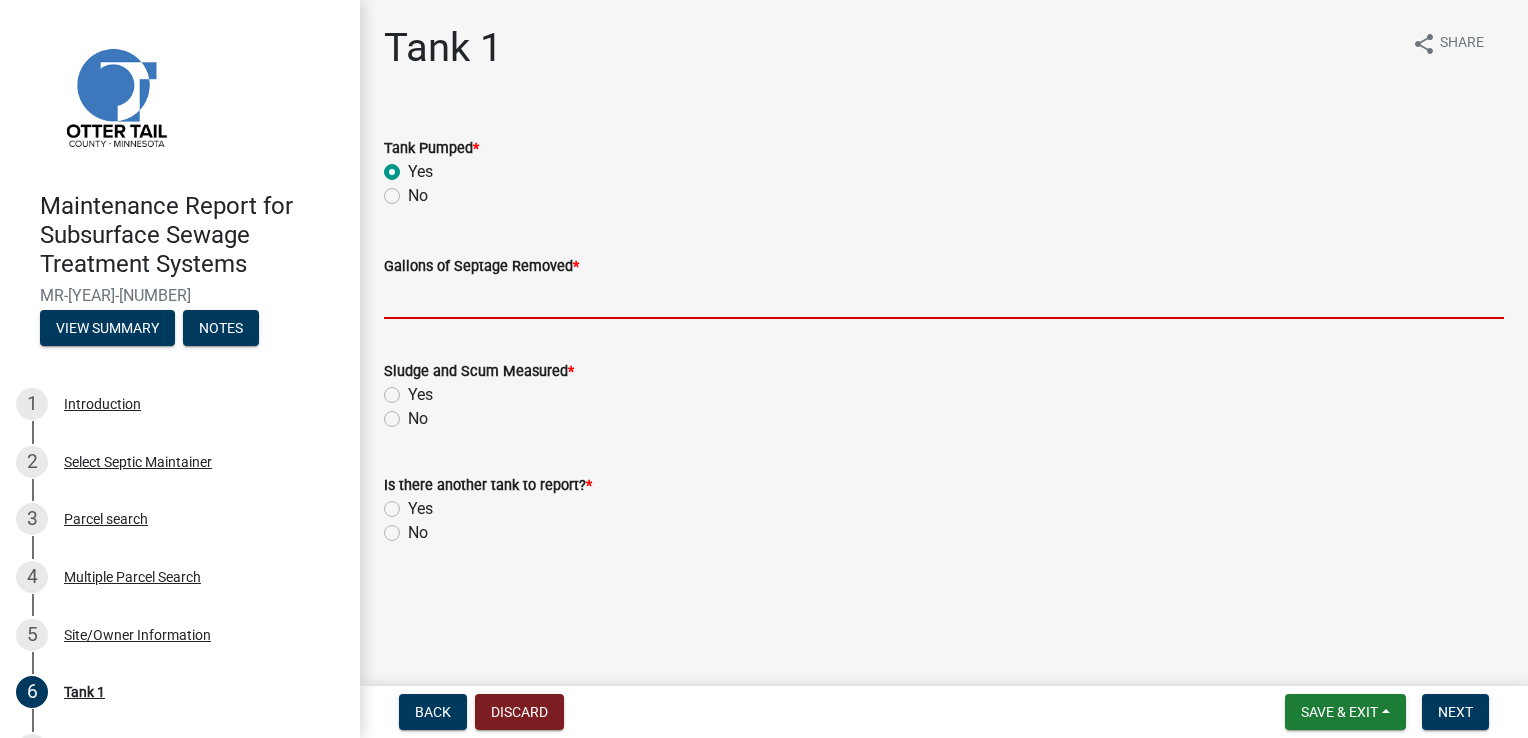 click on "Gallons of Septage Removed  *" at bounding box center [944, 298] 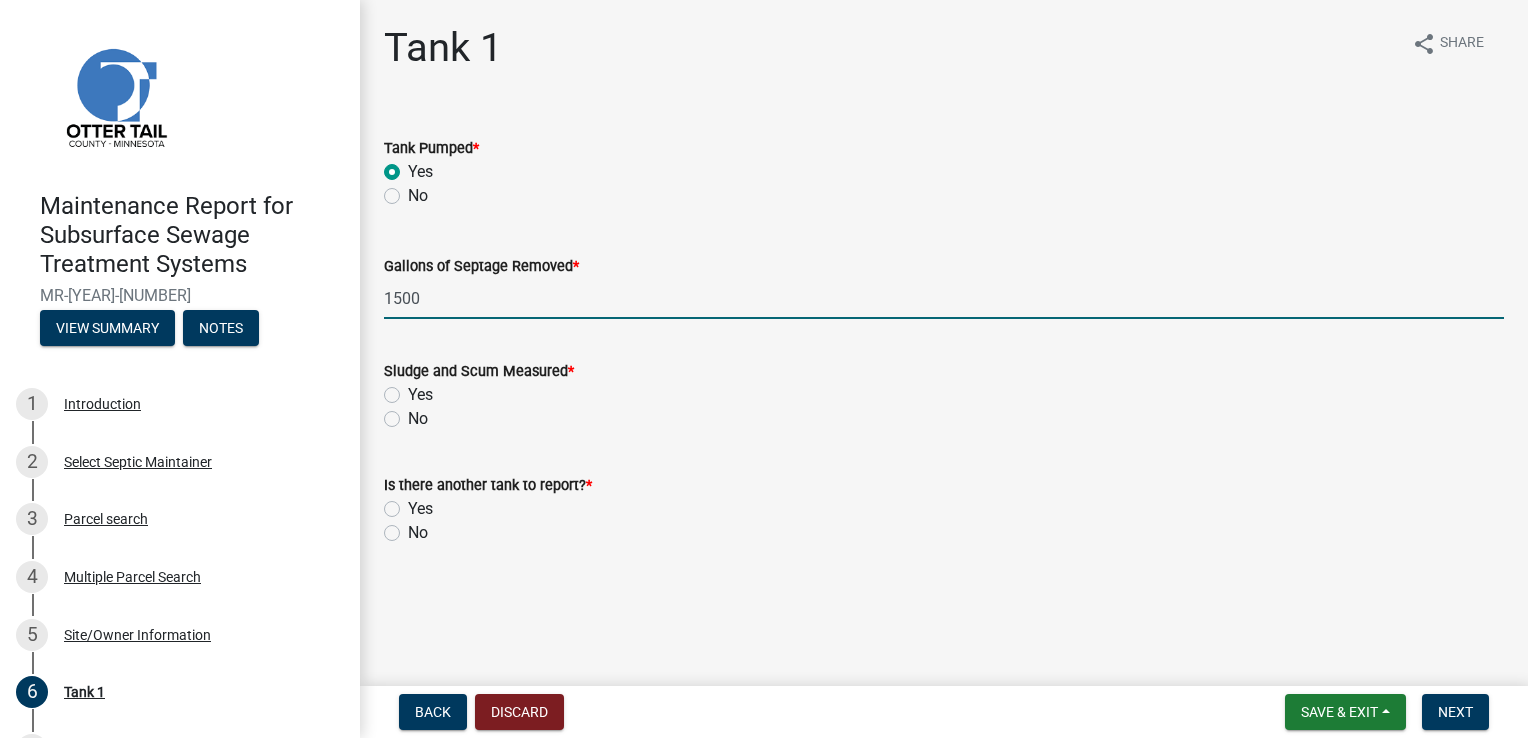 click on "Yes" 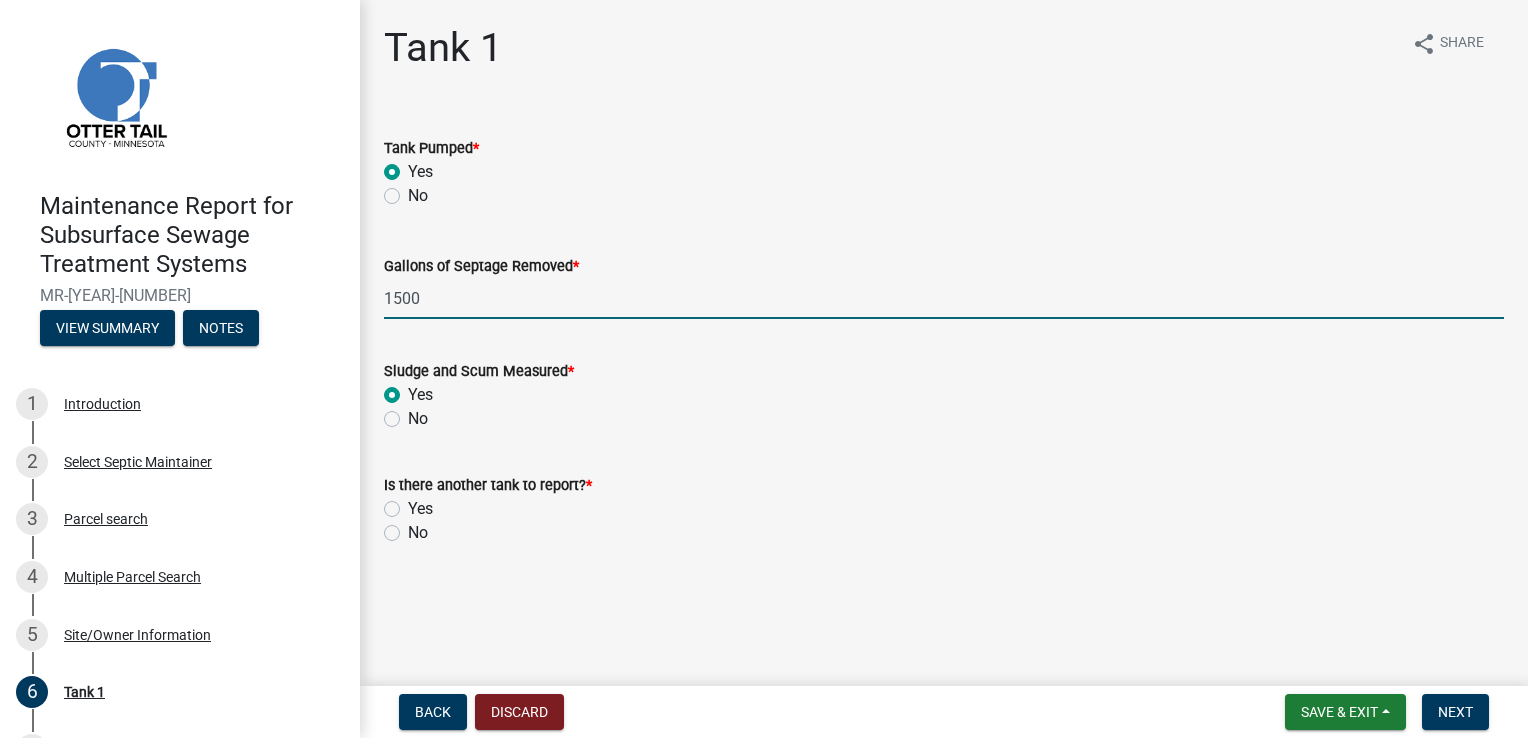 radio on "true" 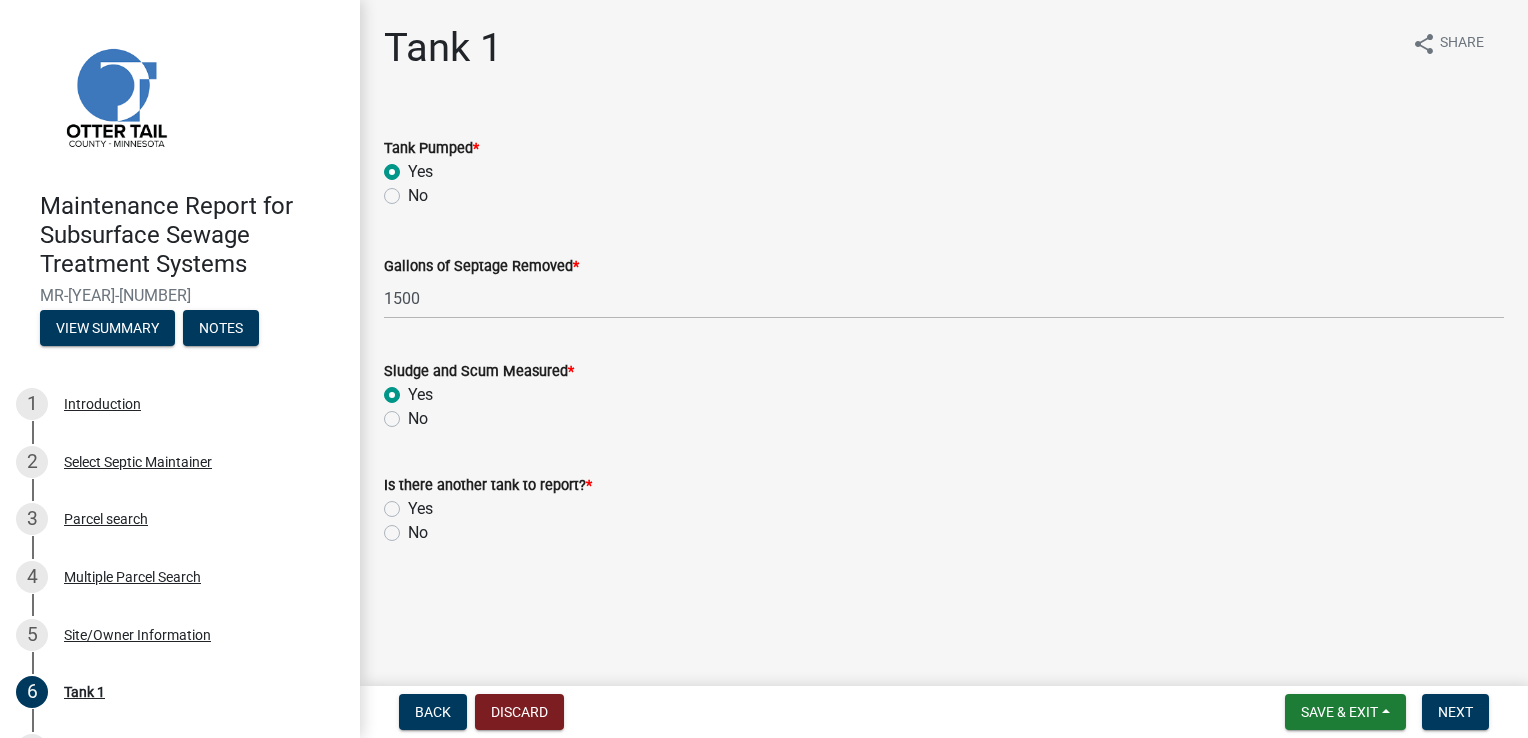 click on "No" 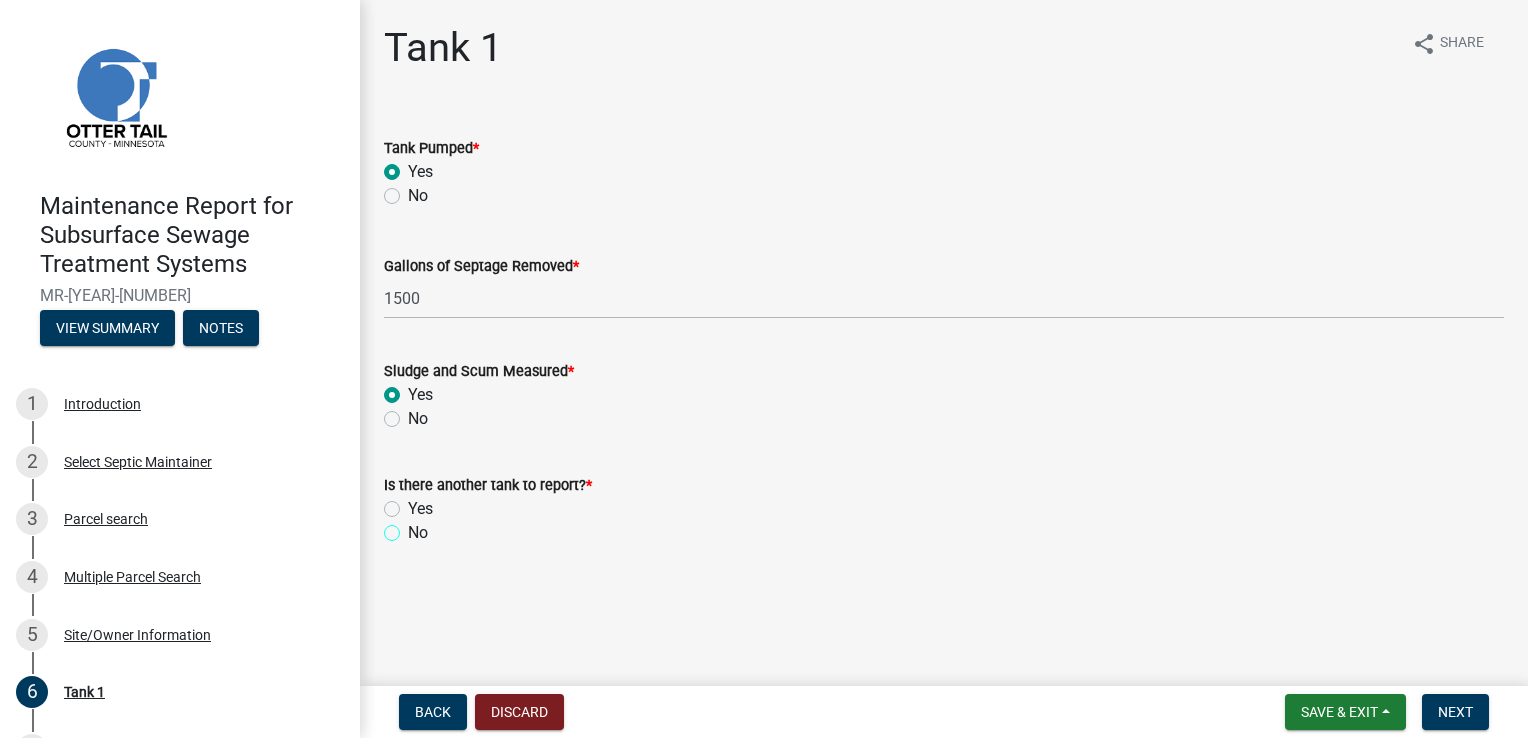 click on "No" at bounding box center (414, 527) 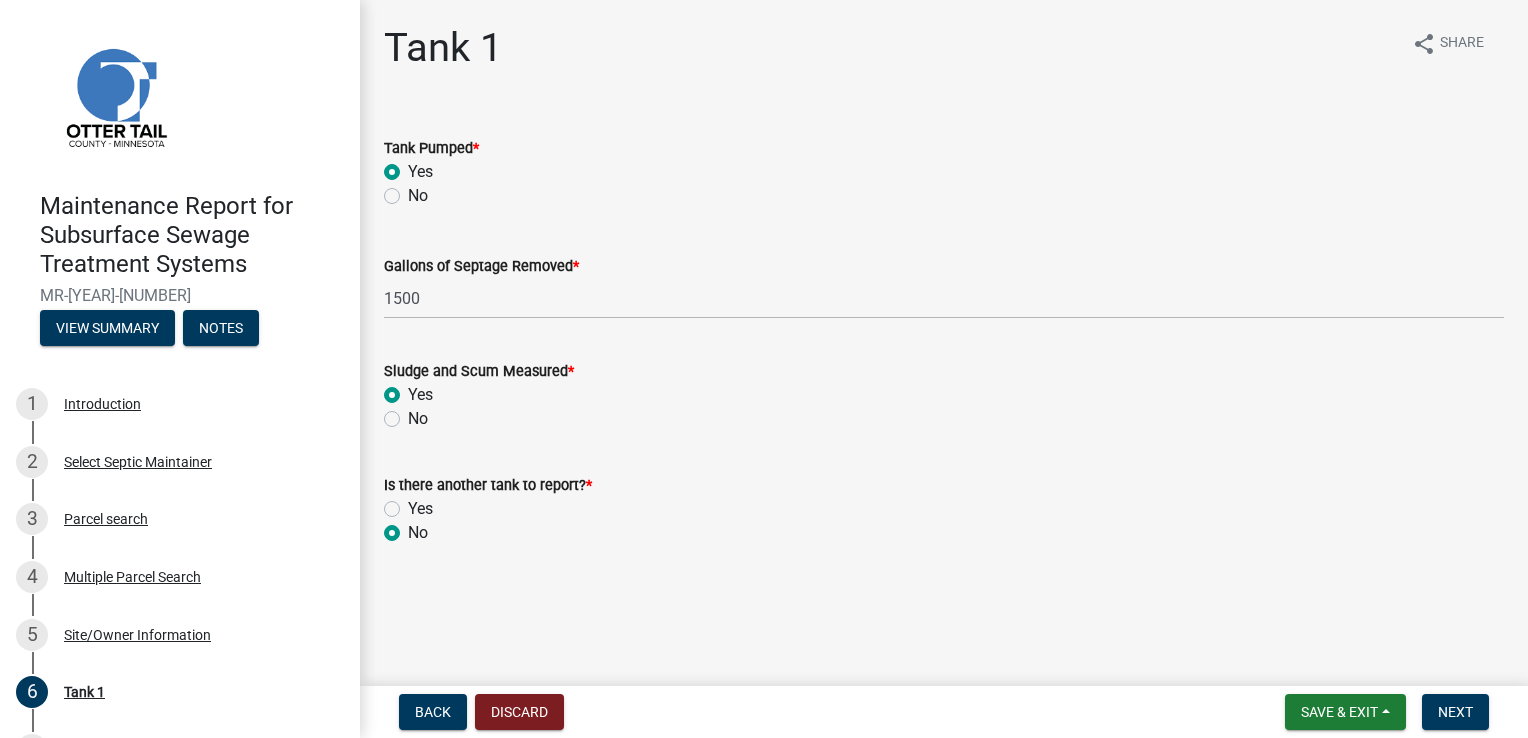 radio on "true" 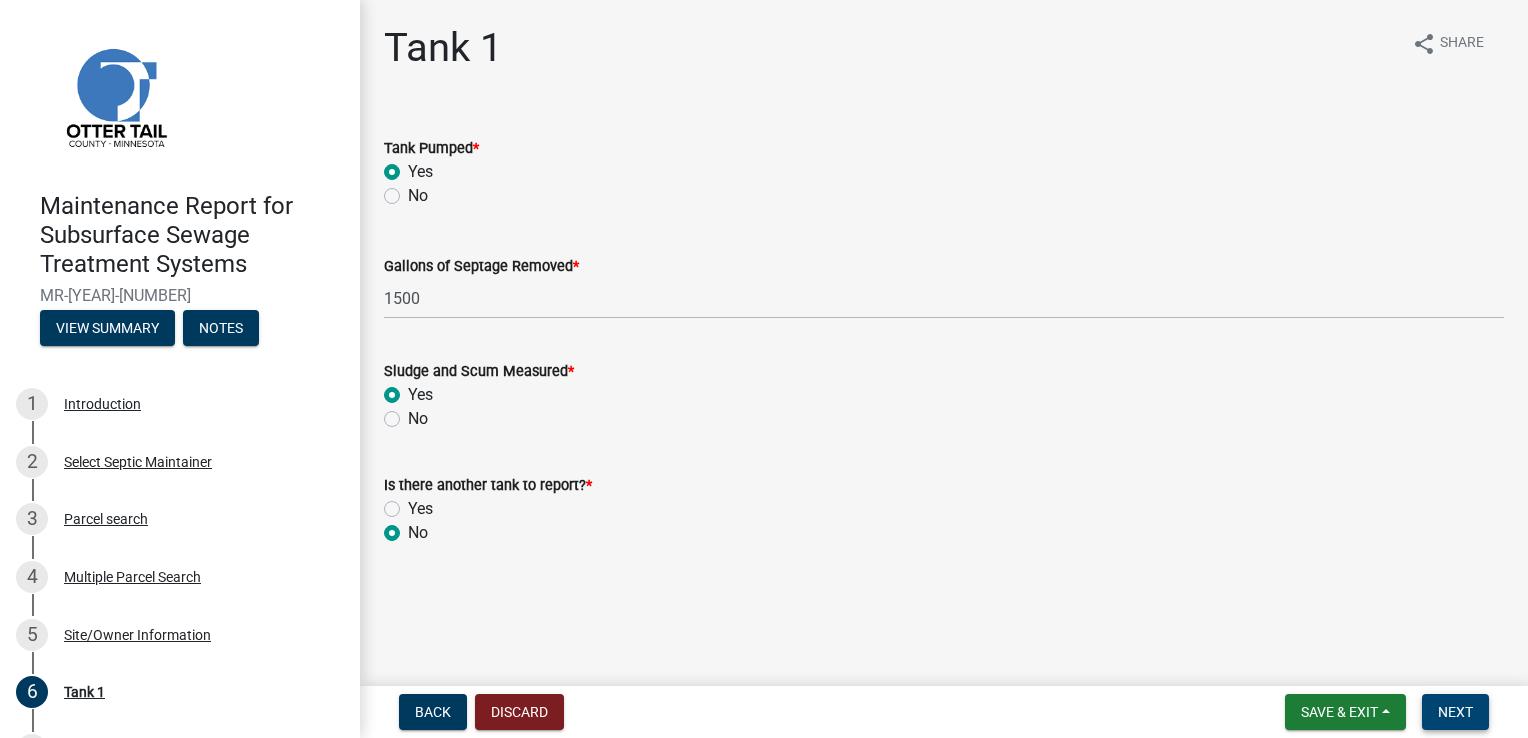 click on "Next" at bounding box center (1455, 712) 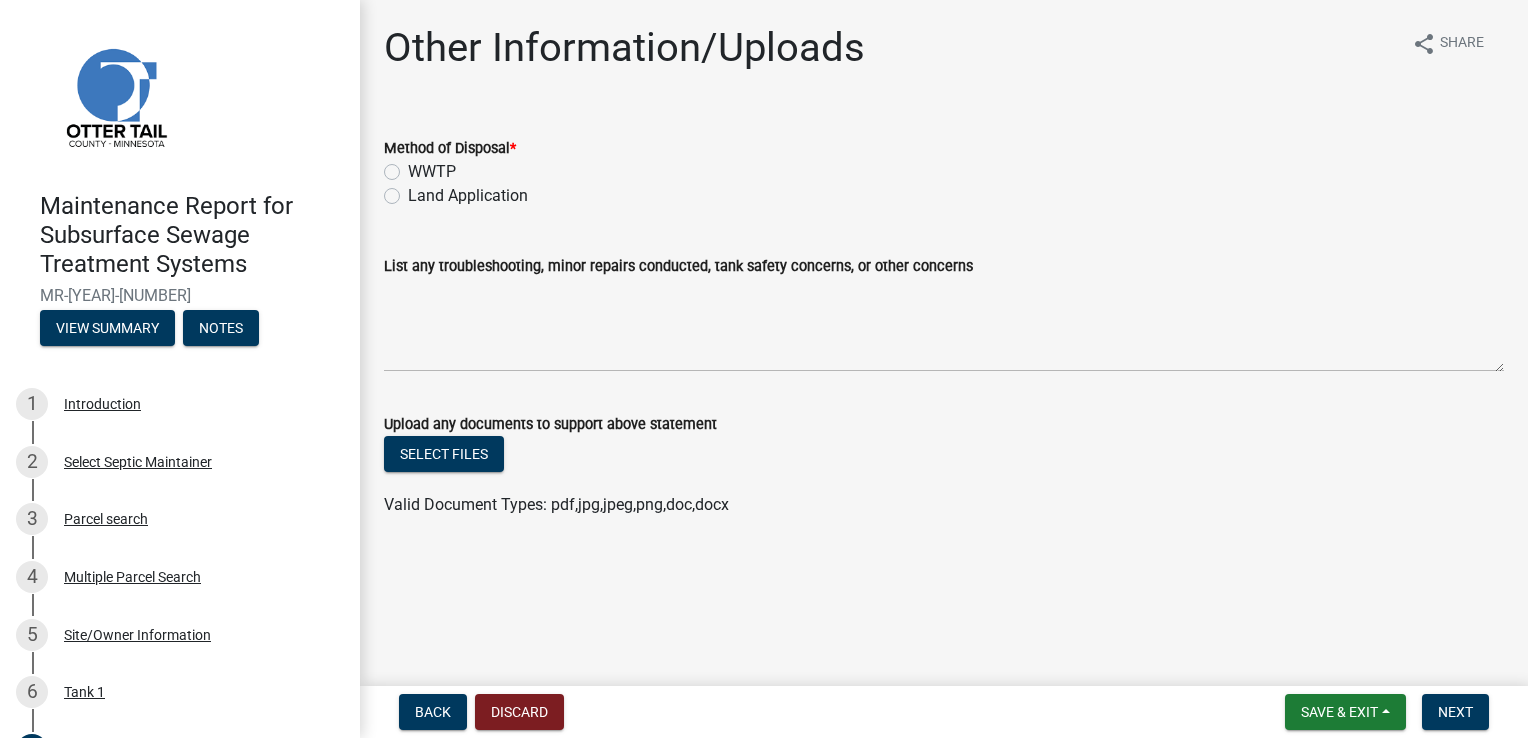 click on "Land Application" 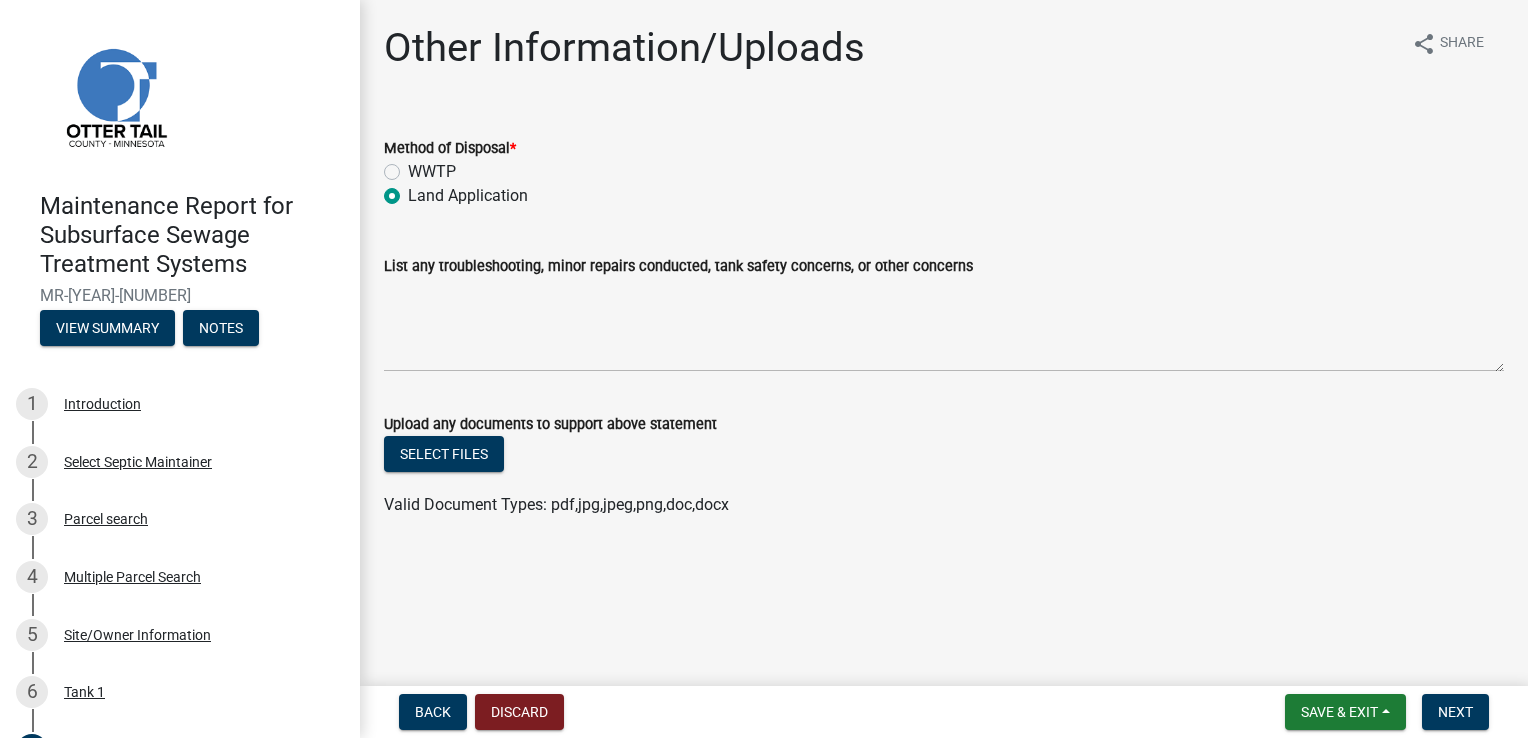 radio on "true" 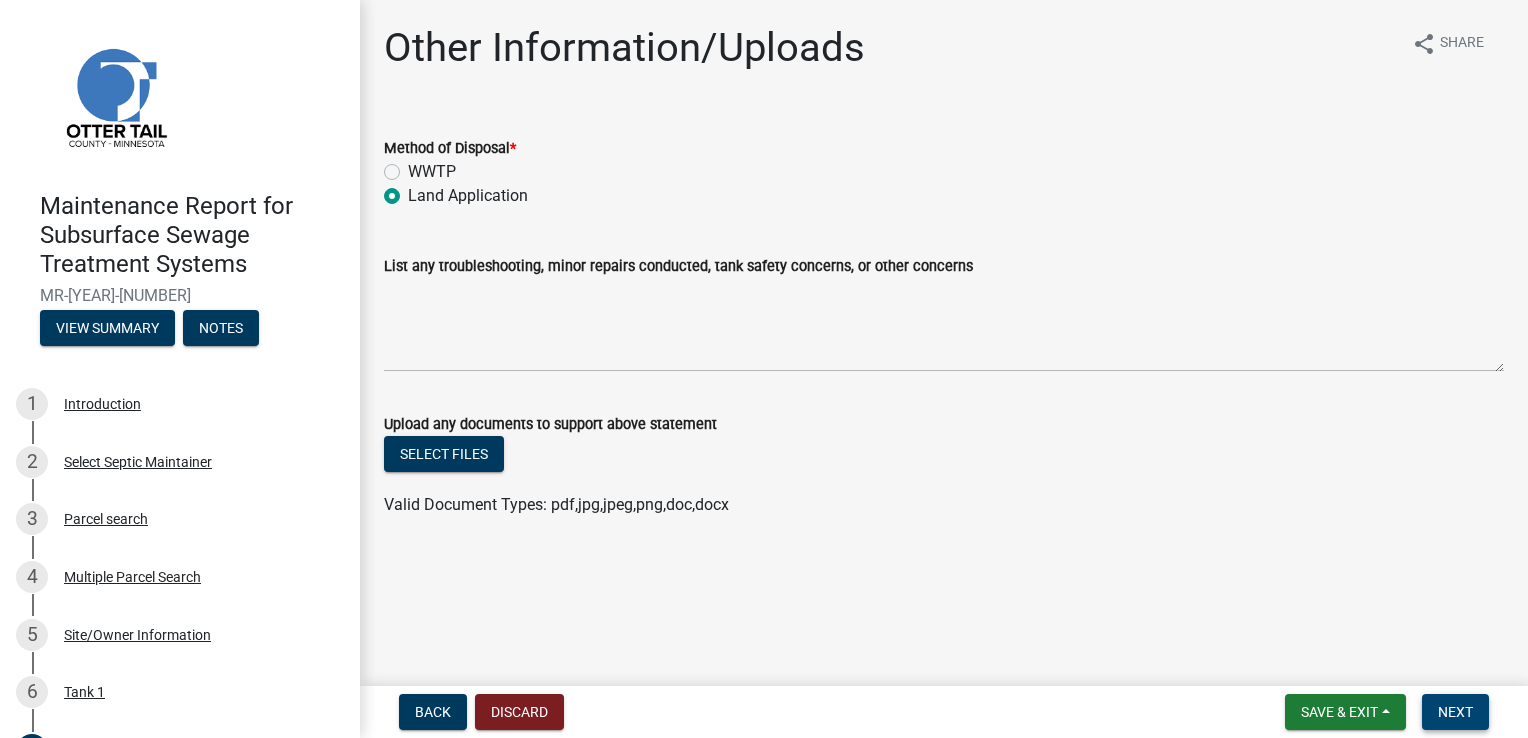click on "Next" at bounding box center (1455, 712) 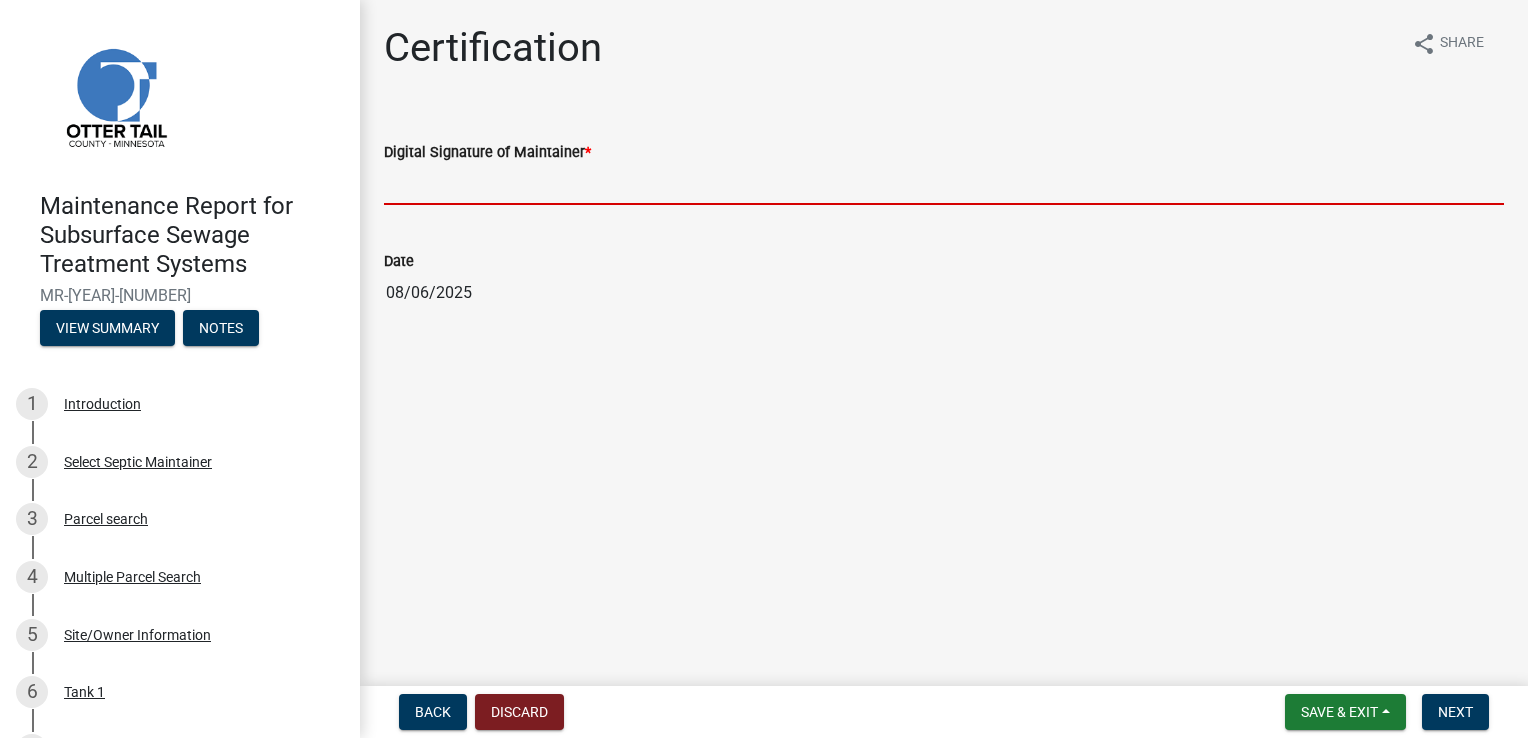 click on "Digital Signature of Maintainer  *" at bounding box center [944, 184] 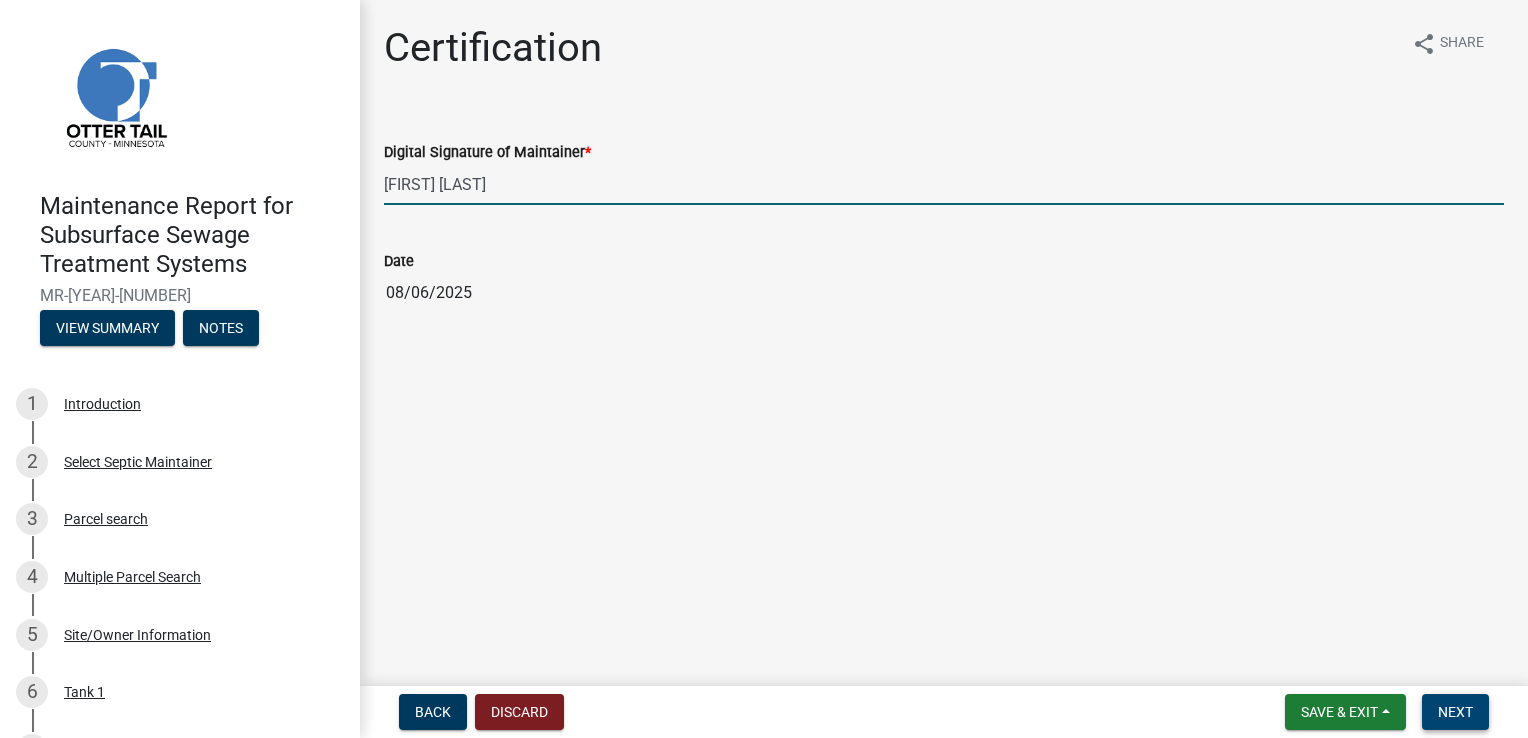 click on "Next" at bounding box center (1455, 712) 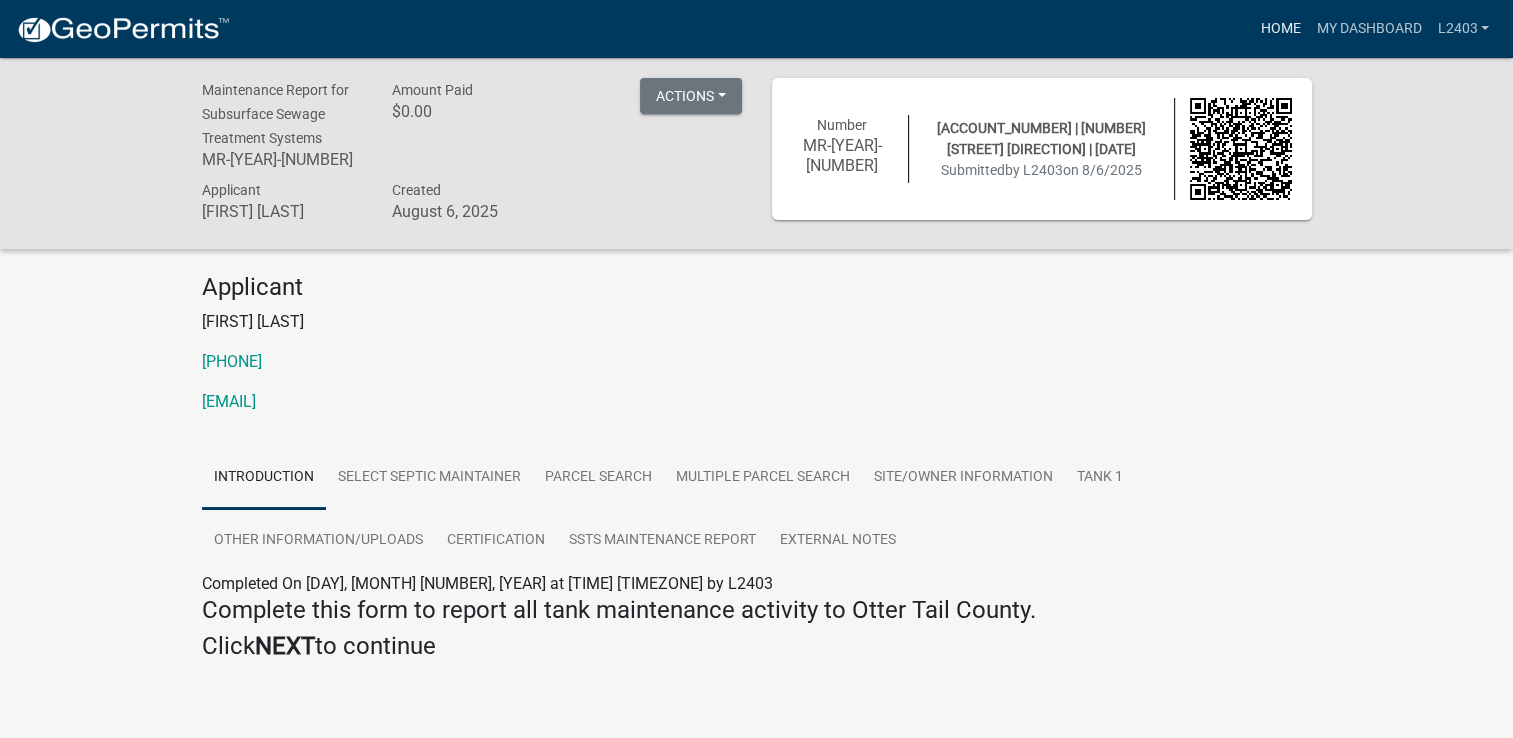 click on "Home" at bounding box center [1280, 29] 